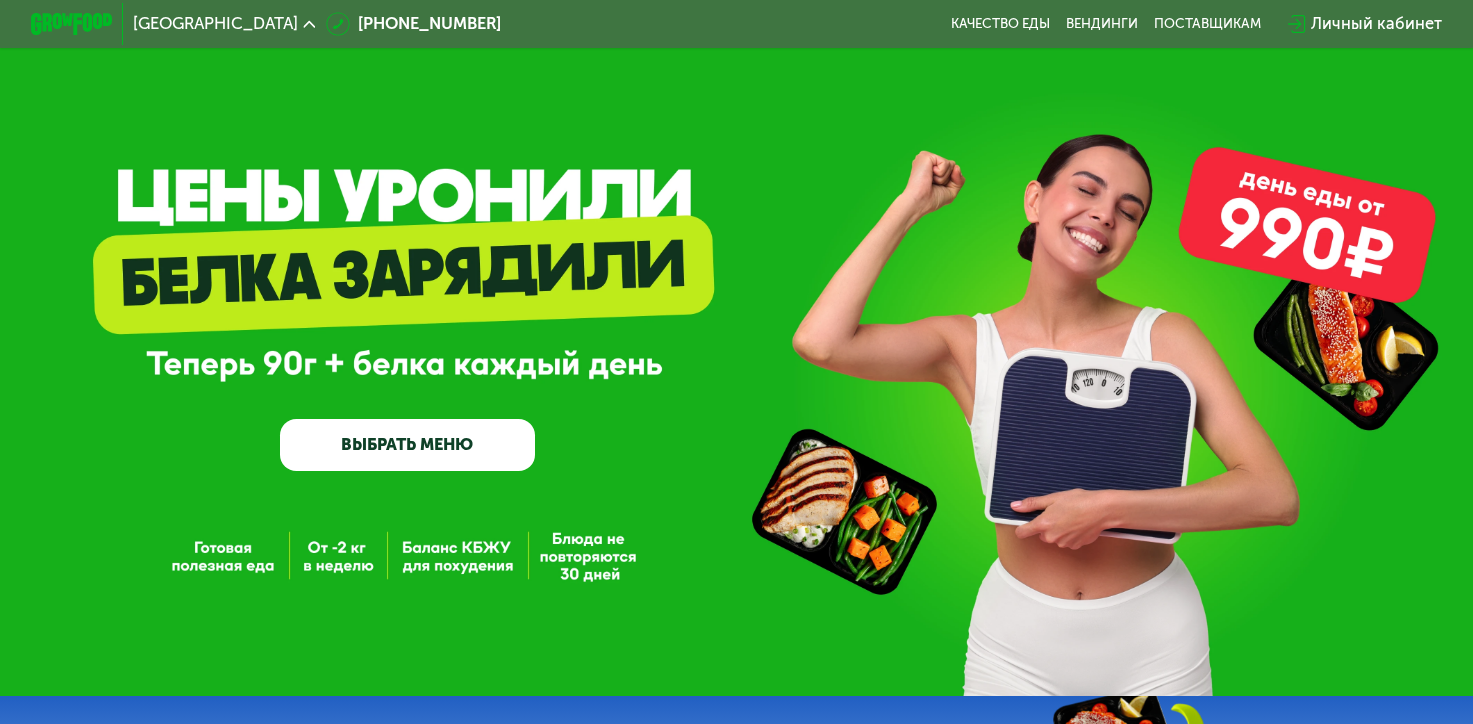 scroll, scrollTop: 0, scrollLeft: 0, axis: both 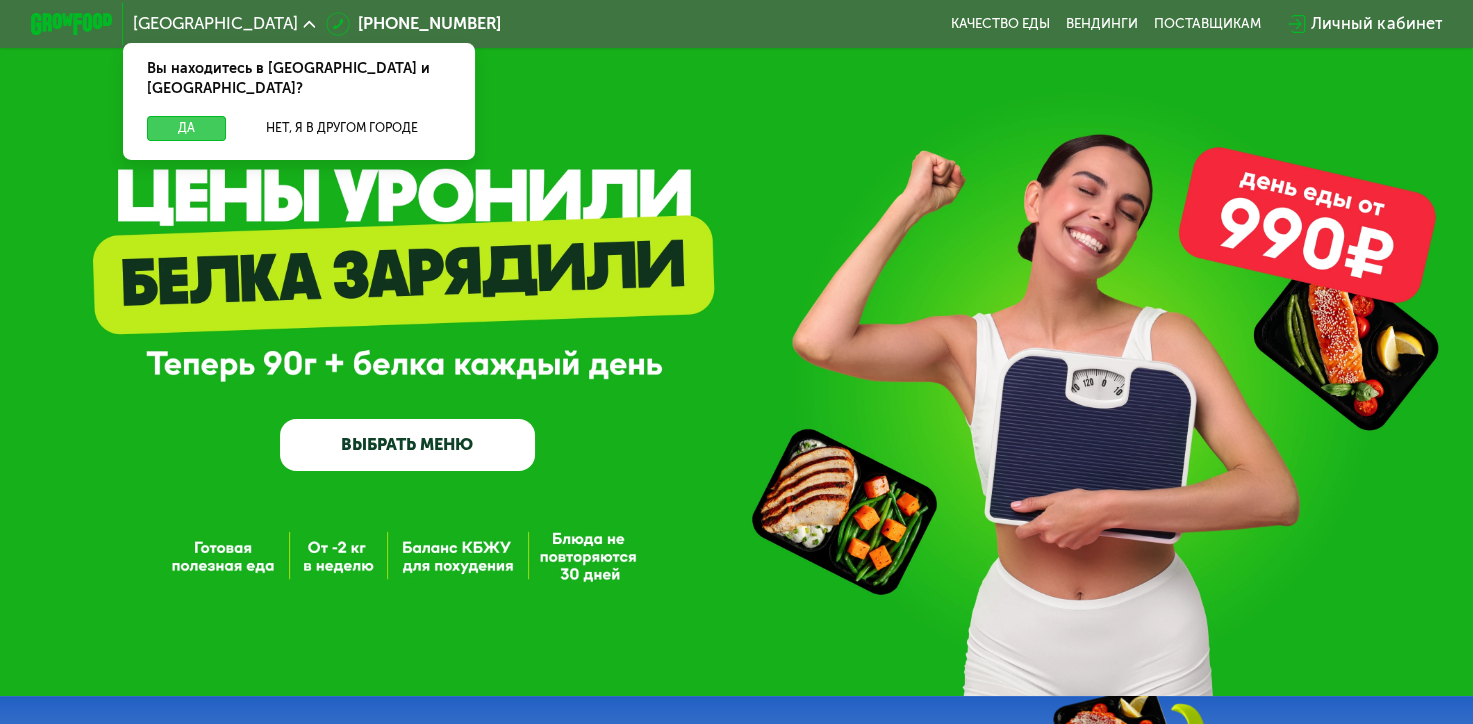 click on "Да" at bounding box center (186, 128) 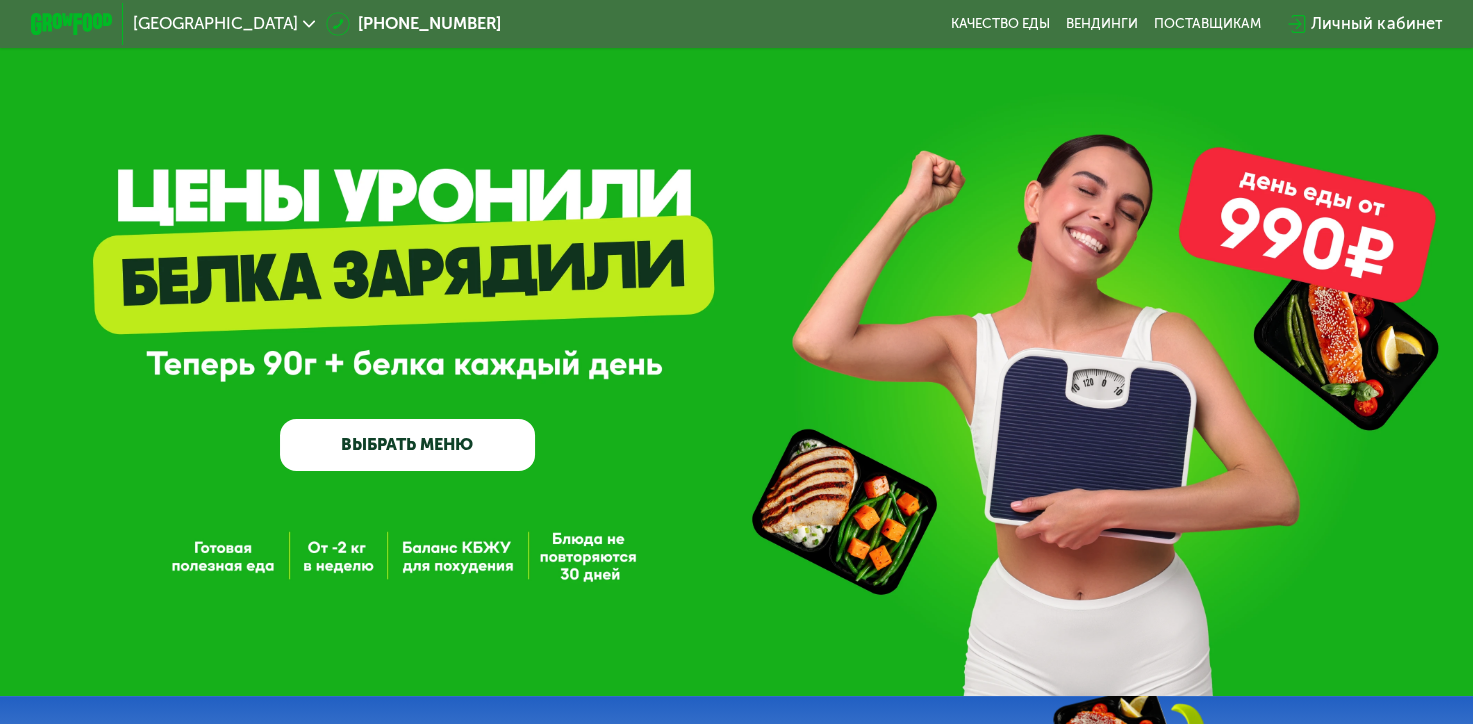 click 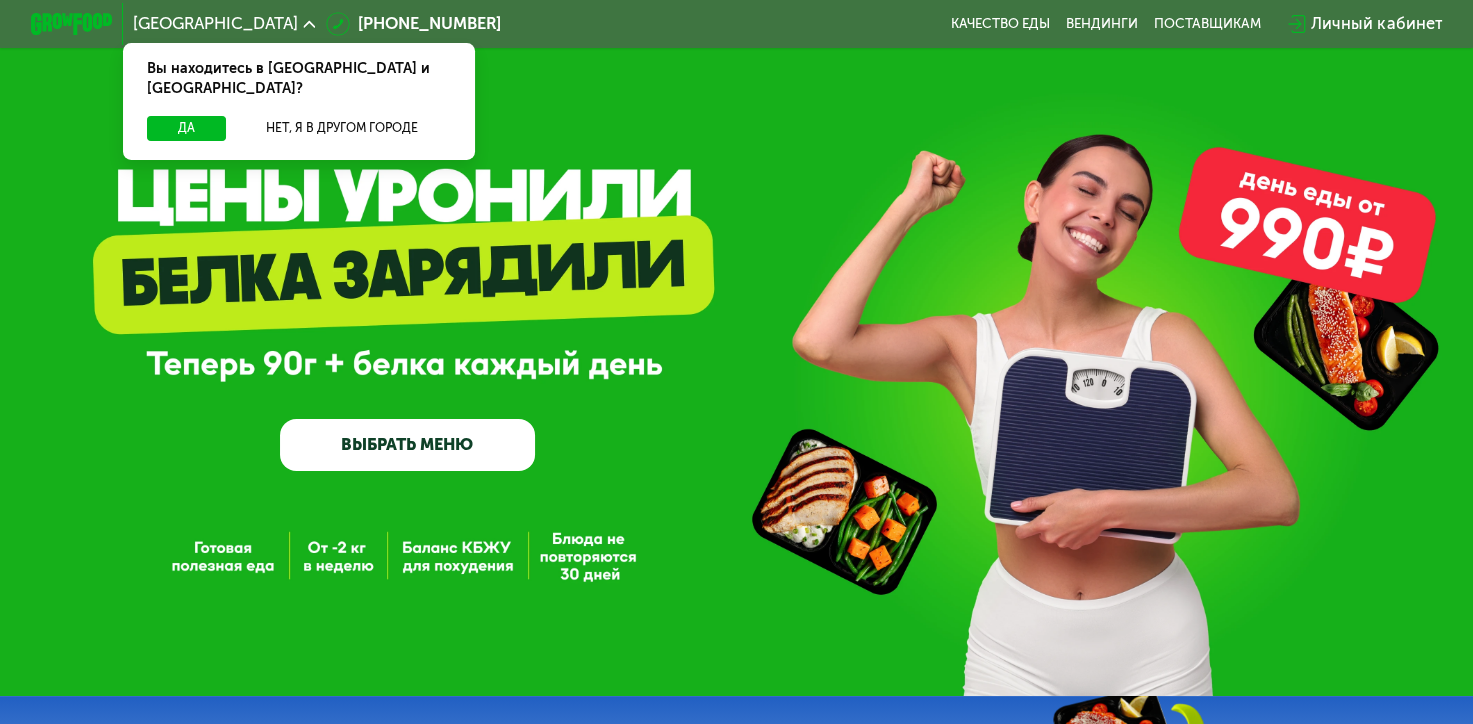 click on "GrowFood — доставка правильного питания  ВЫБРАТЬ МЕНЮ" at bounding box center [736, 348] 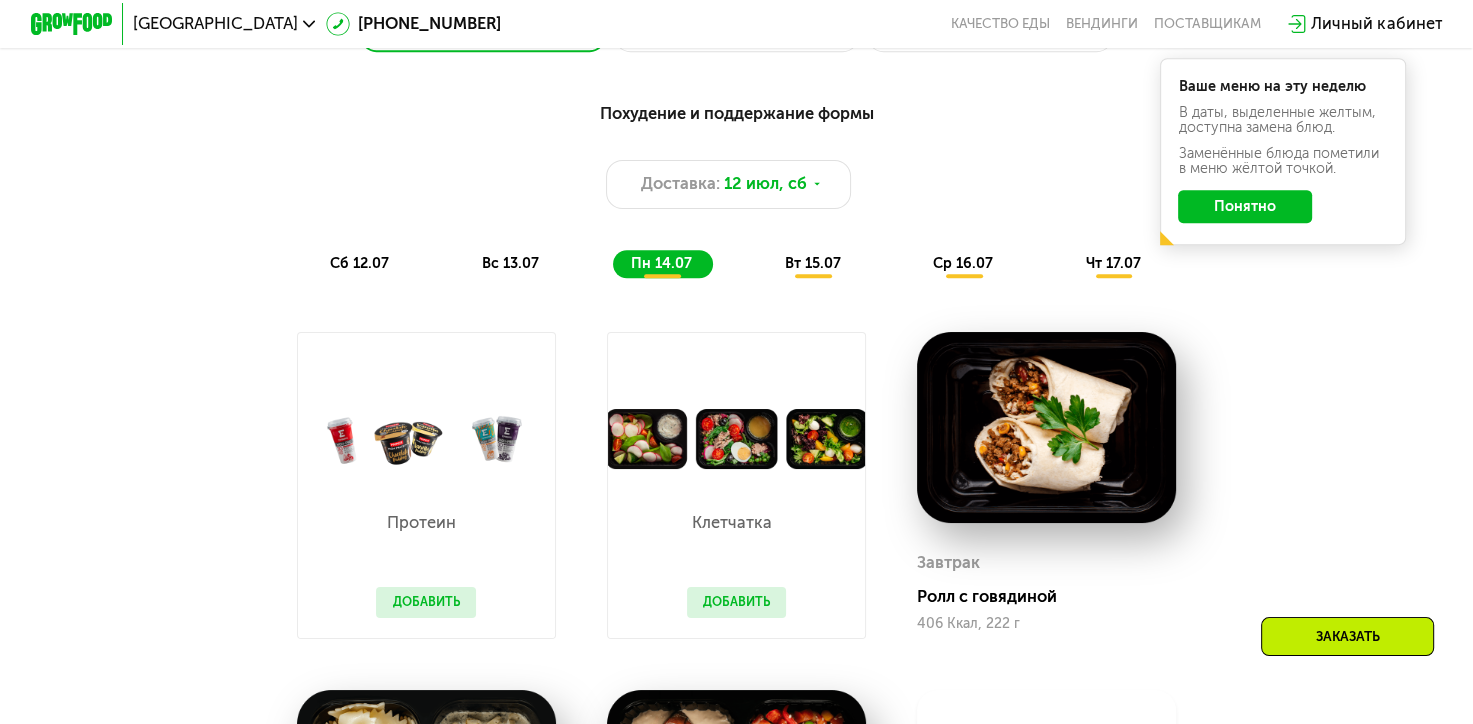 scroll, scrollTop: 1000, scrollLeft: 0, axis: vertical 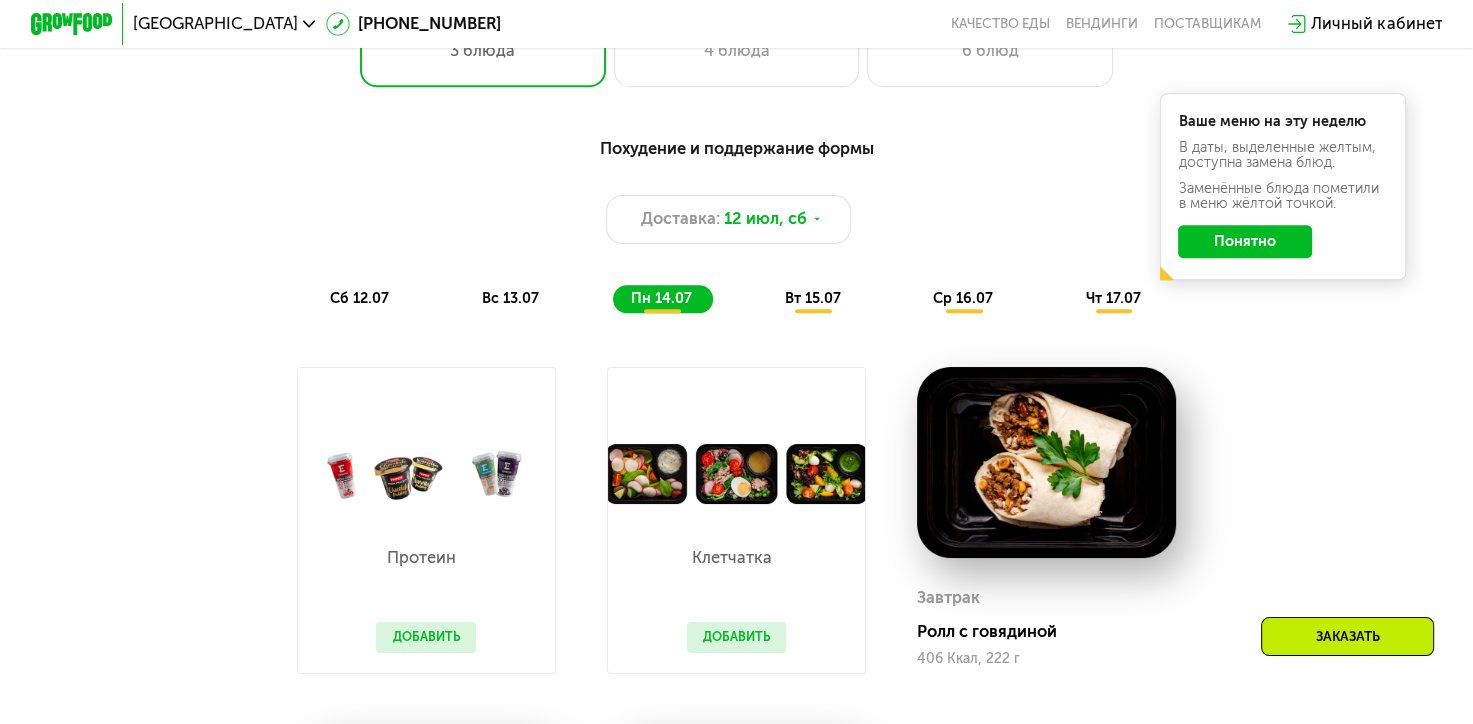 click on "Понятно" 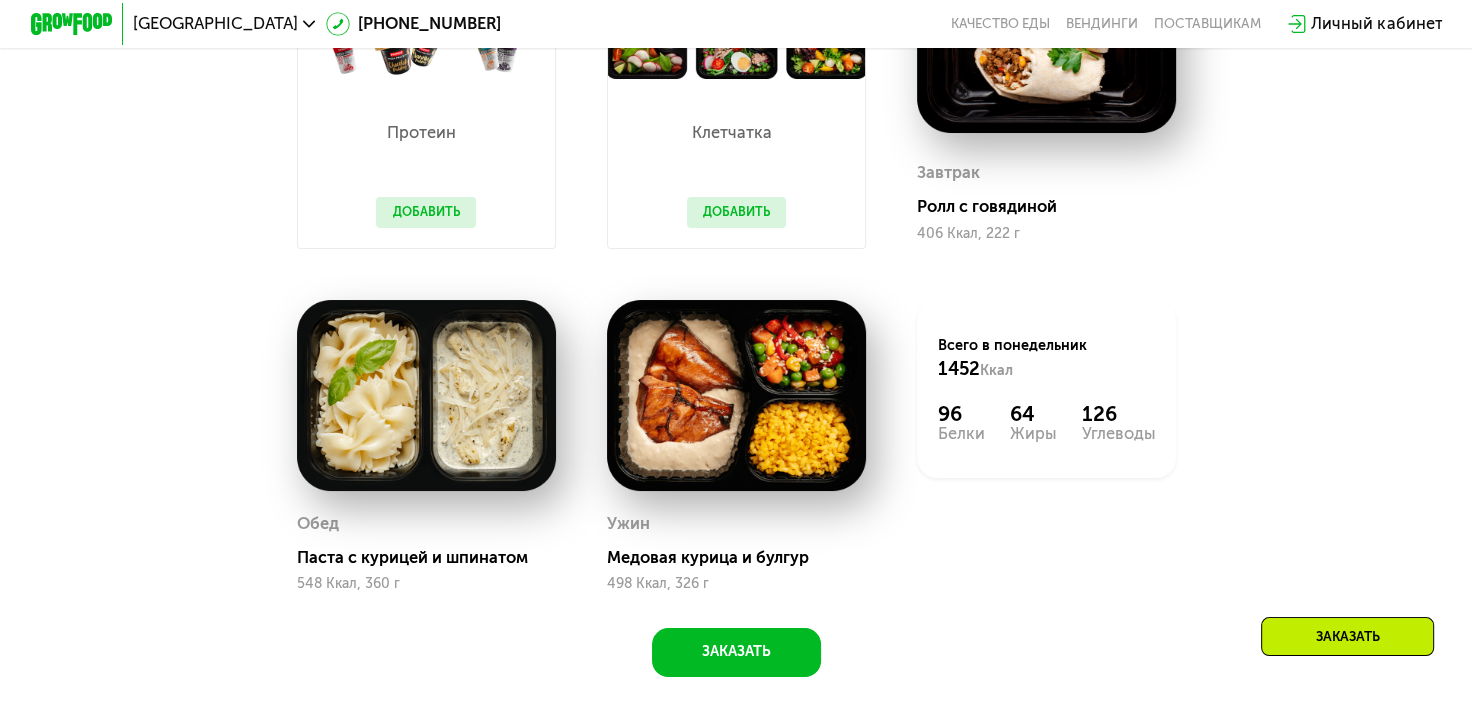 scroll, scrollTop: 1600, scrollLeft: 0, axis: vertical 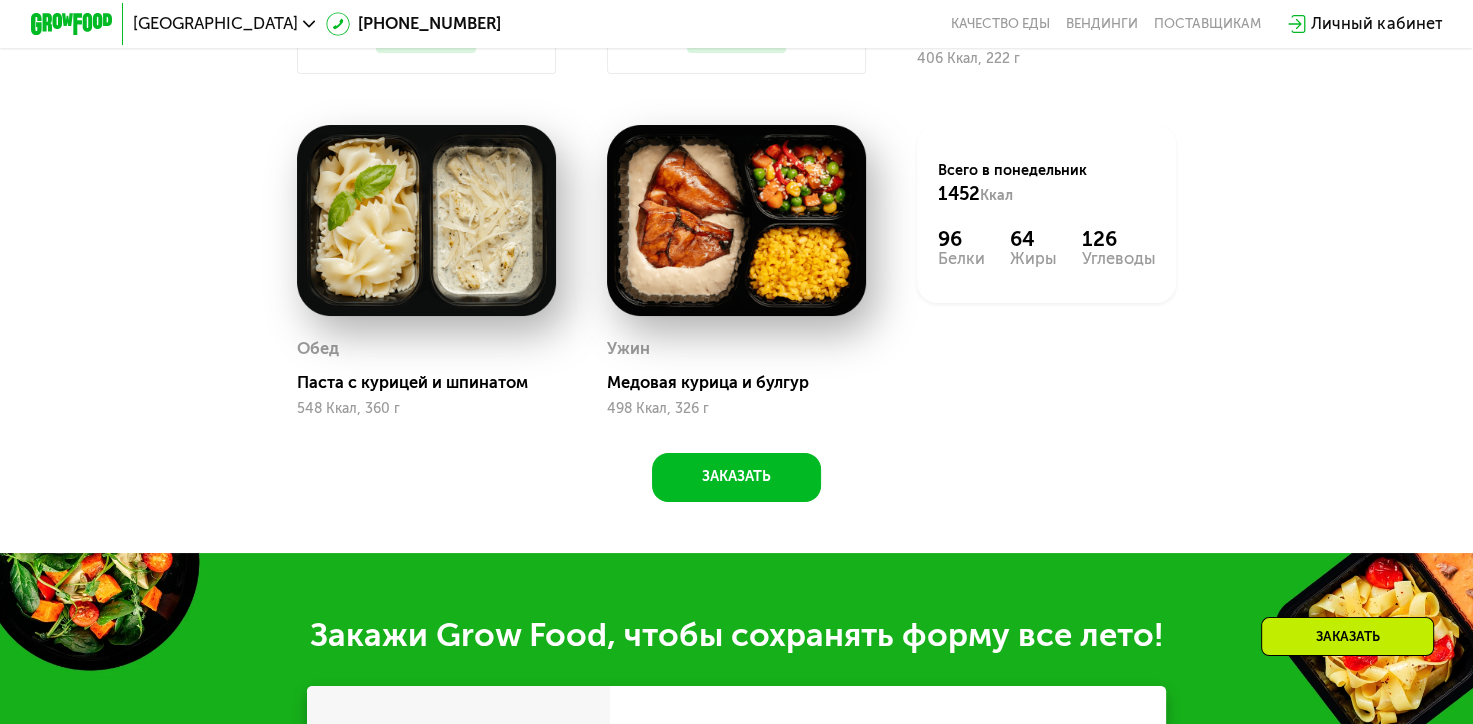 click at bounding box center [736, 220] 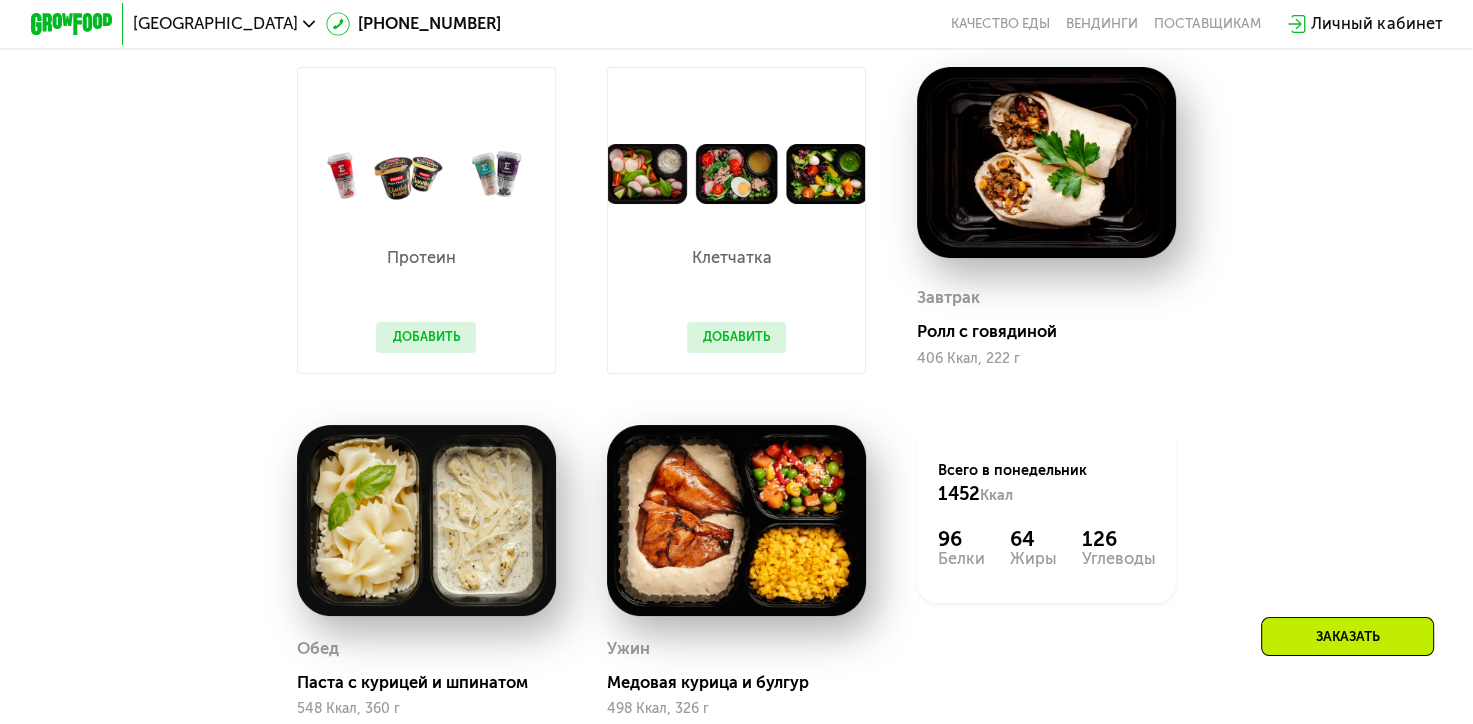 click on "Добавить" at bounding box center (426, 337) 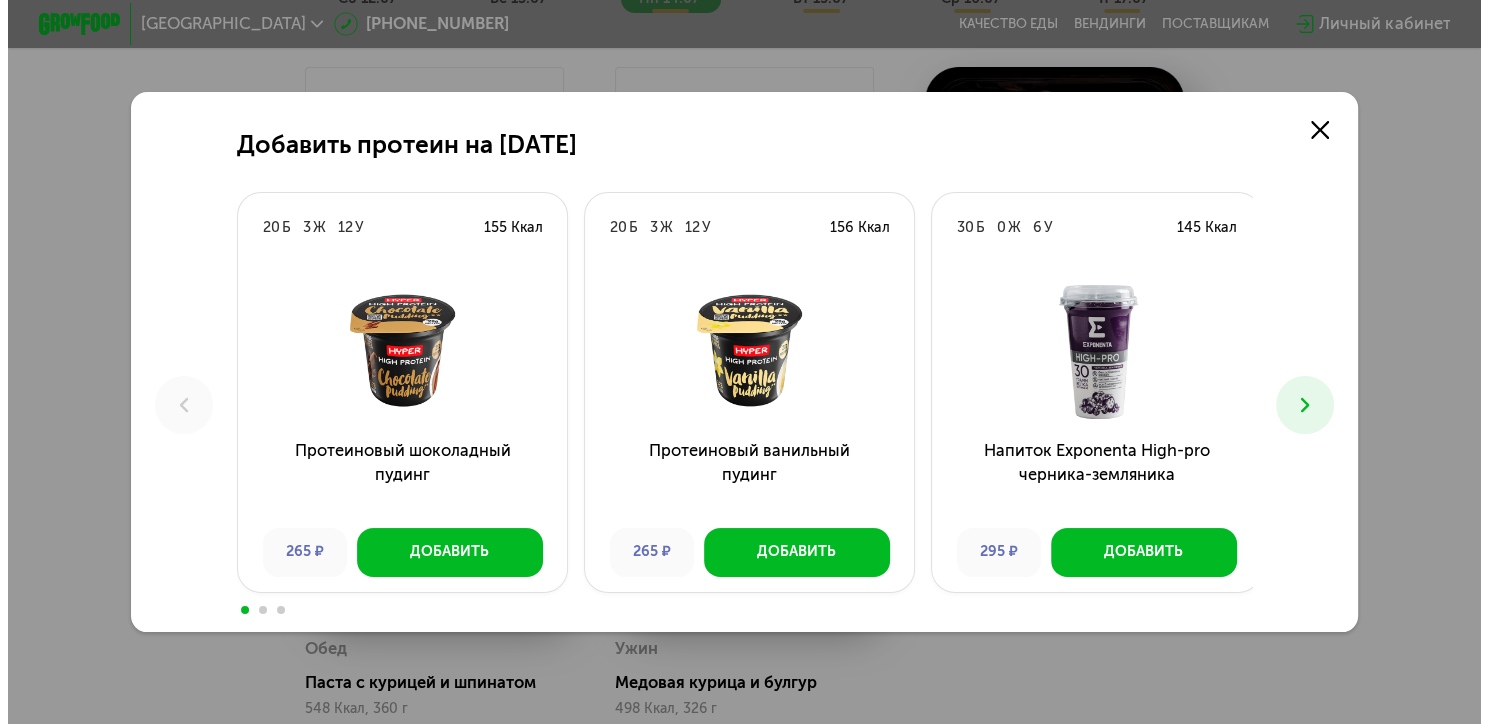 scroll, scrollTop: 0, scrollLeft: 0, axis: both 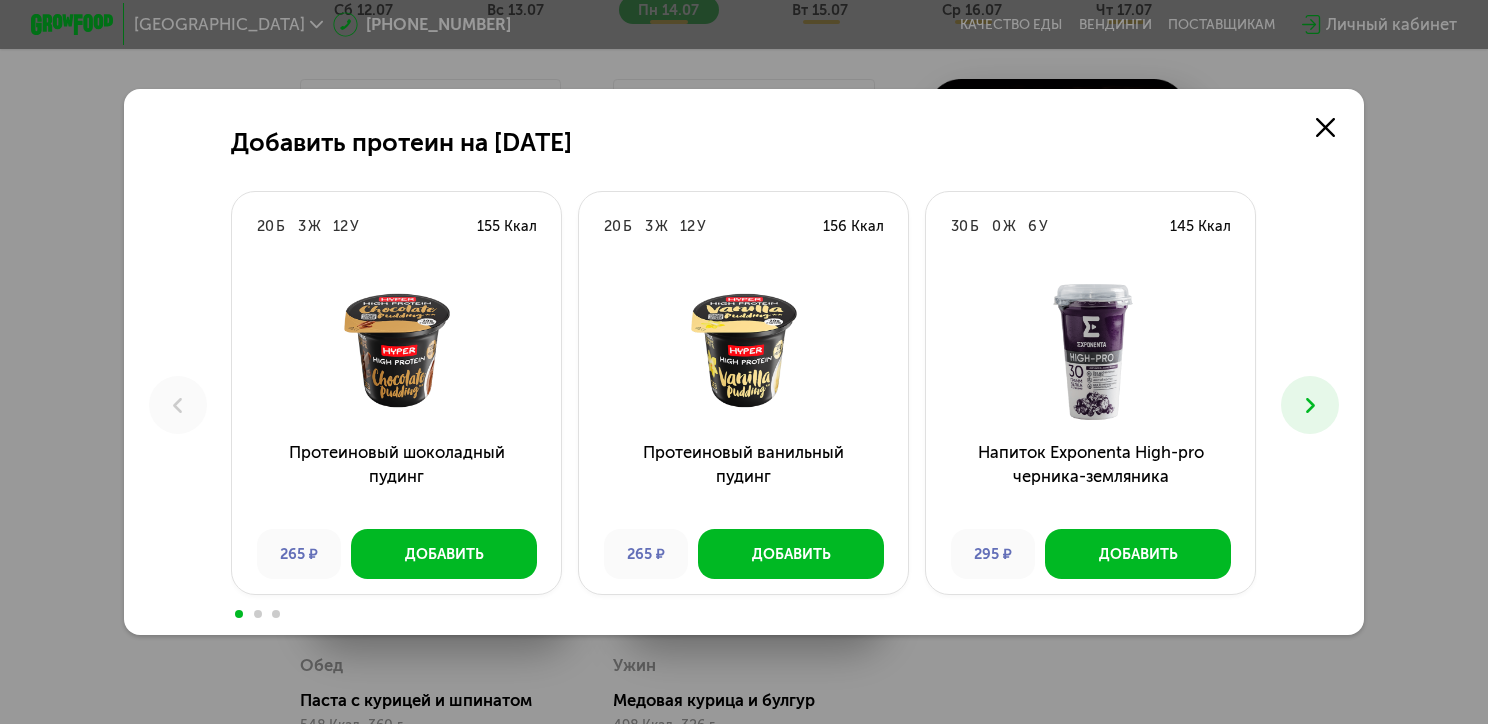 click at bounding box center (1310, 405) 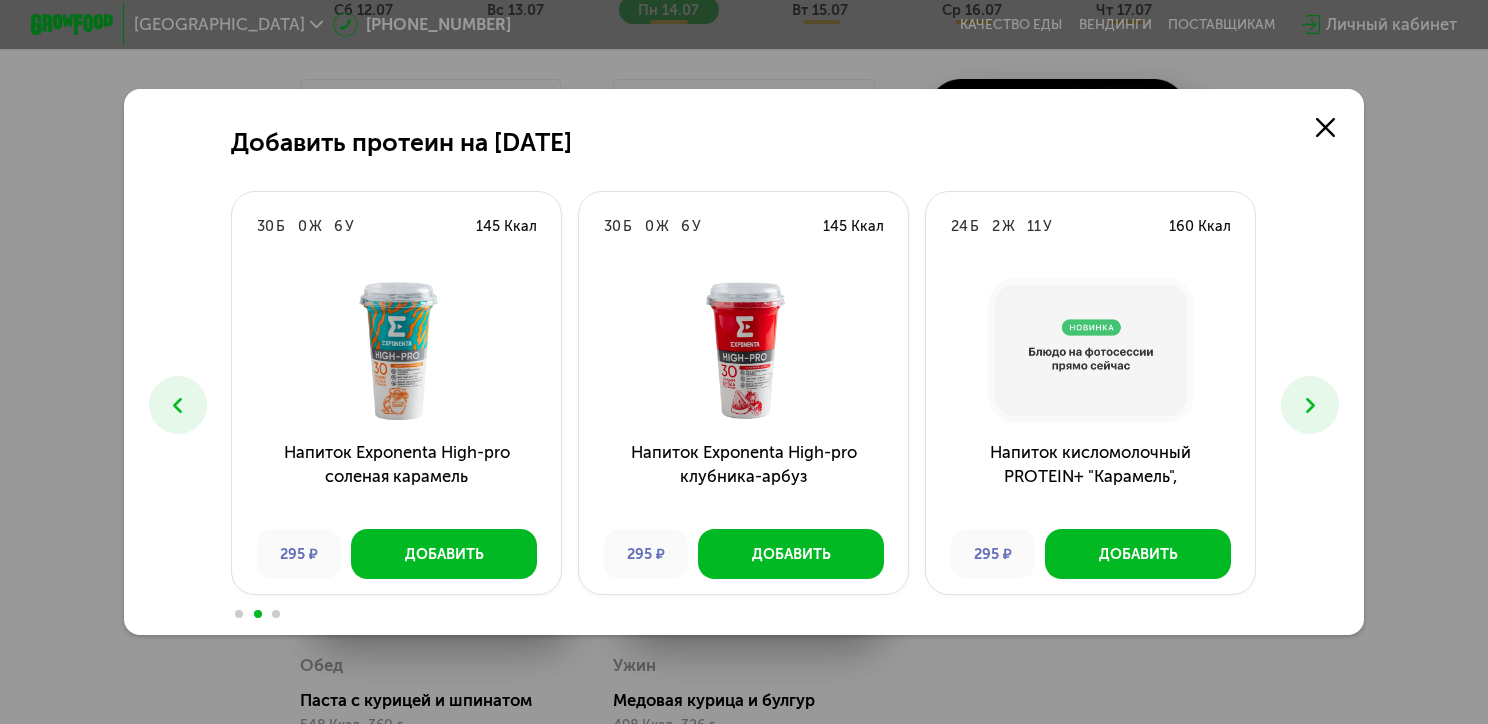 click at bounding box center (1310, 405) 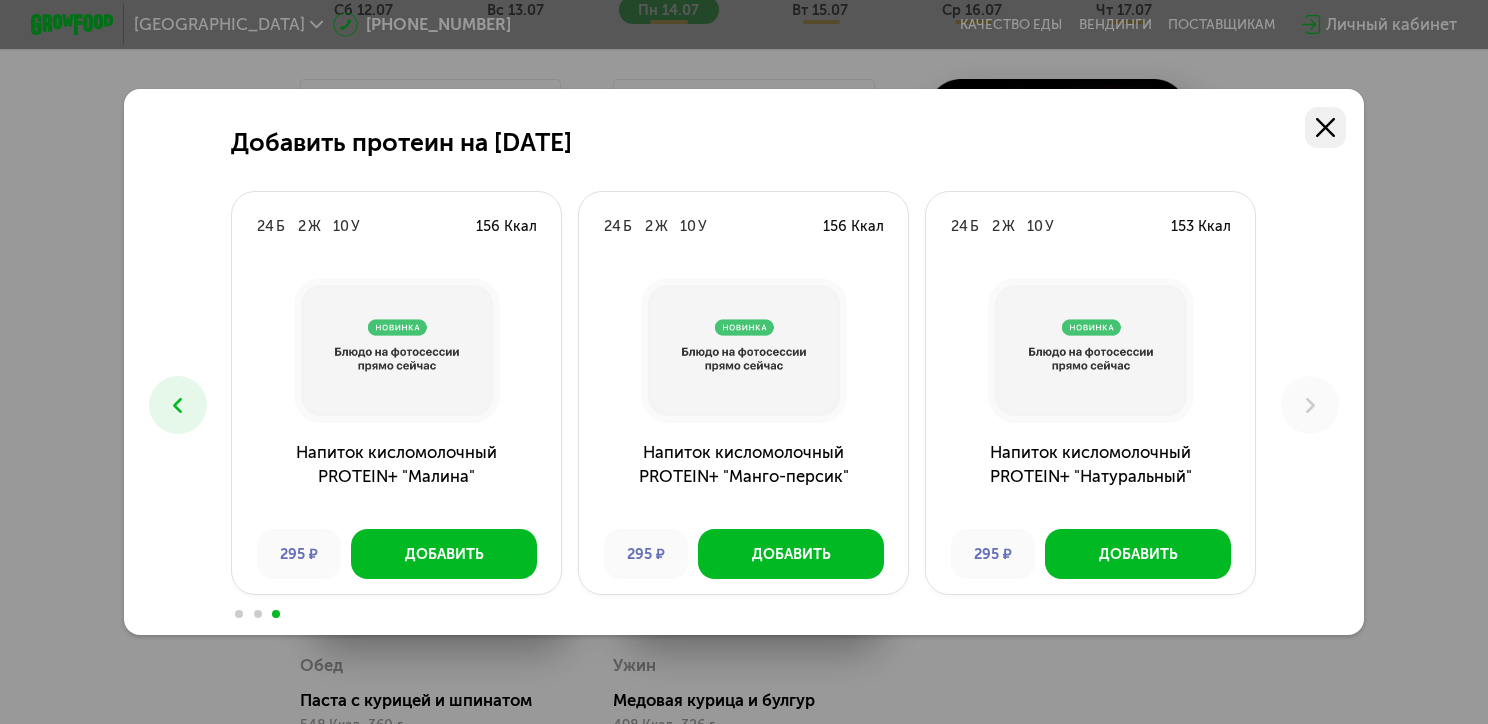 click 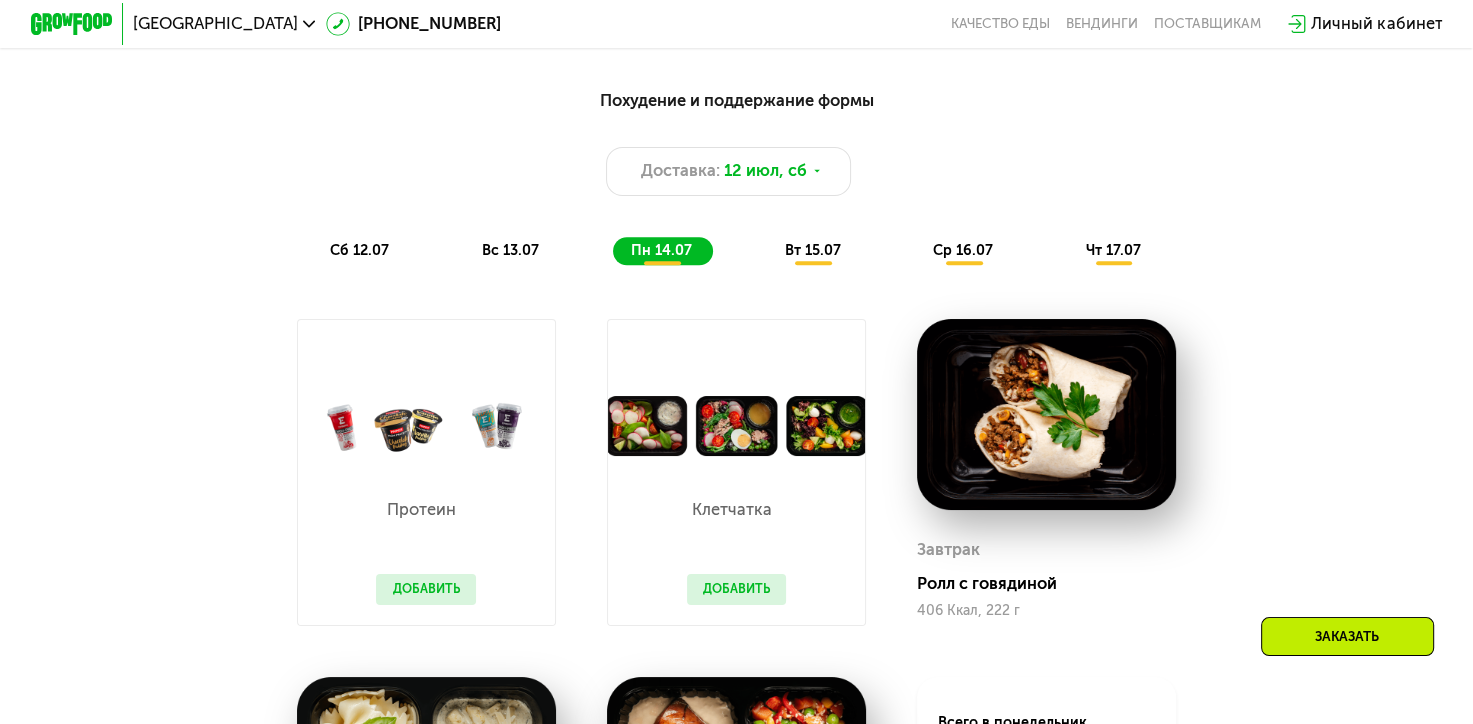 scroll, scrollTop: 1300, scrollLeft: 0, axis: vertical 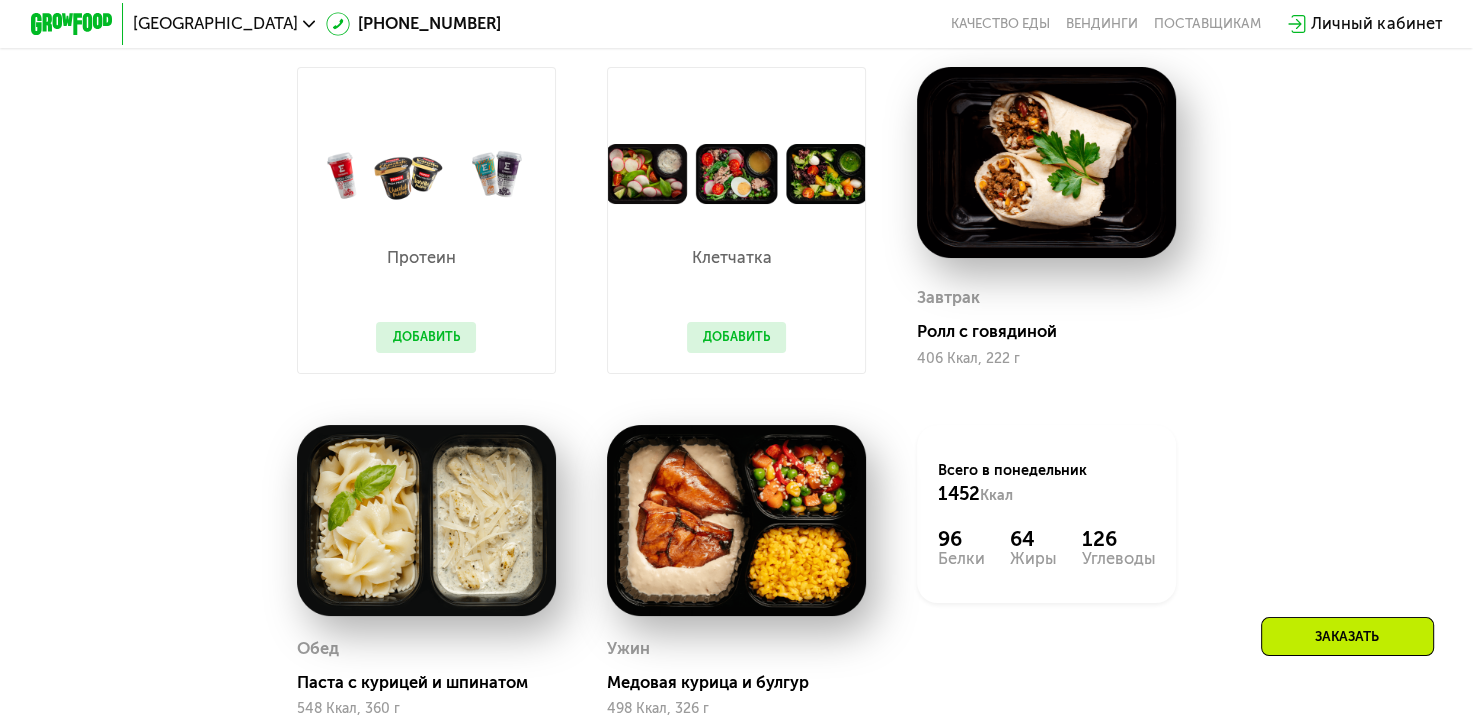 click on "Добавить" at bounding box center [737, 337] 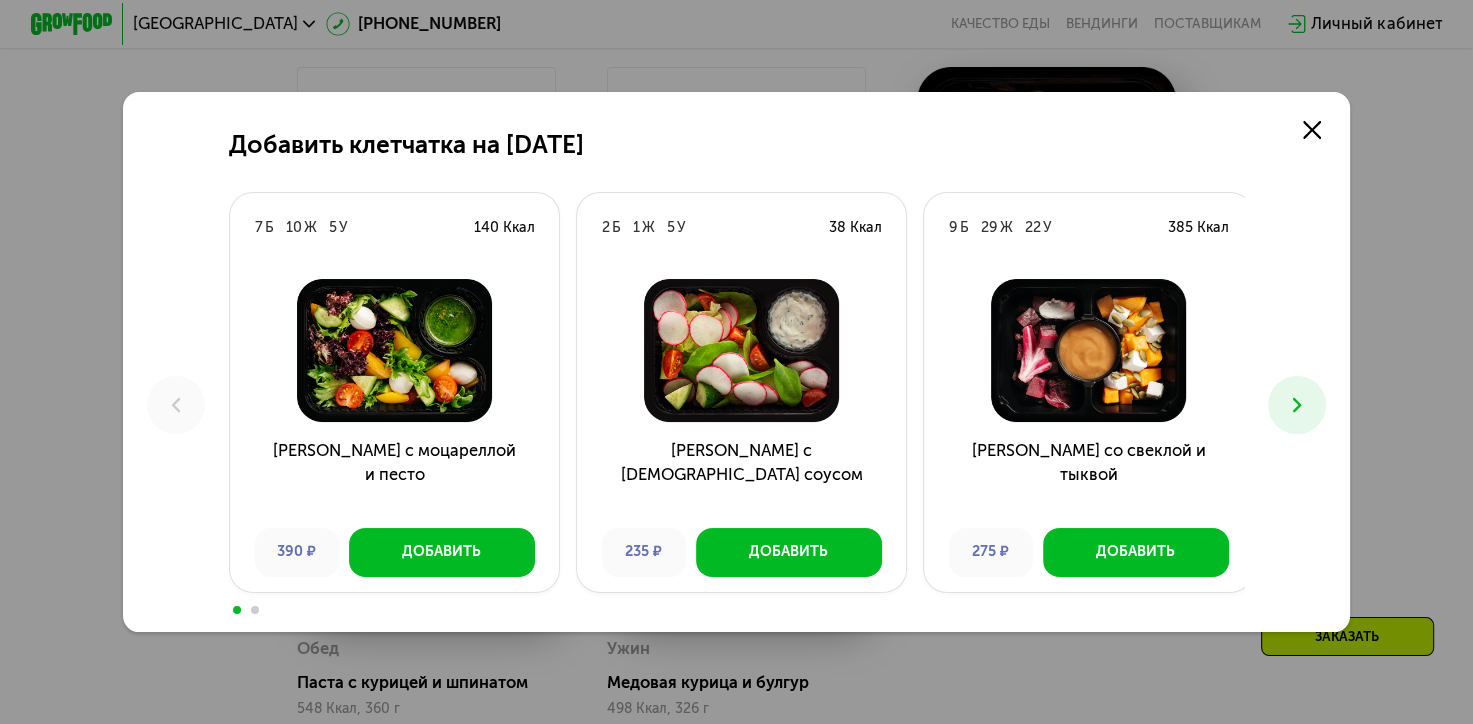 scroll, scrollTop: 0, scrollLeft: 0, axis: both 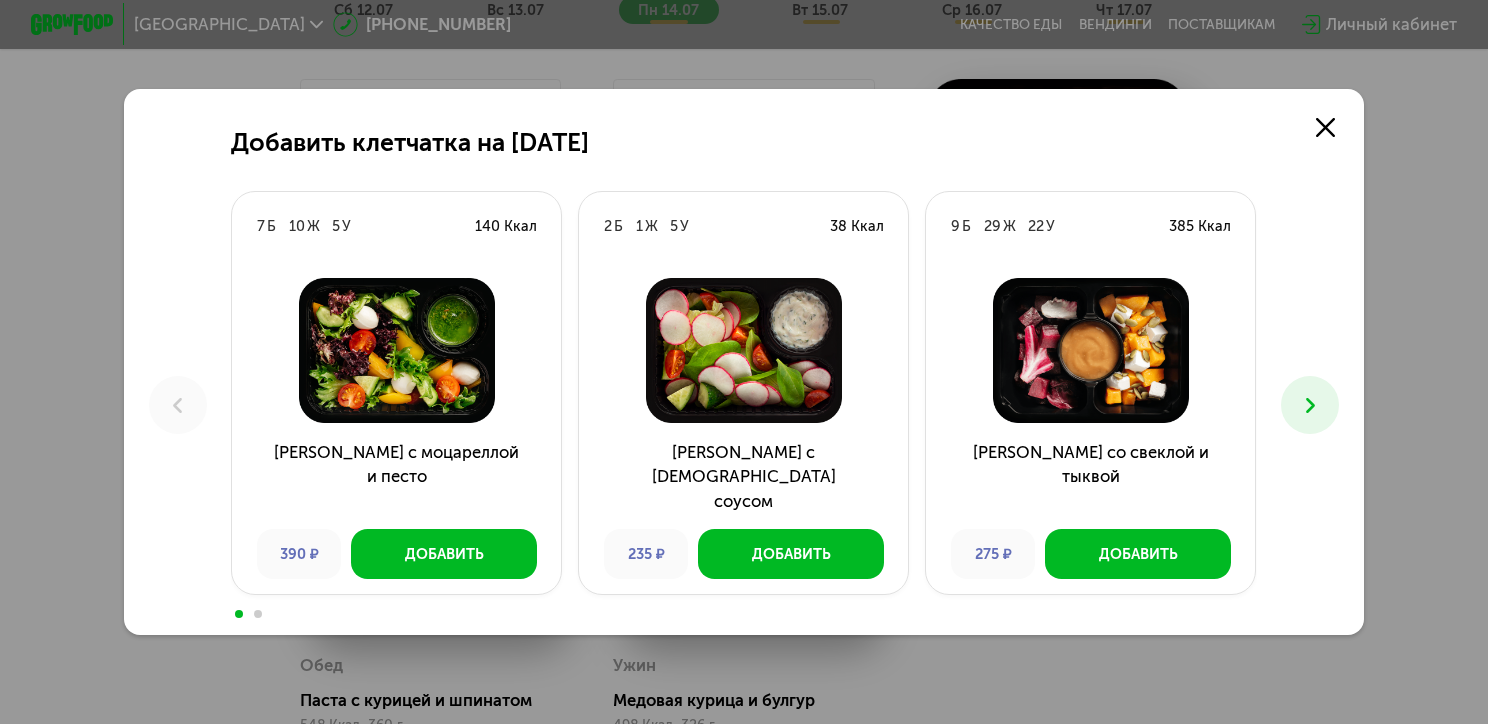 click 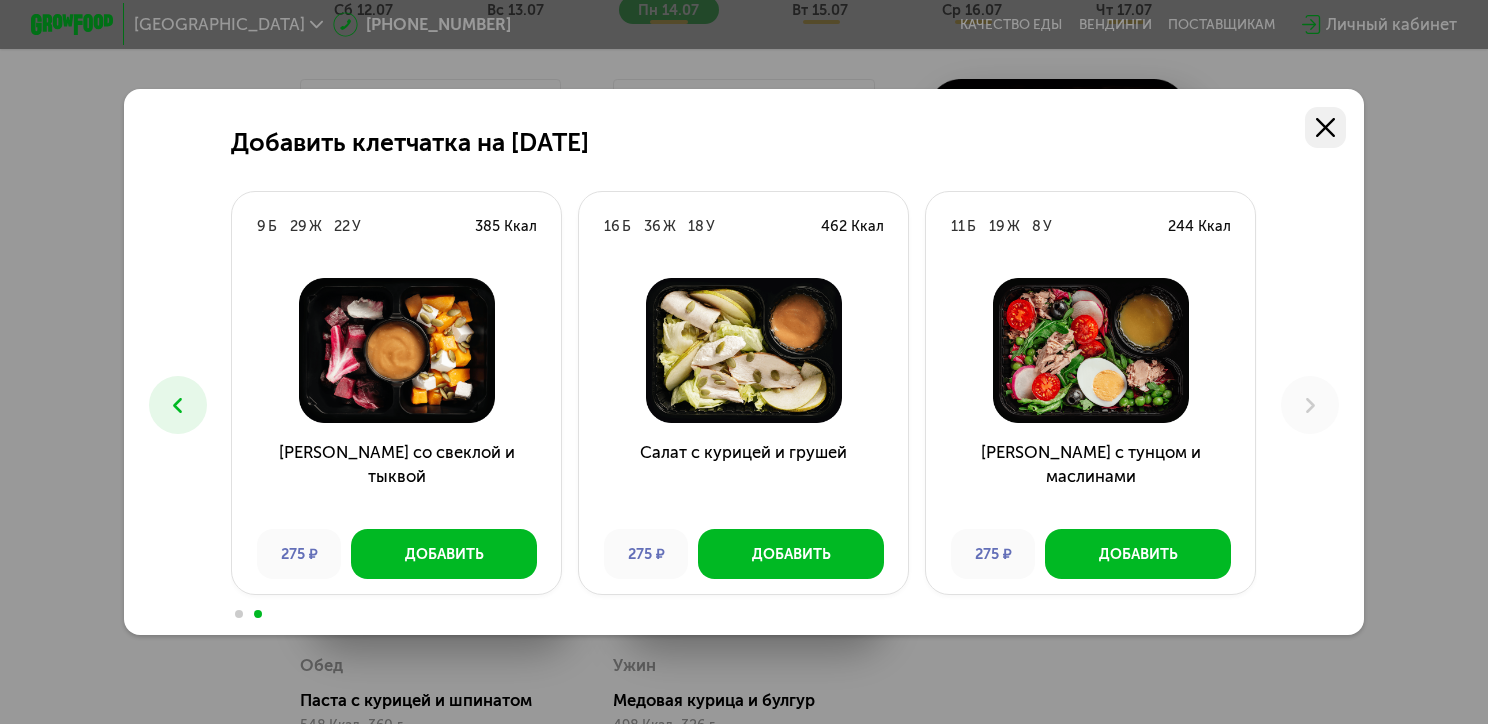 click 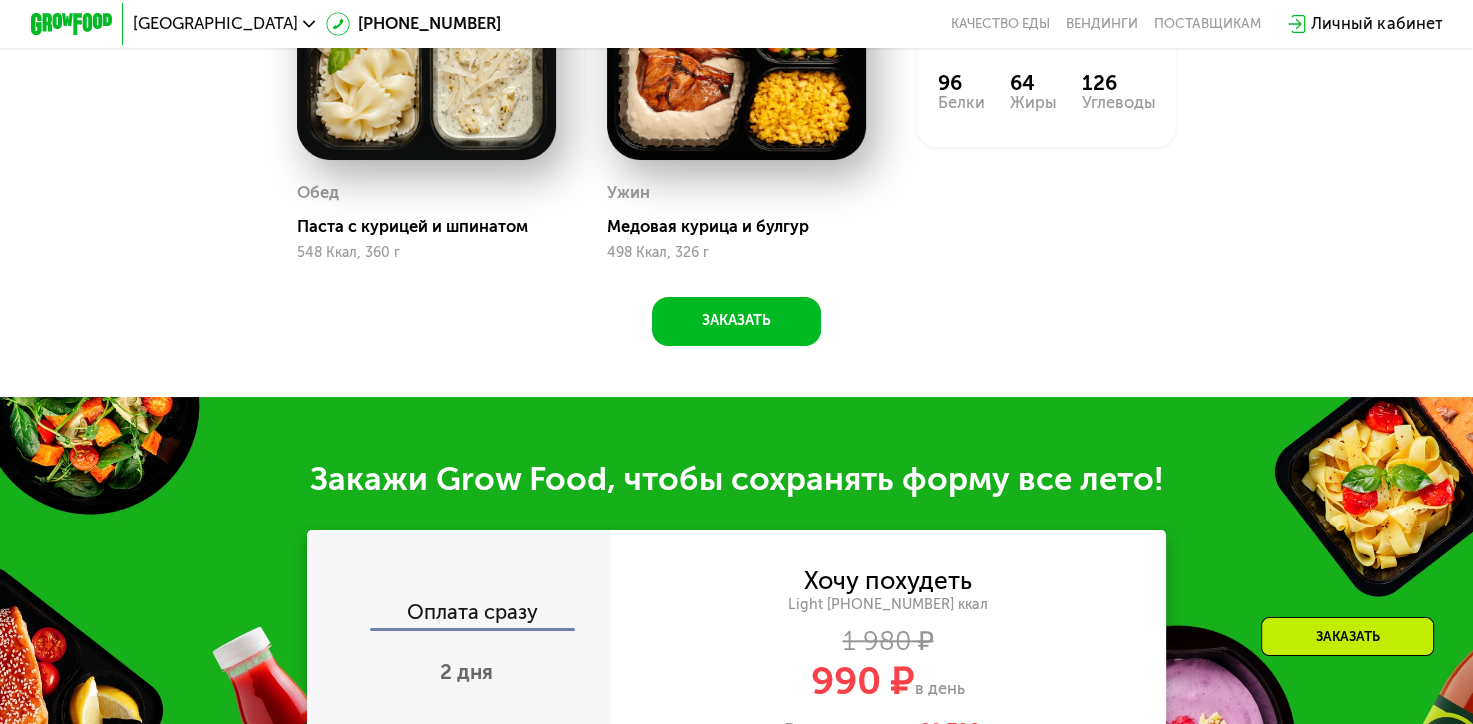 scroll, scrollTop: 1800, scrollLeft: 0, axis: vertical 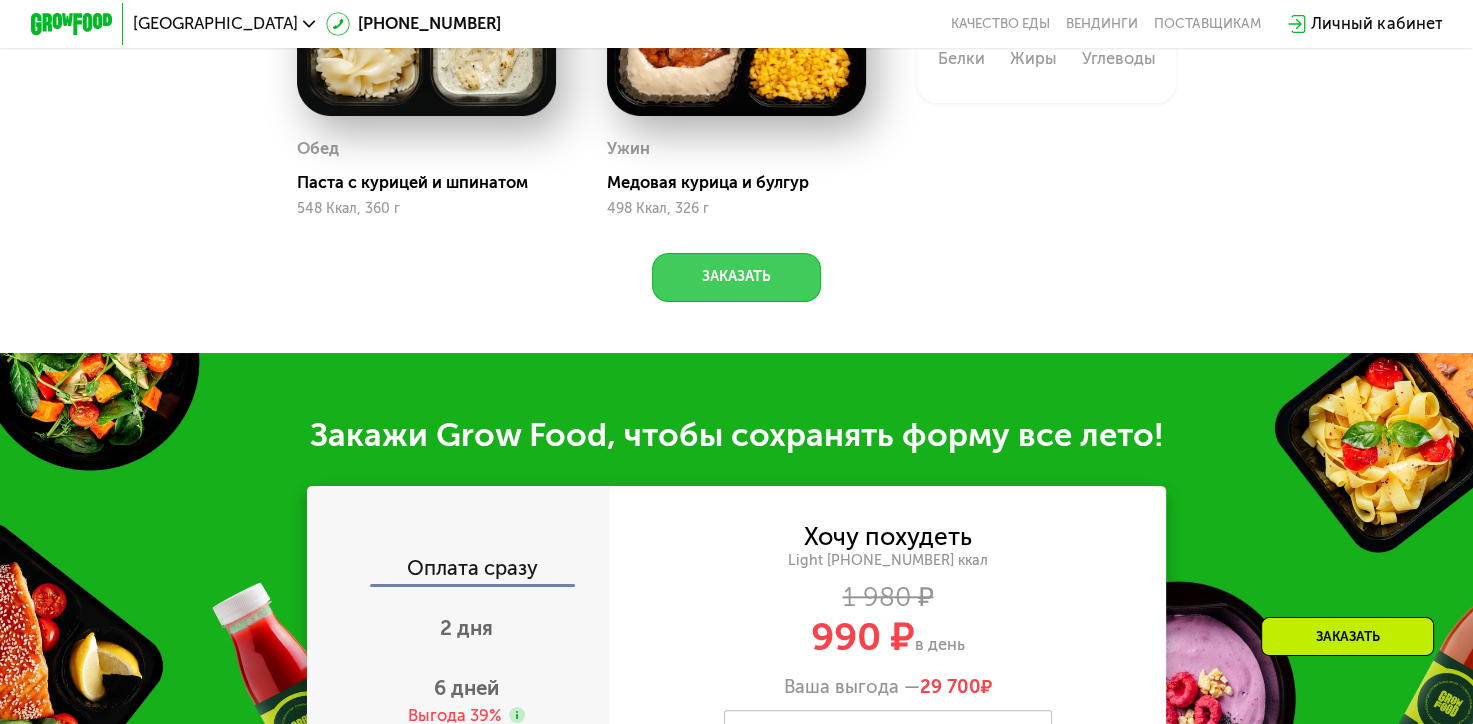 click on "Заказать" 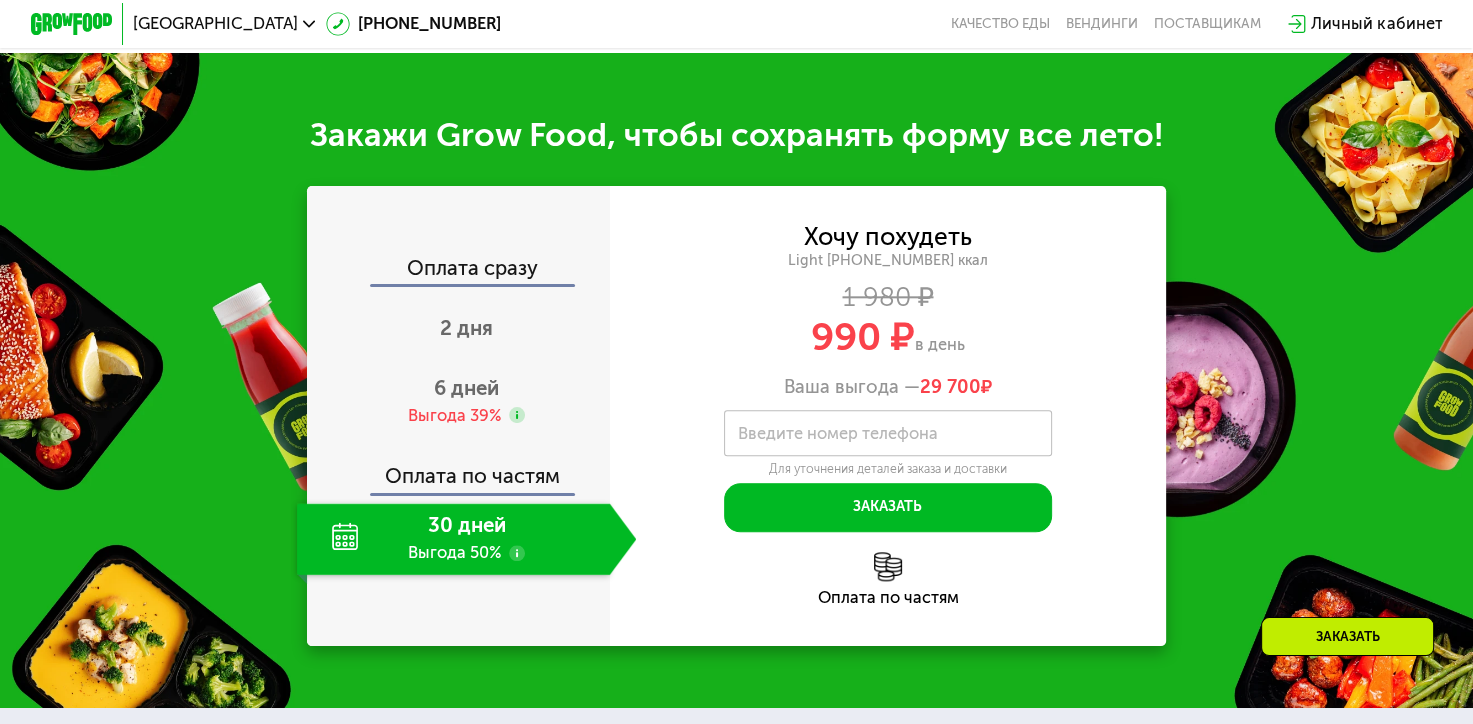 scroll, scrollTop: 2172, scrollLeft: 0, axis: vertical 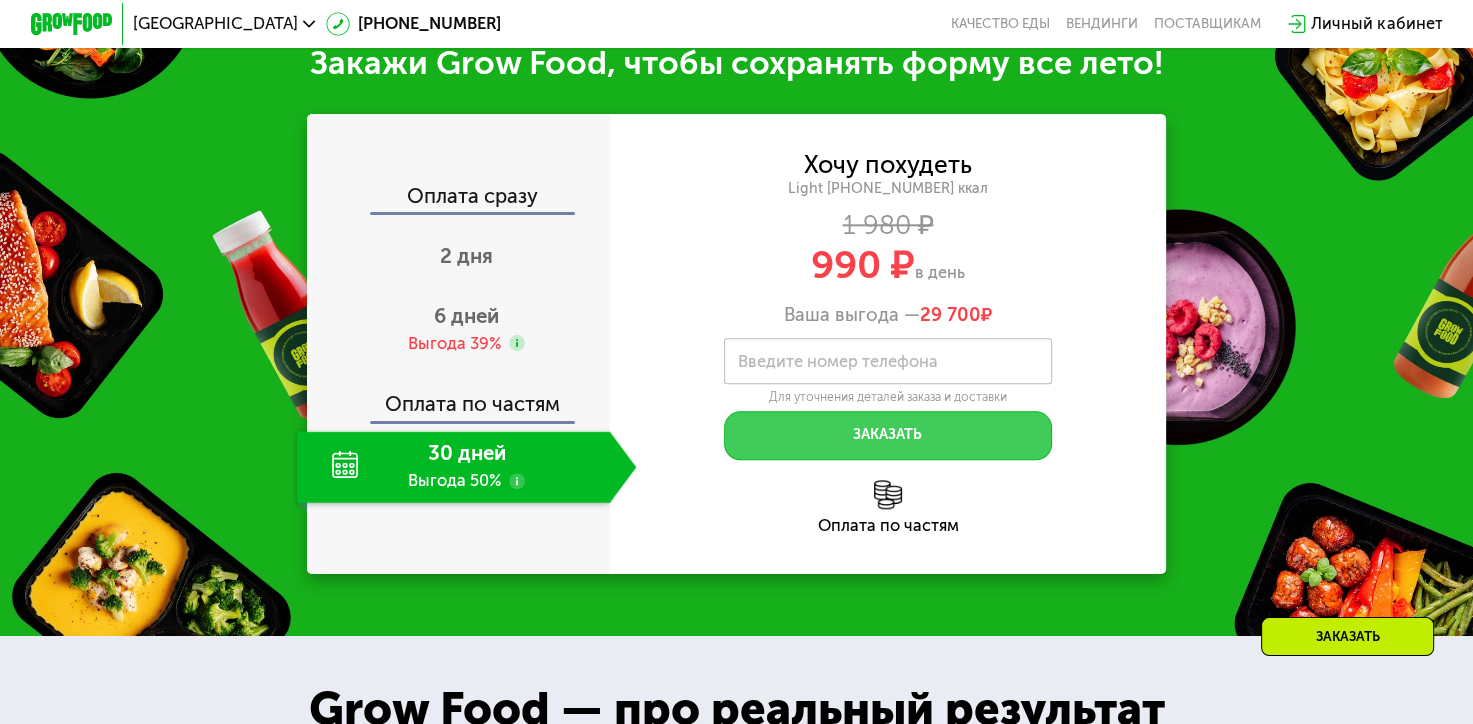 click on "Заказать" at bounding box center (887, 435) 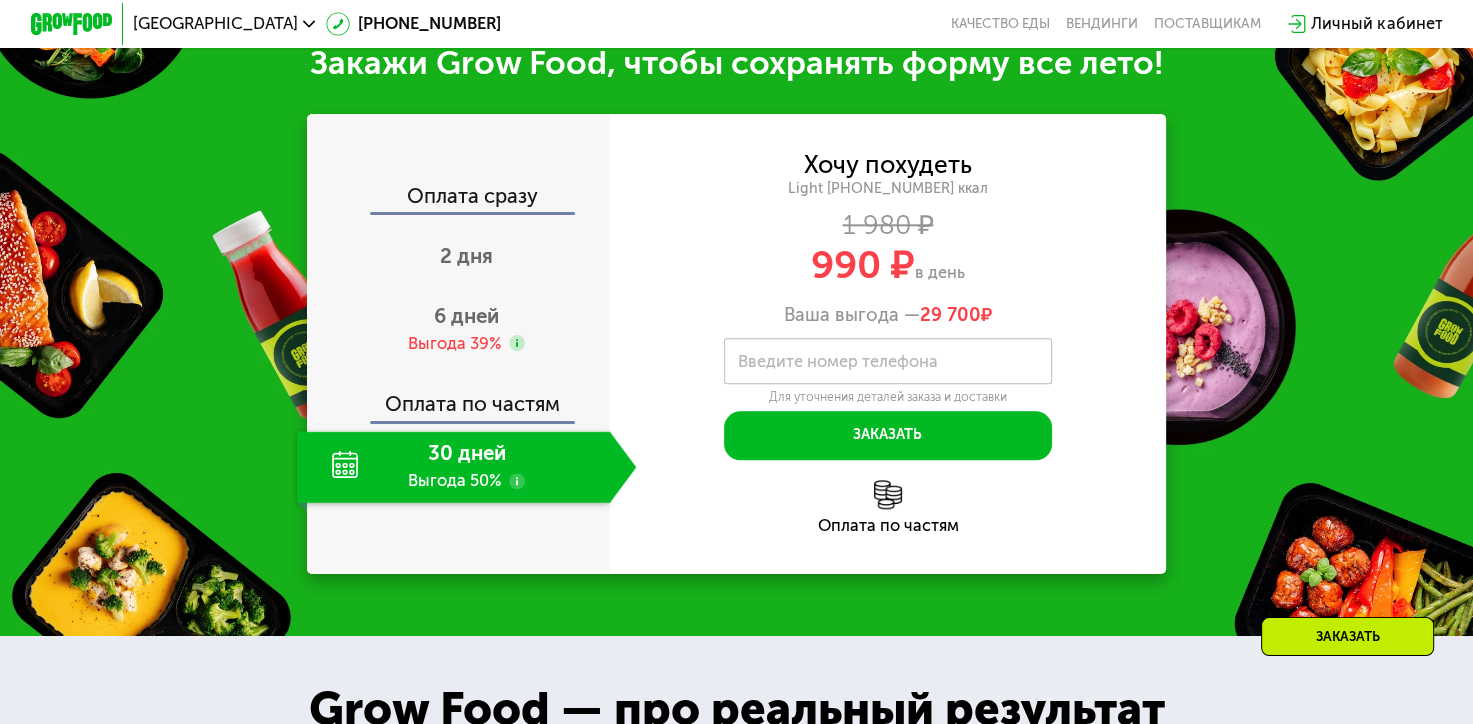 click on "Заказать" at bounding box center [1347, 636] 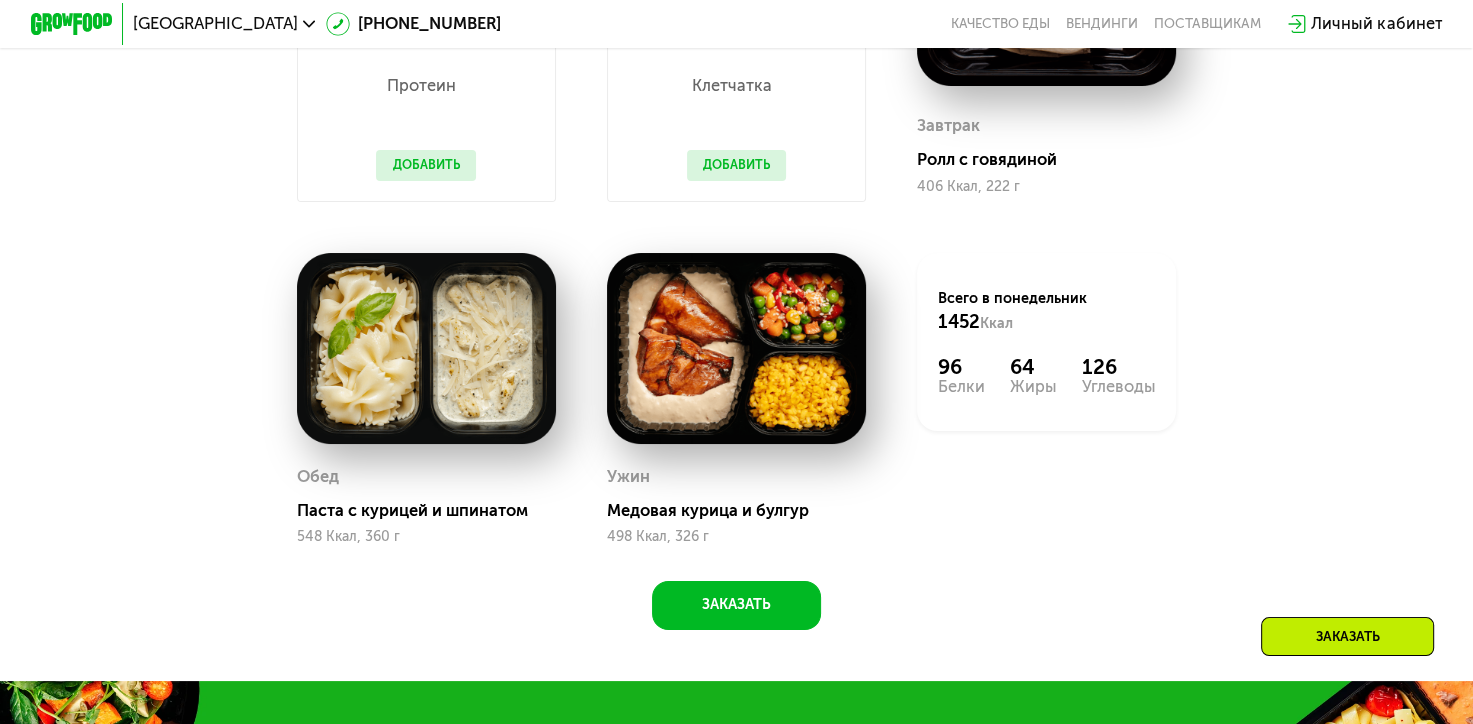 click at bounding box center [736, 348] 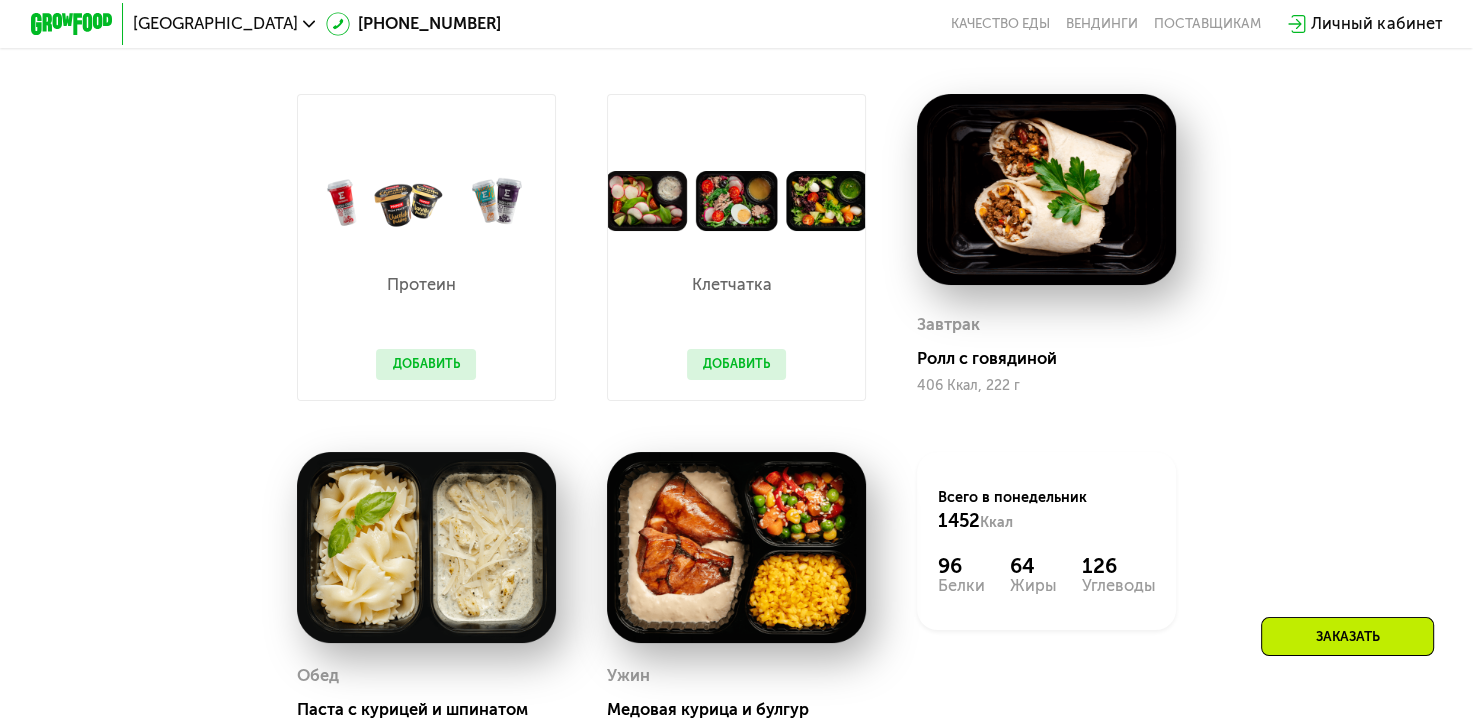 scroll, scrollTop: 1172, scrollLeft: 0, axis: vertical 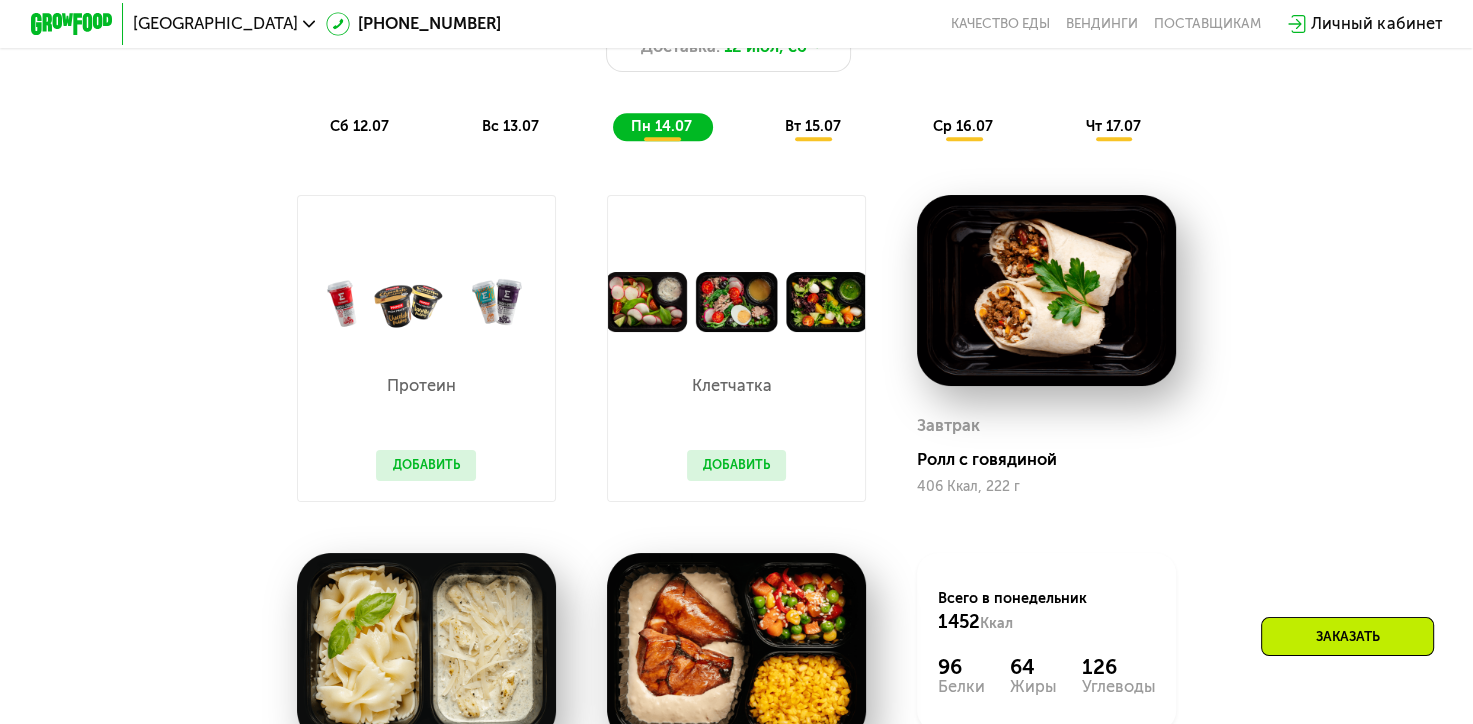 click at bounding box center (1046, 290) 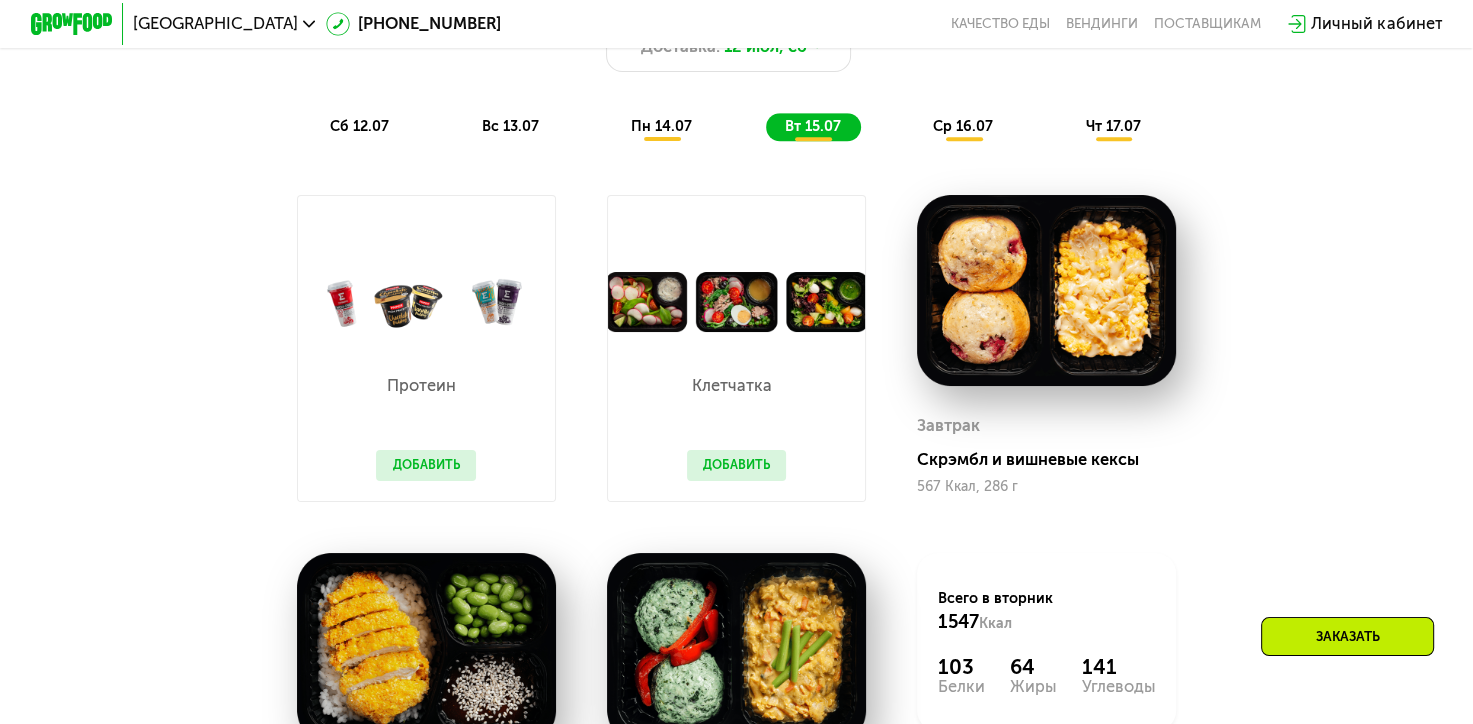 click on "Завтрак" at bounding box center (1046, 426) 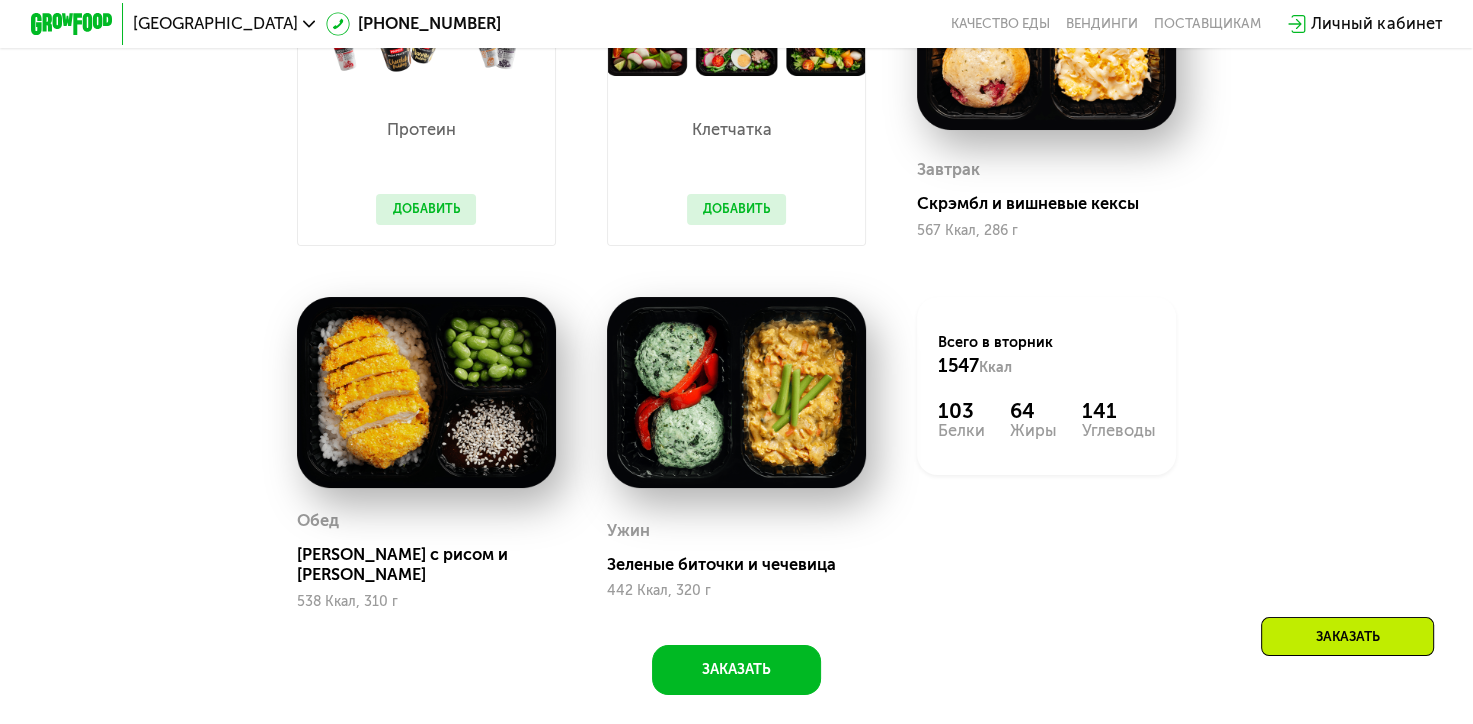 scroll, scrollTop: 1472, scrollLeft: 0, axis: vertical 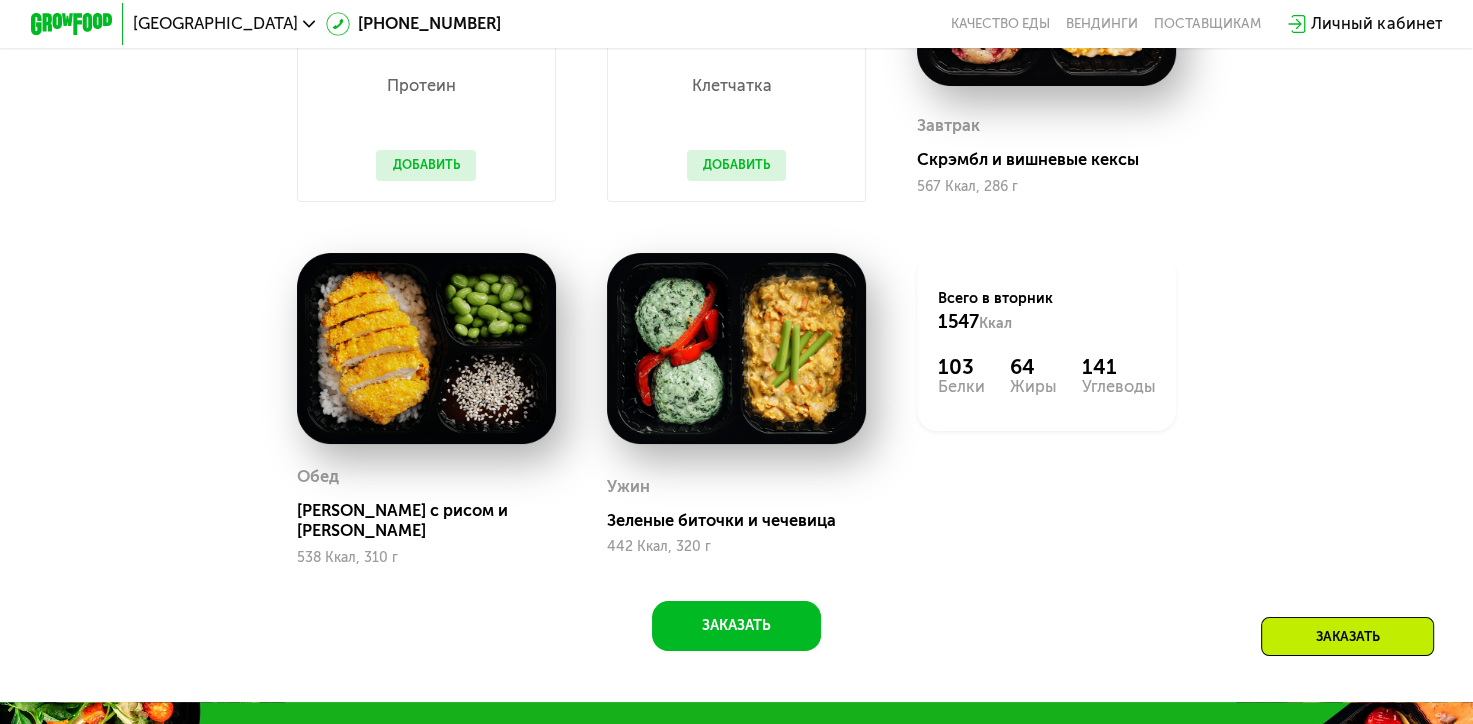 click on "Ужин Зеленые биточки и чечевица 442 Ккал, 320 г" at bounding box center (736, 409) 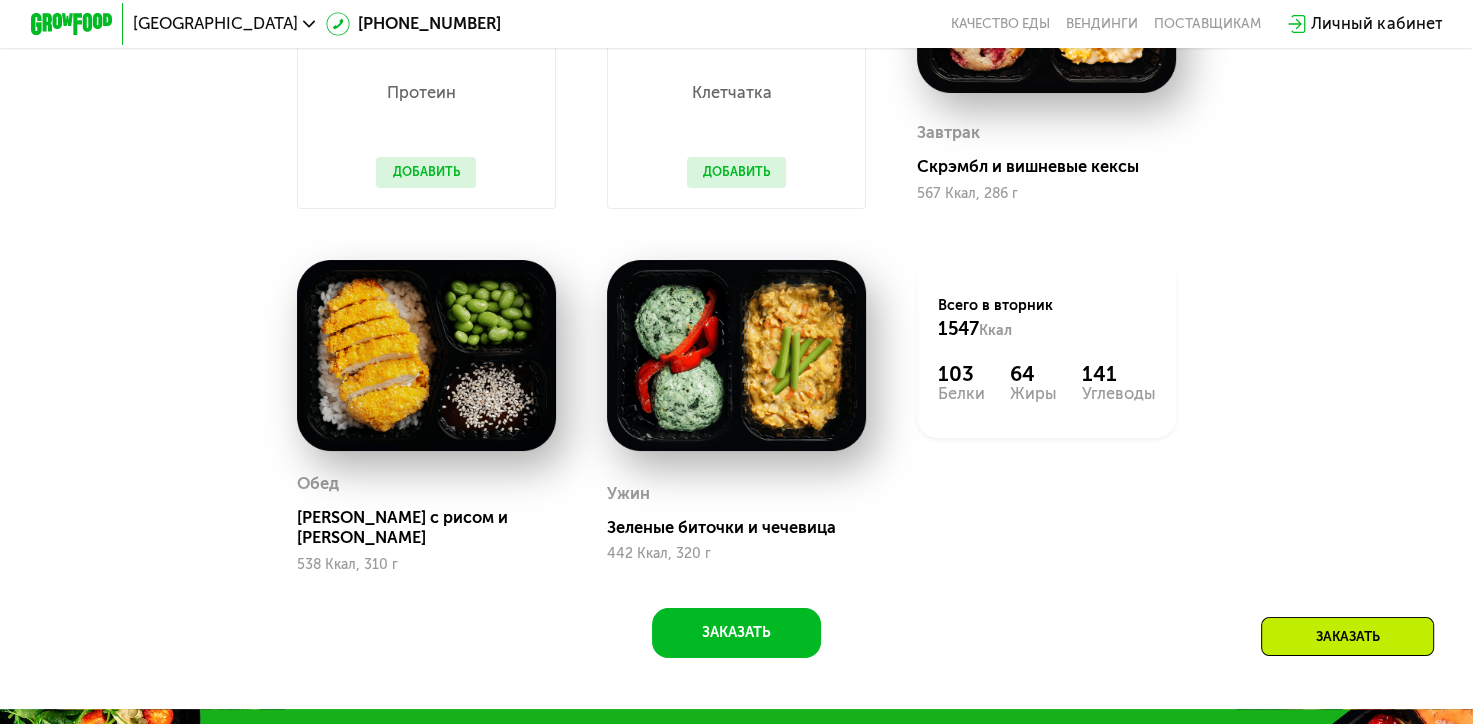 scroll, scrollTop: 1072, scrollLeft: 0, axis: vertical 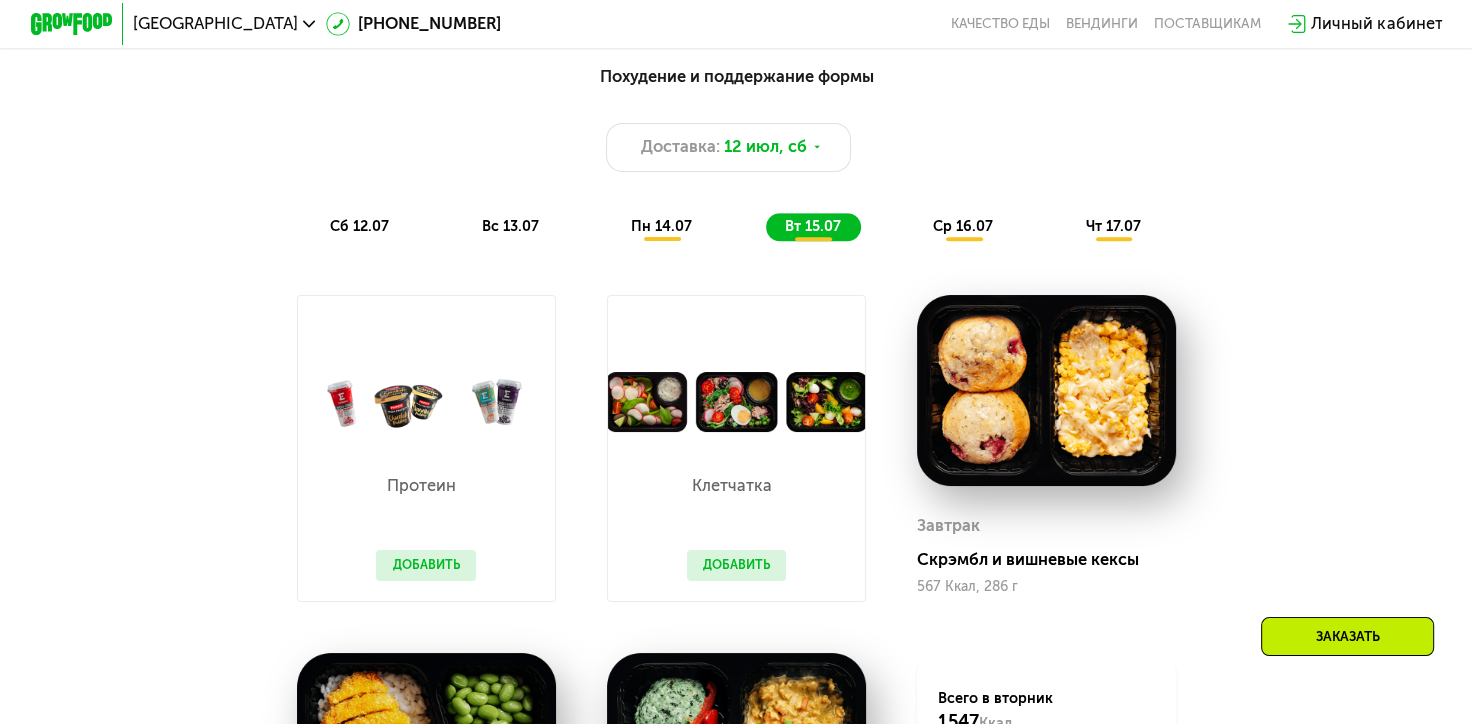click on "ср 16.07" at bounding box center (963, 226) 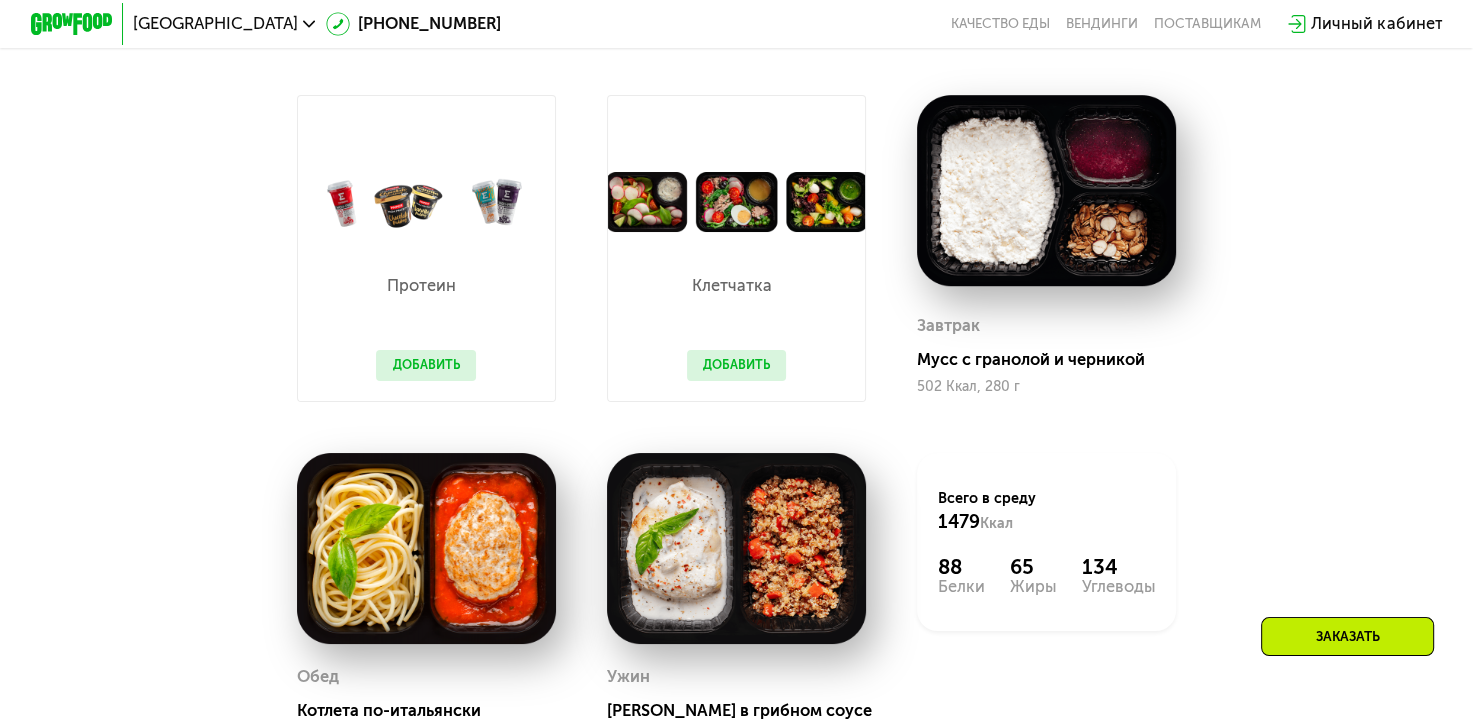 scroll, scrollTop: 1072, scrollLeft: 0, axis: vertical 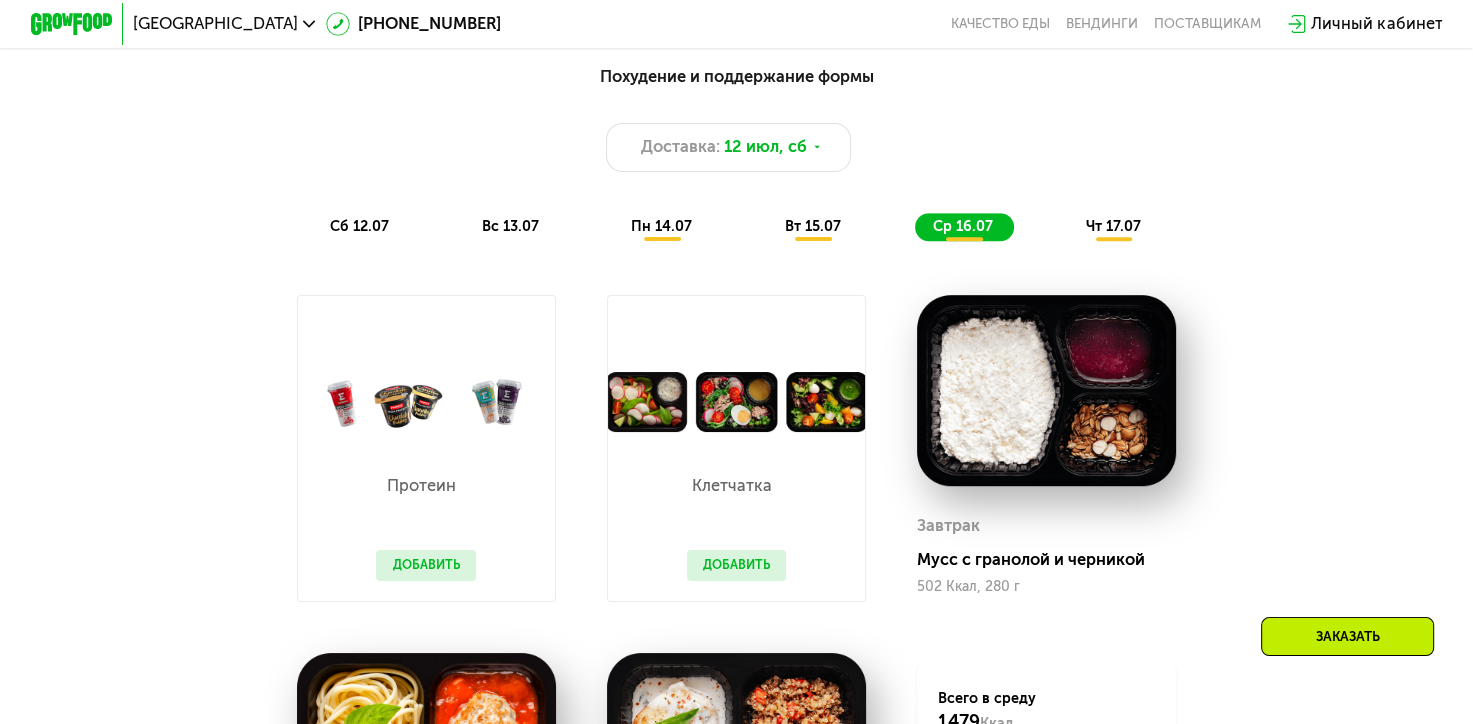 click on "чт 17.07" at bounding box center [1113, 226] 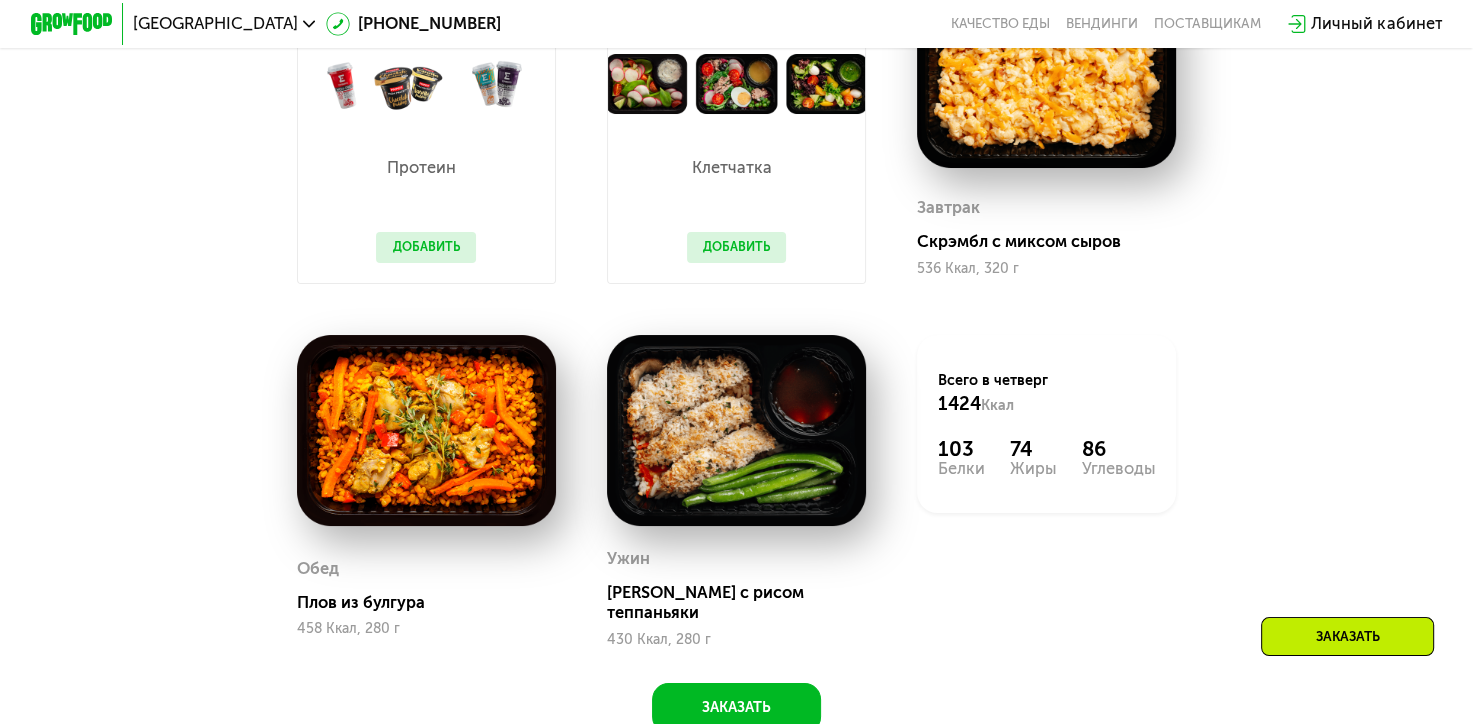 scroll, scrollTop: 1172, scrollLeft: 0, axis: vertical 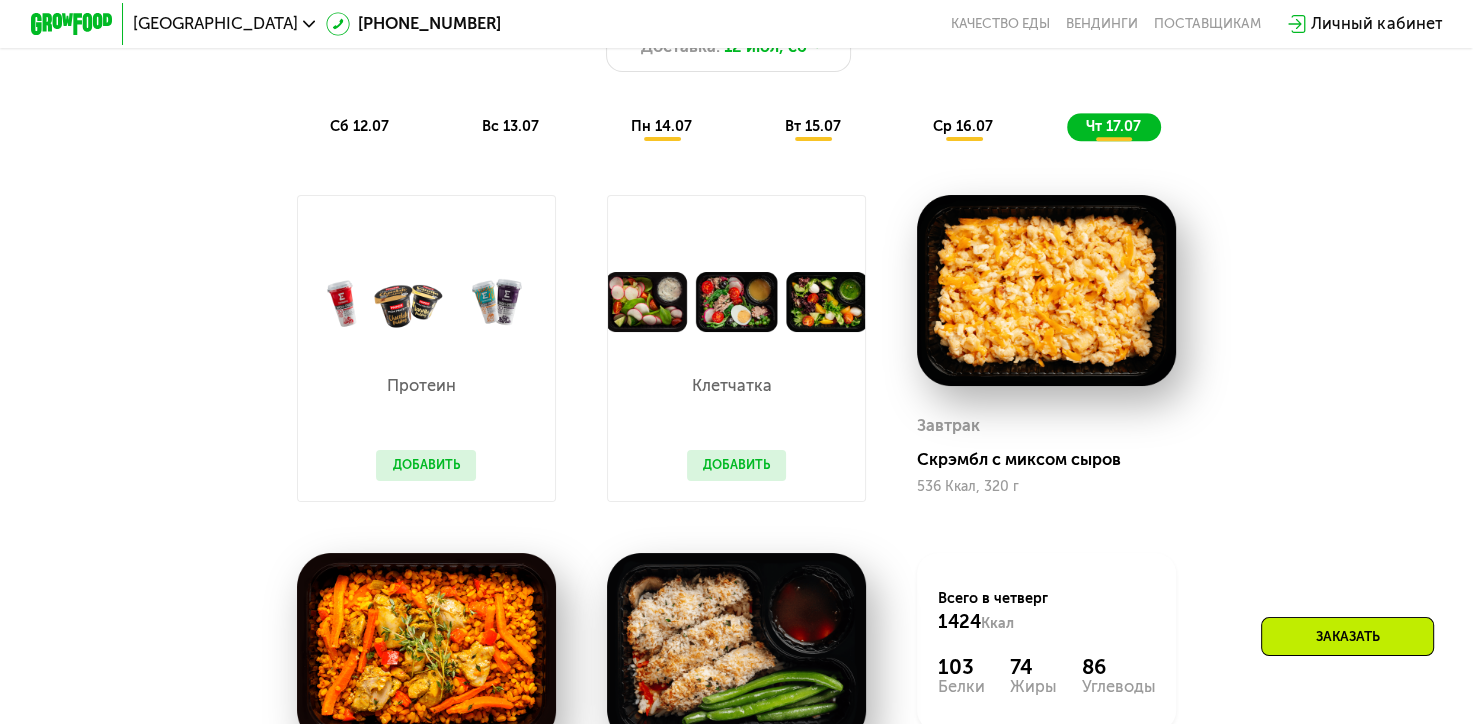 click at bounding box center [1046, 290] 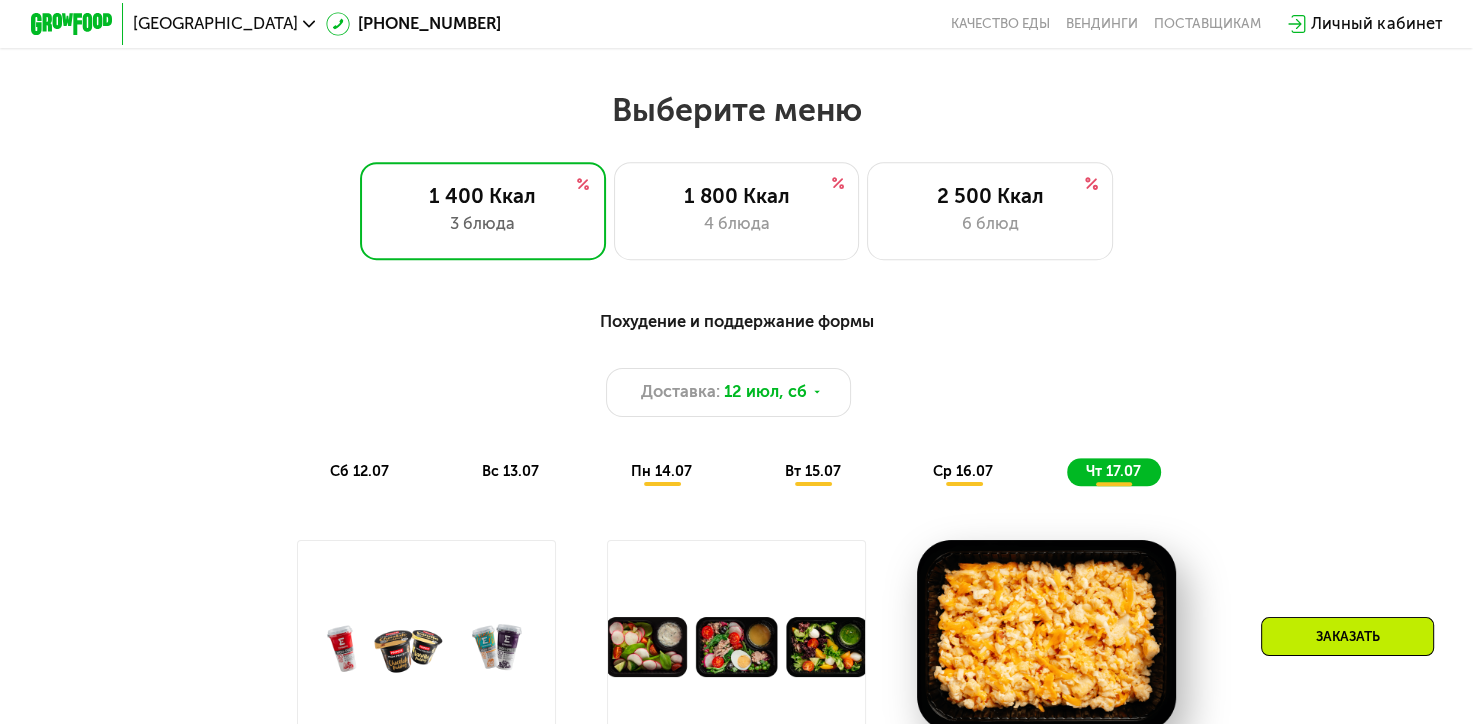 scroll, scrollTop: 772, scrollLeft: 0, axis: vertical 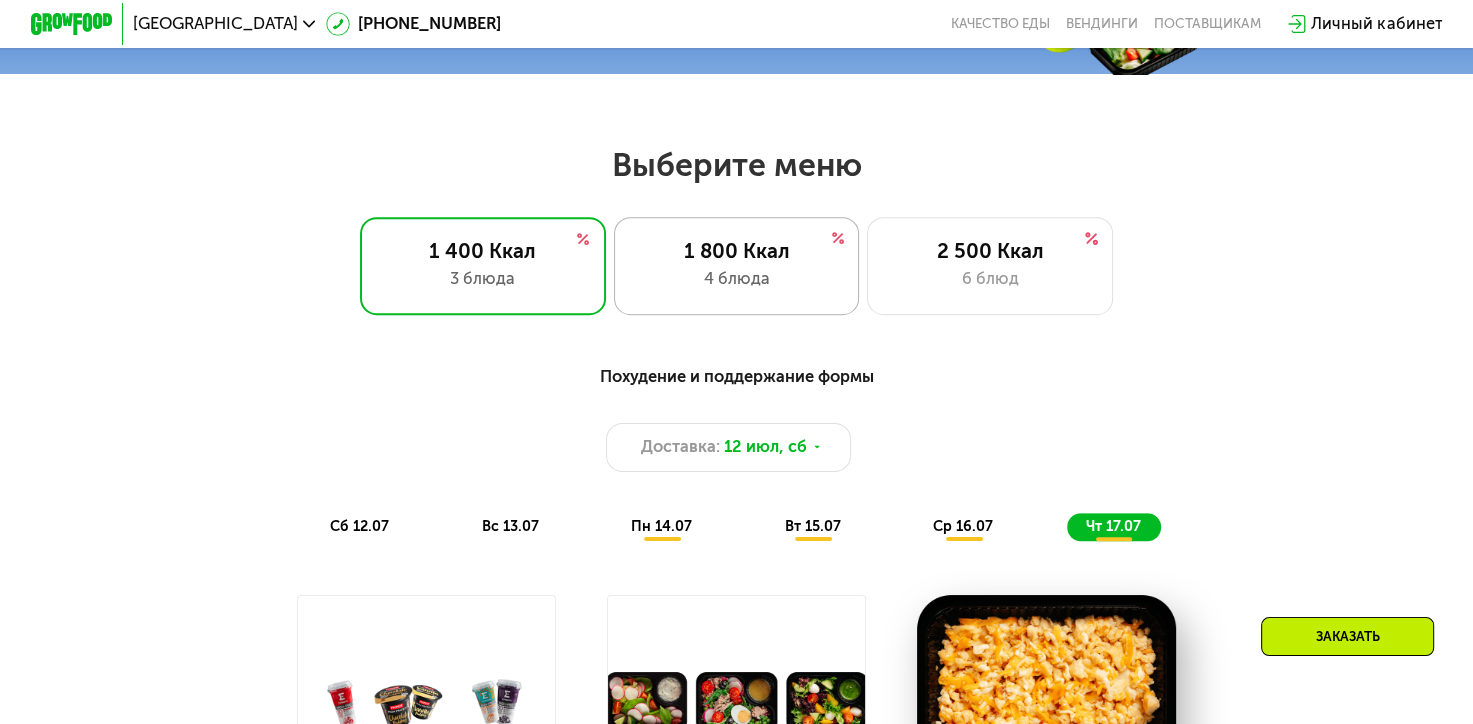 click on "4 блюда" at bounding box center (736, 279) 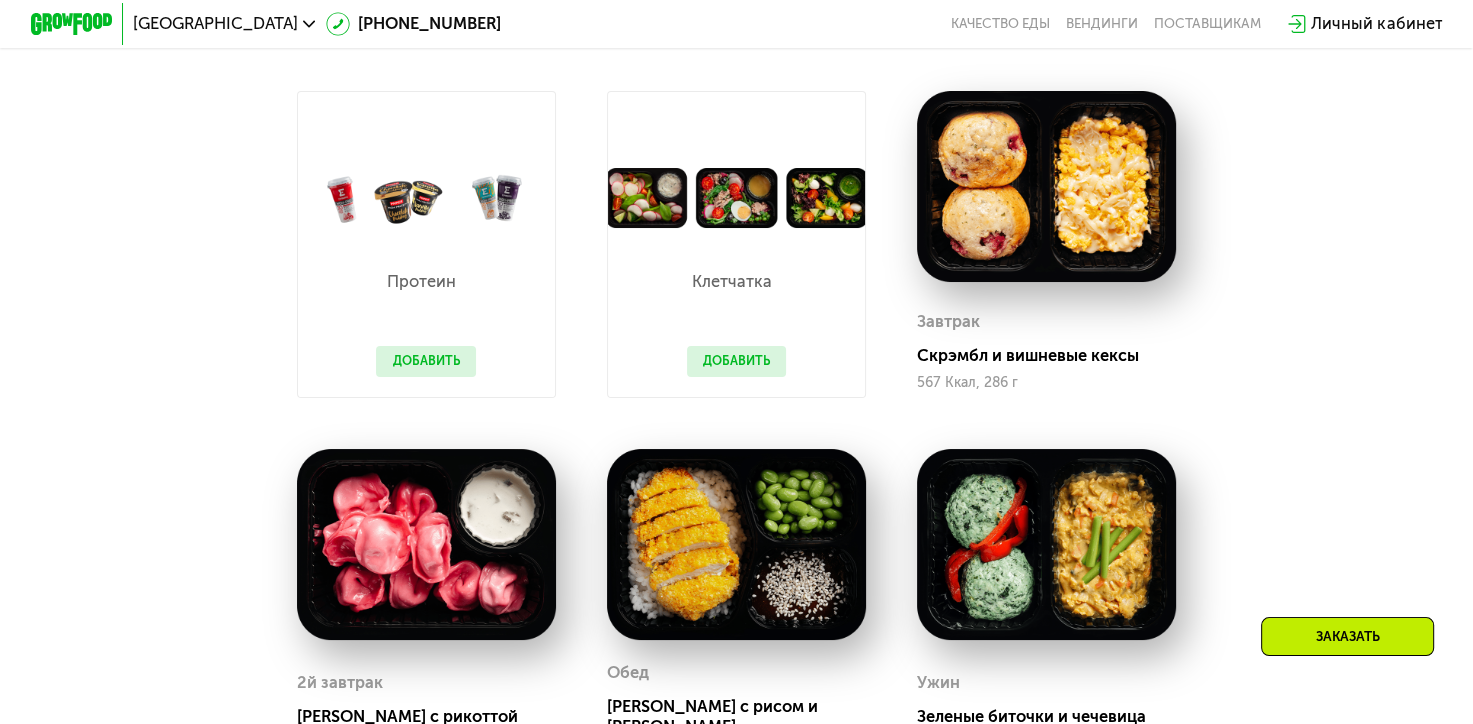scroll, scrollTop: 1072, scrollLeft: 0, axis: vertical 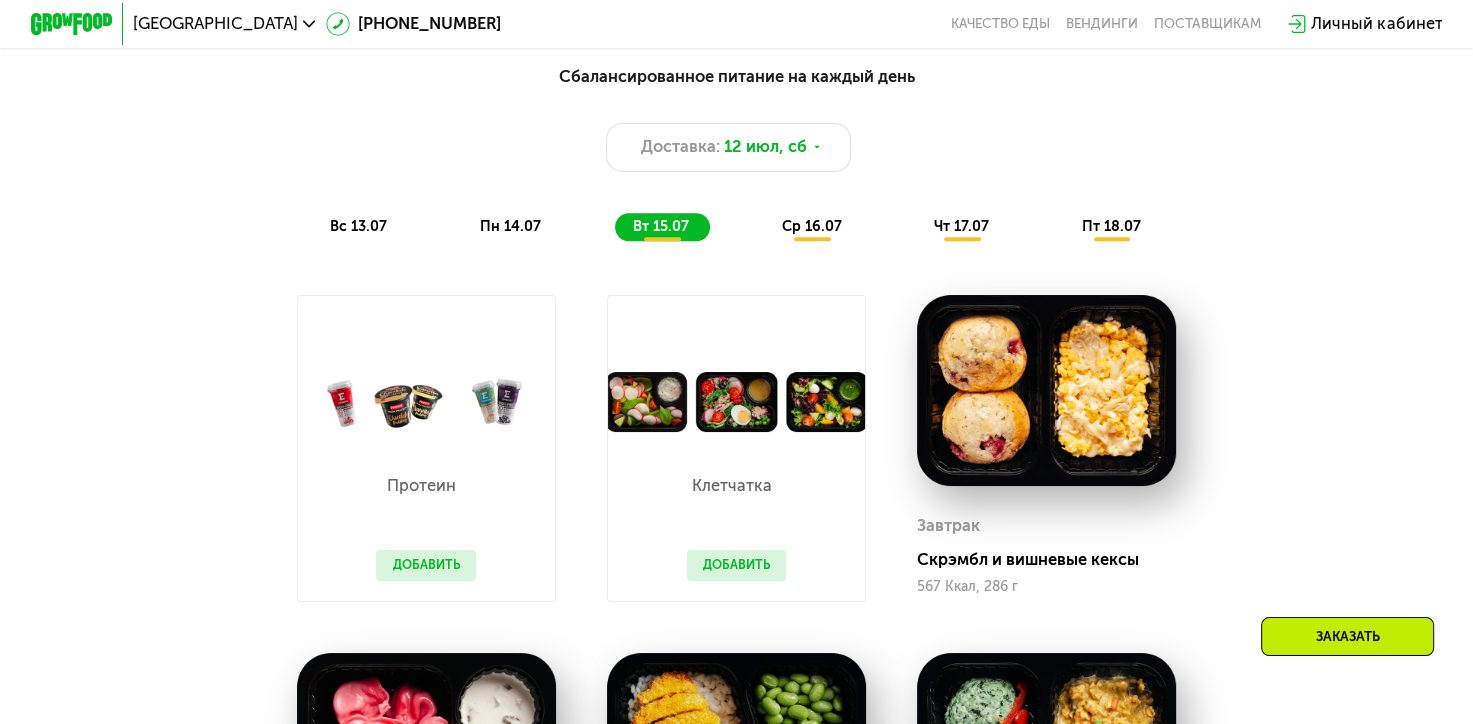 click on "ср 16.07" at bounding box center [812, 226] 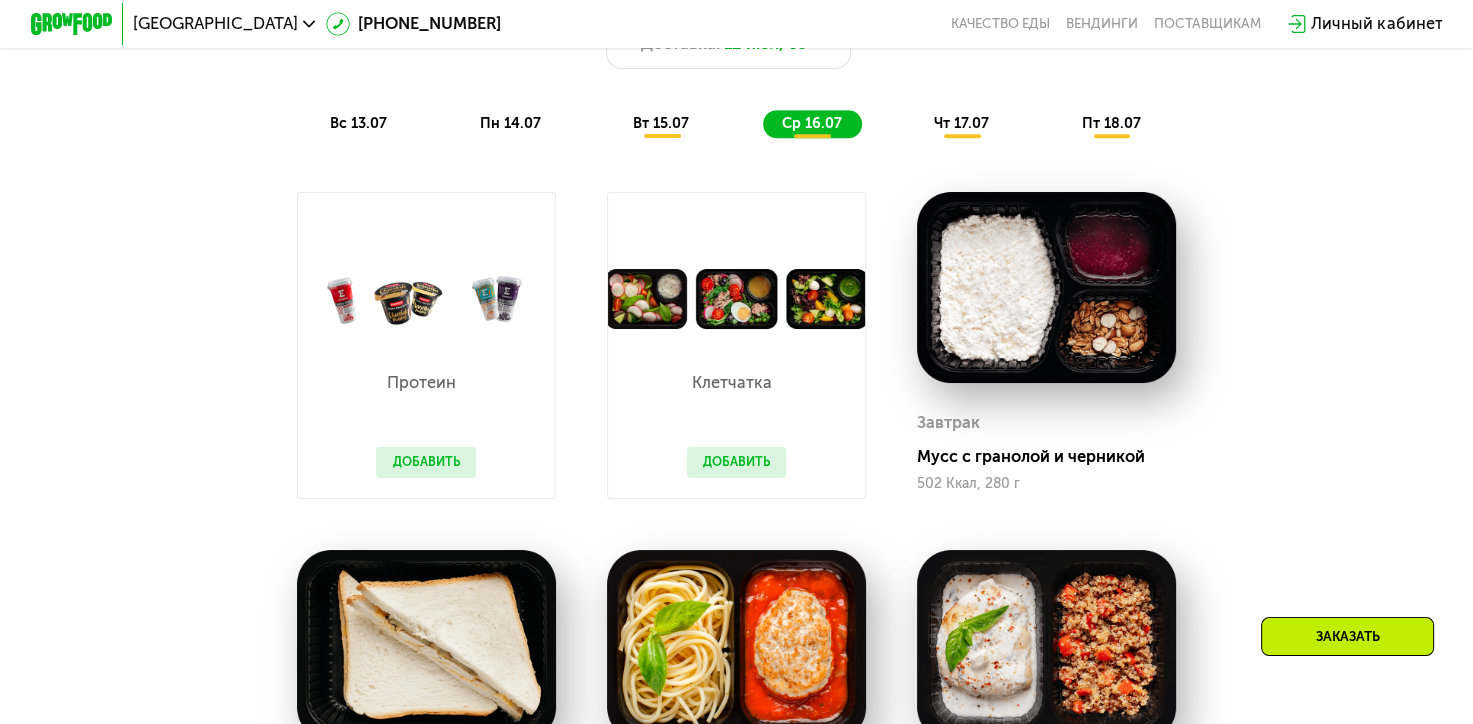 scroll, scrollTop: 1172, scrollLeft: 0, axis: vertical 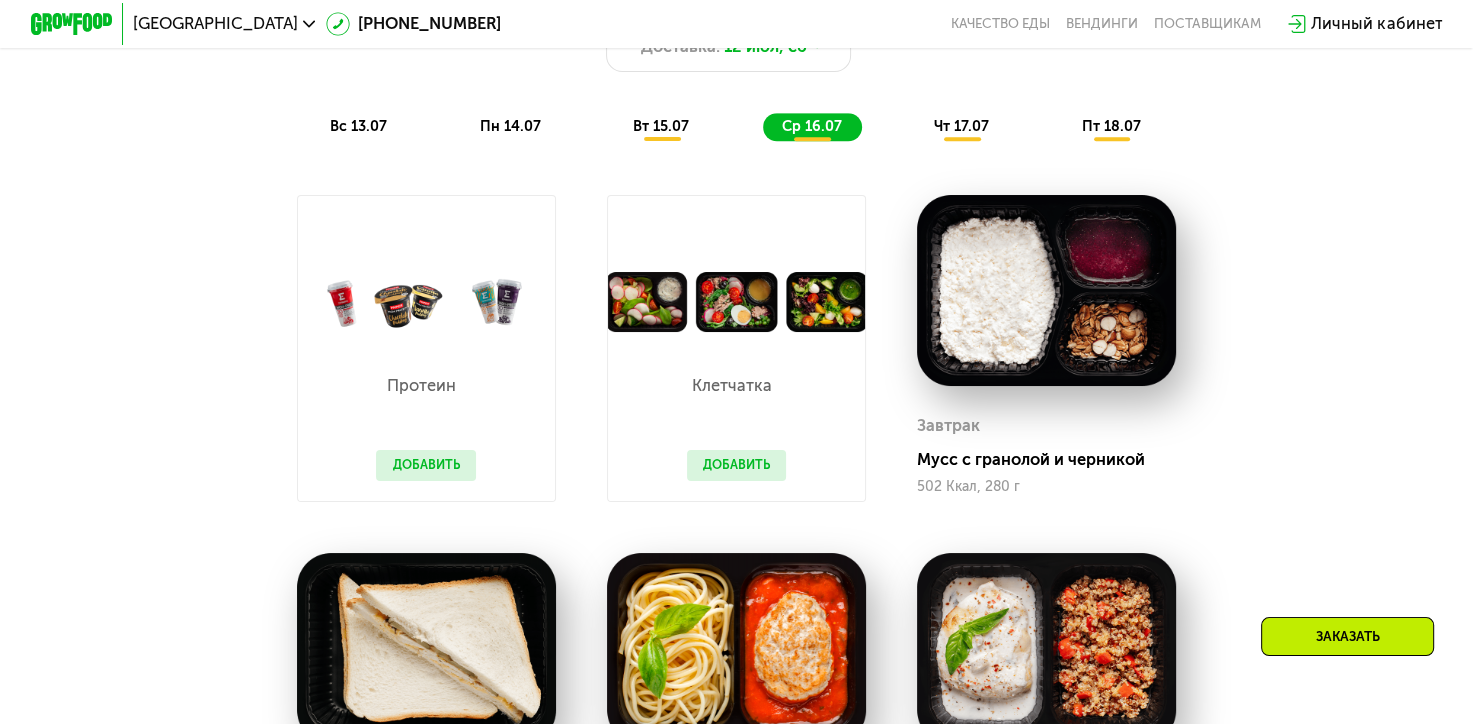 click on "пт 18.07" 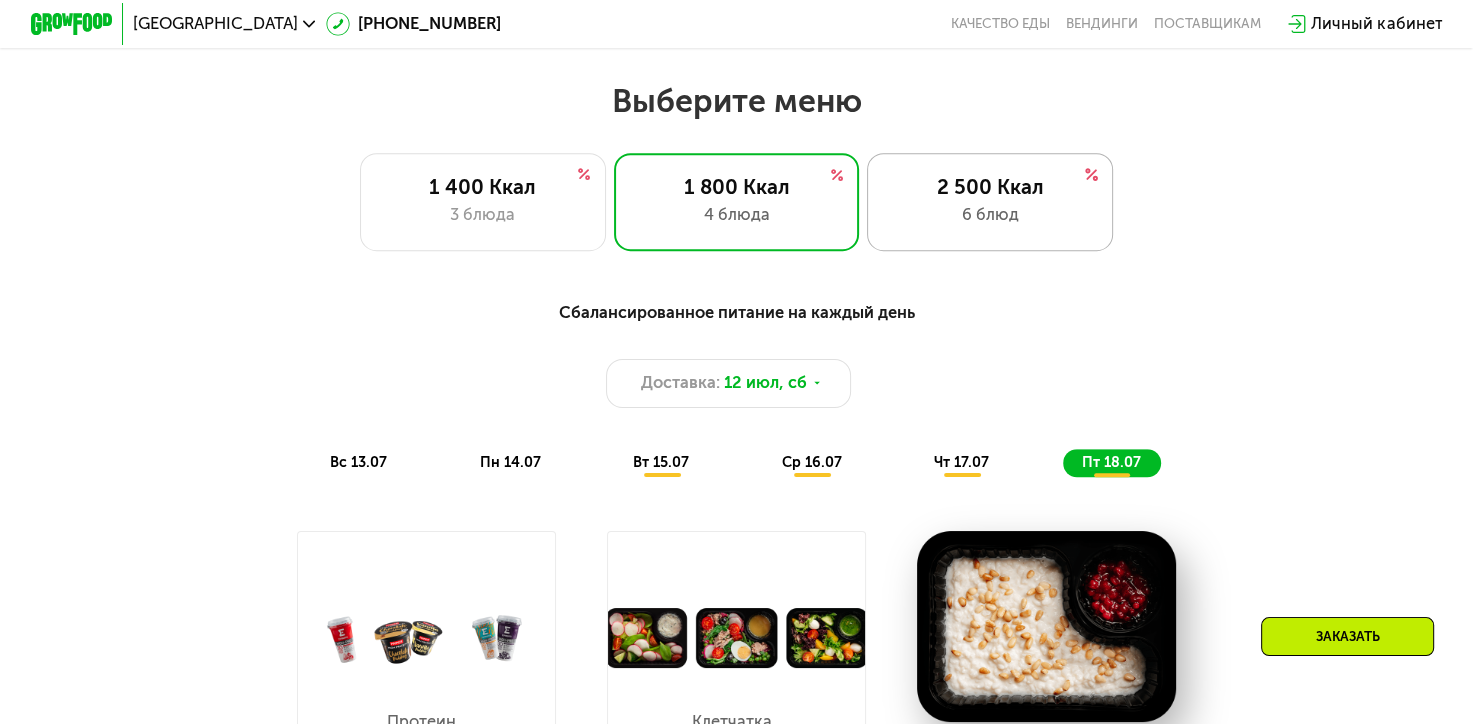 scroll, scrollTop: 672, scrollLeft: 0, axis: vertical 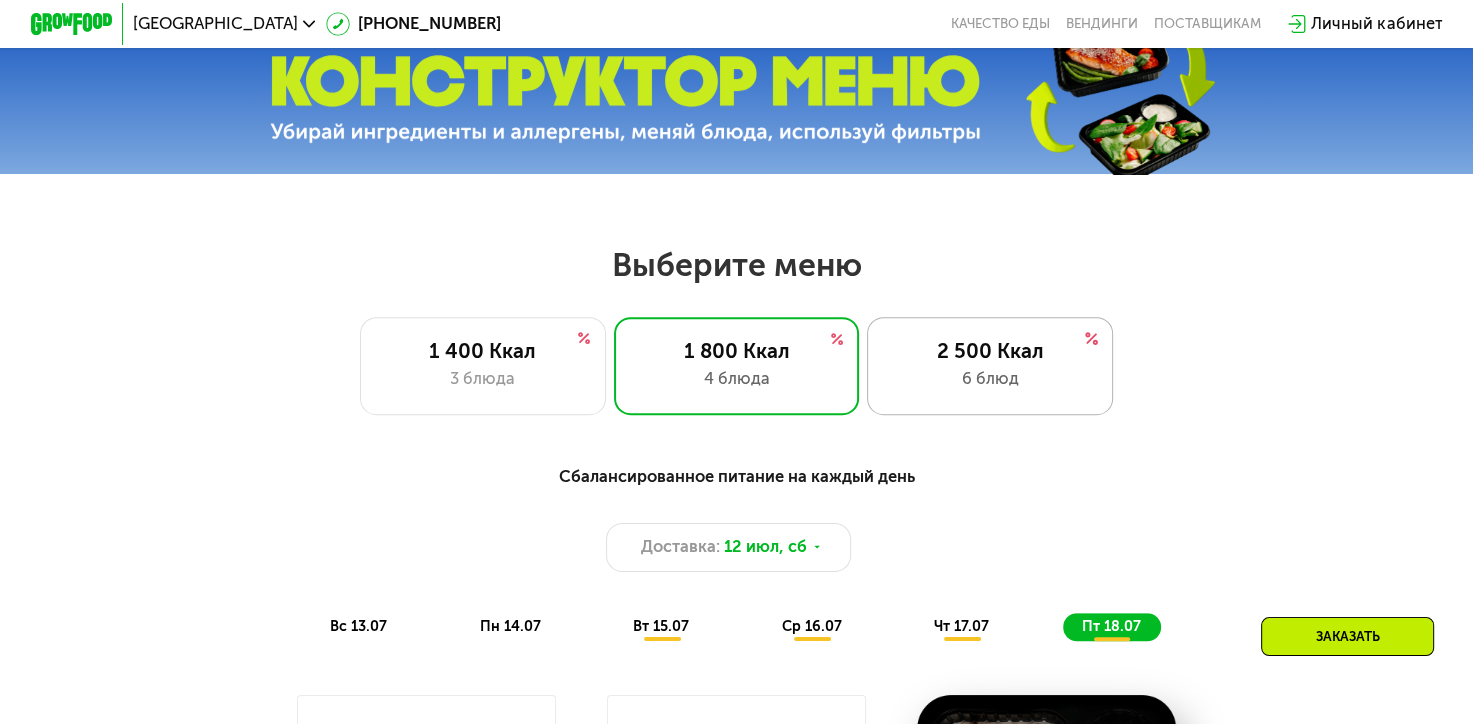 click on "2 500 Ккал" at bounding box center (990, 351) 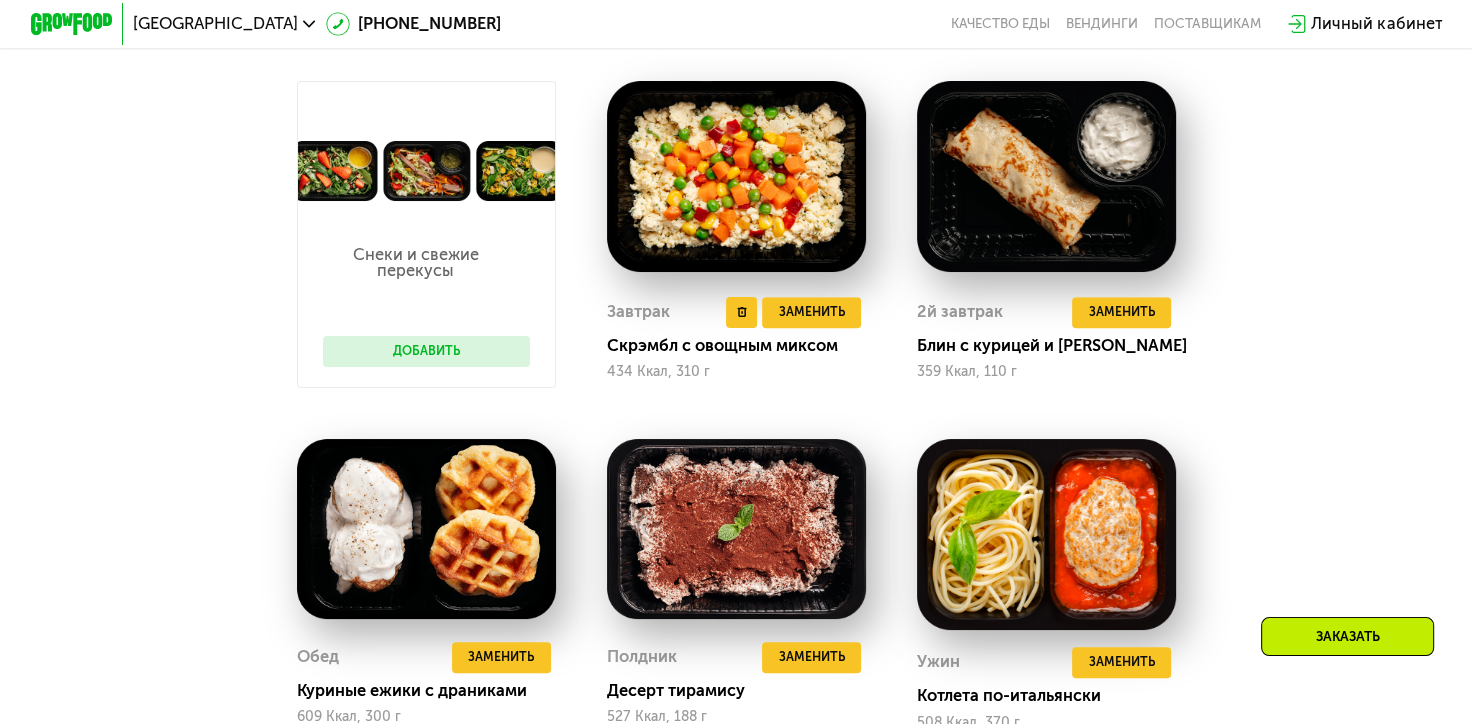 scroll, scrollTop: 1172, scrollLeft: 0, axis: vertical 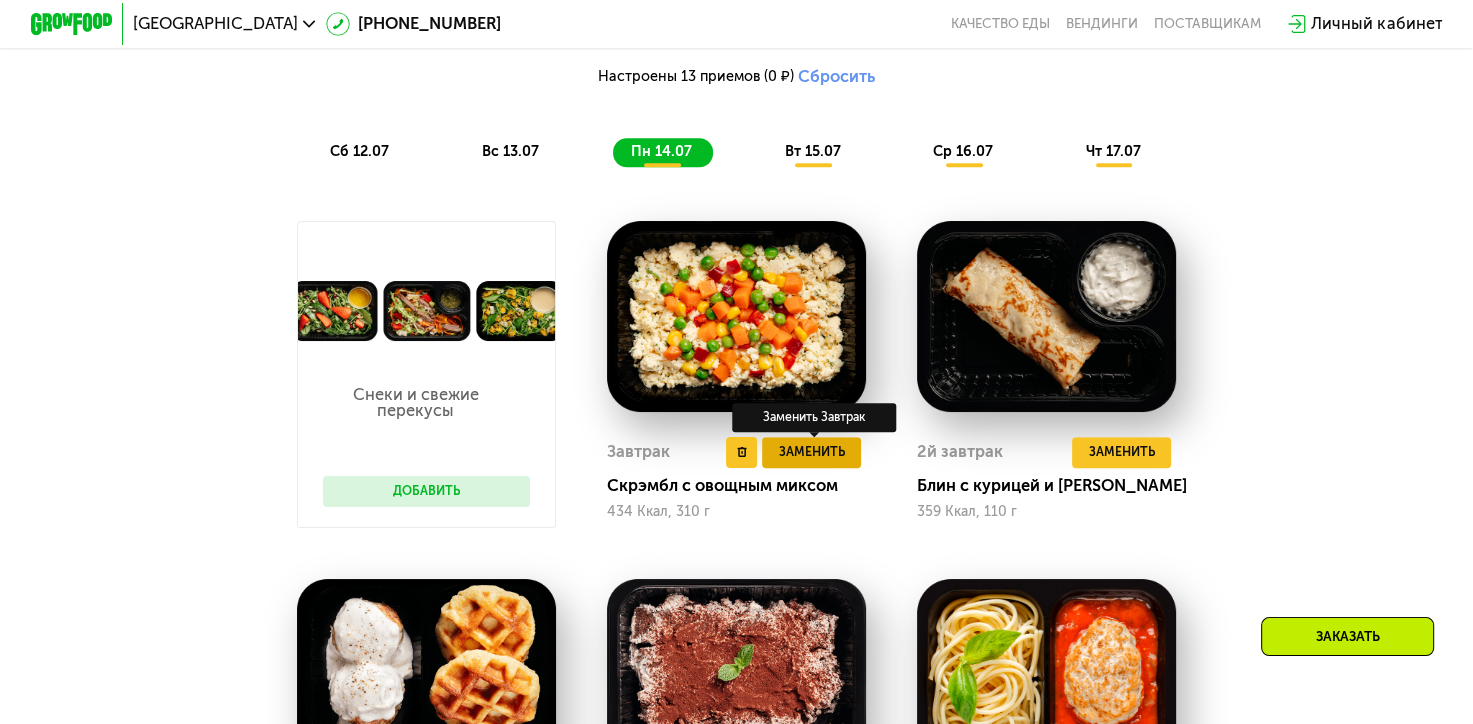 click on "Заменить" at bounding box center [812, 452] 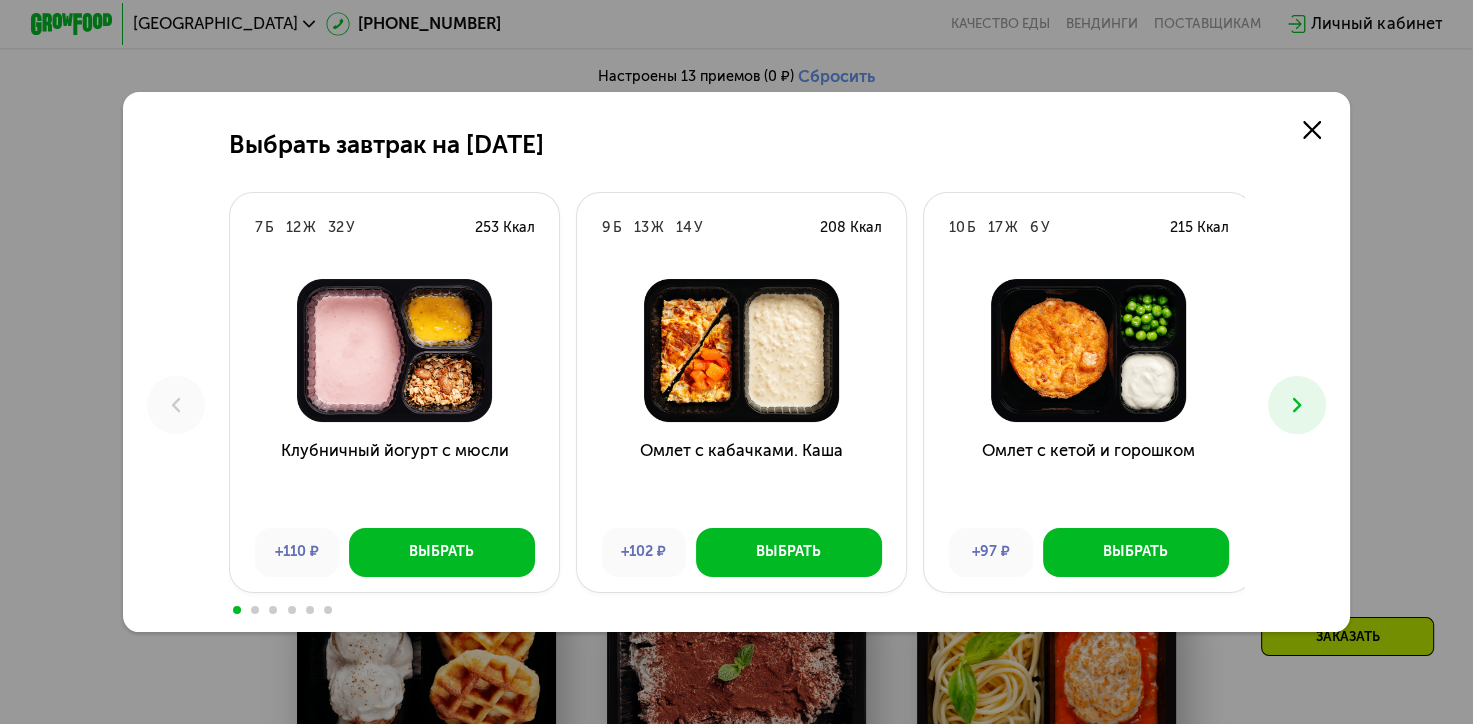 scroll, scrollTop: 0, scrollLeft: 0, axis: both 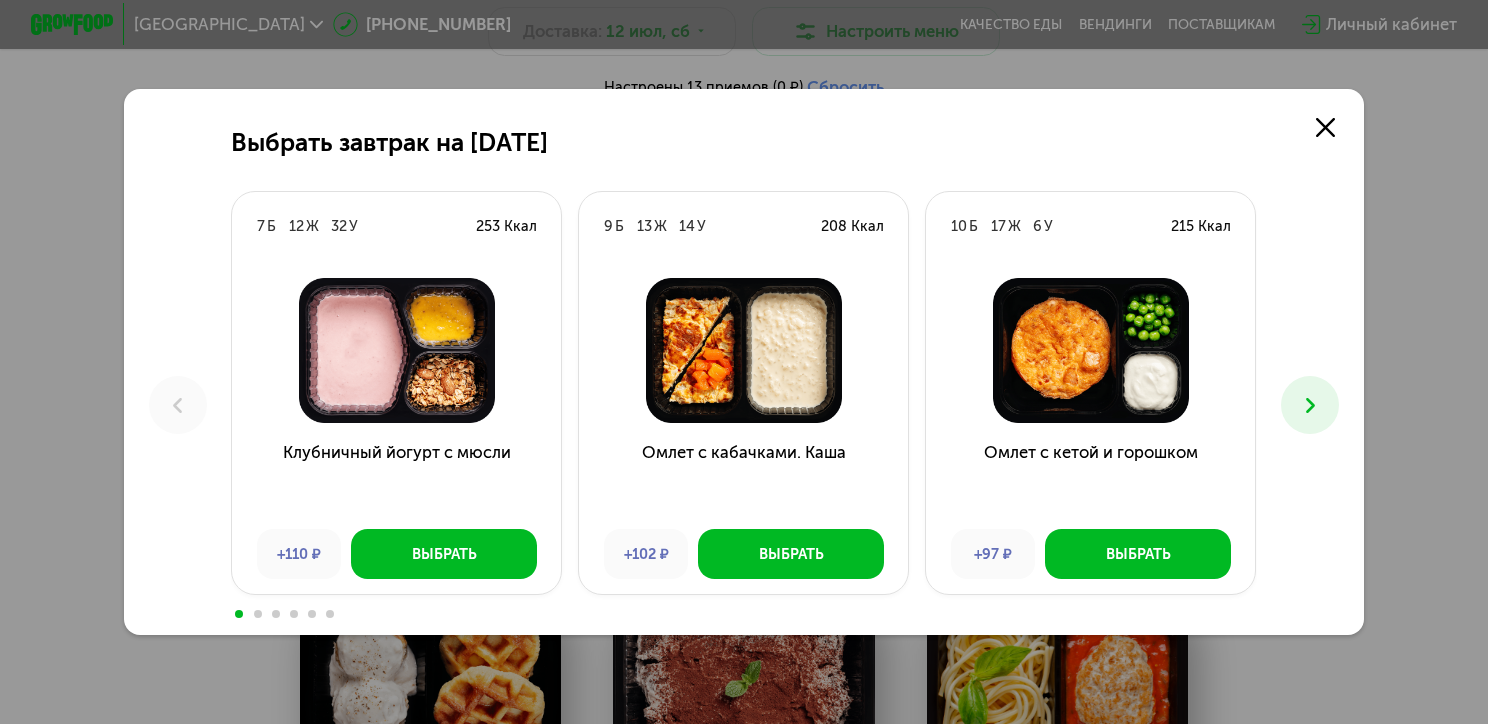click at bounding box center (1310, 405) 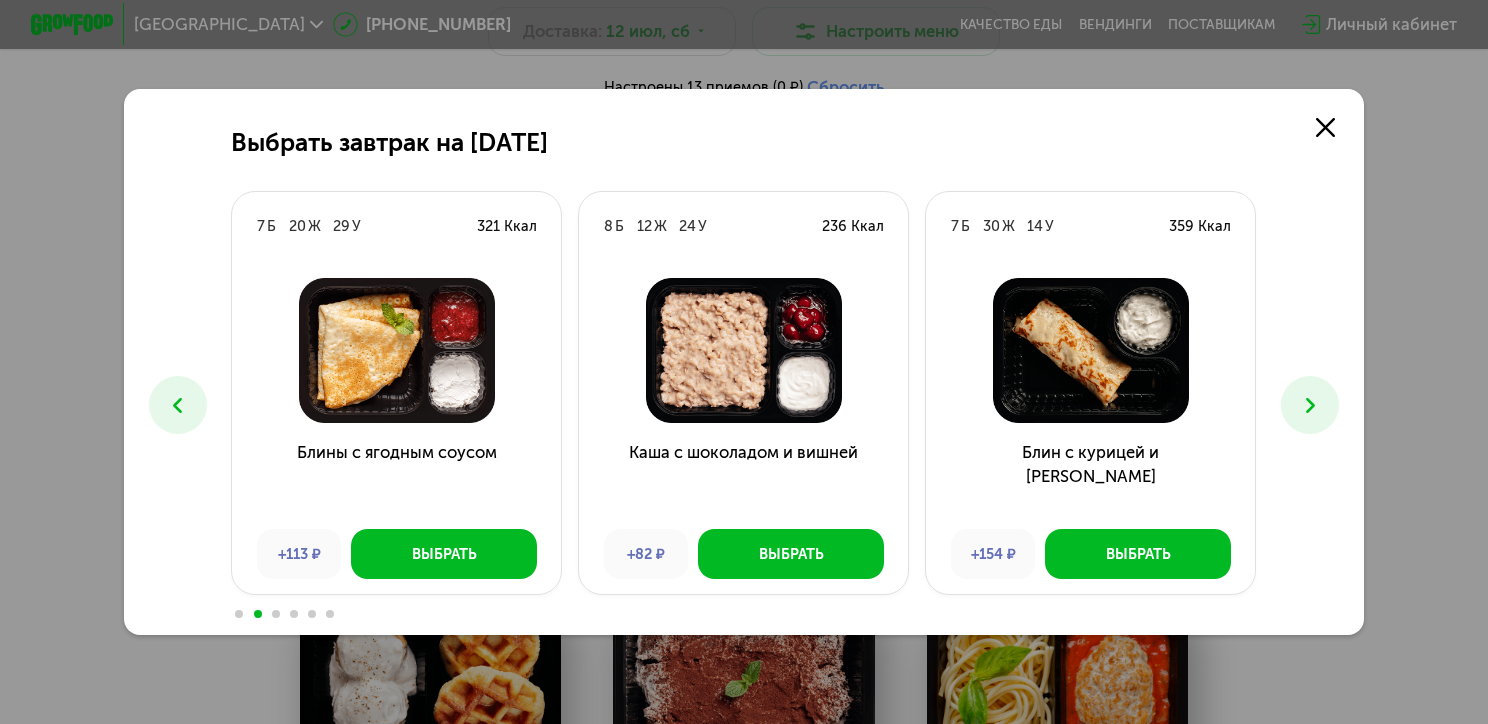 click 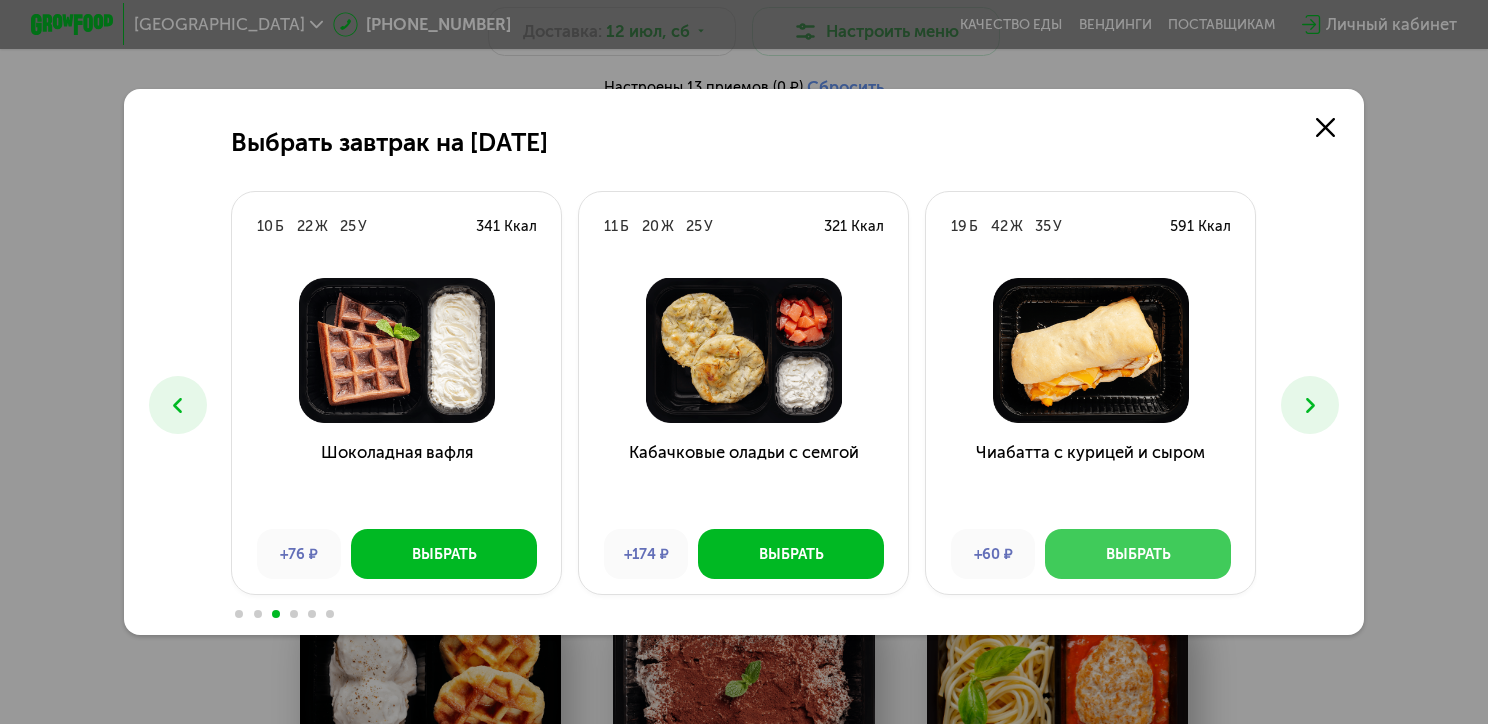 click on "Выбрать" at bounding box center [1138, 554] 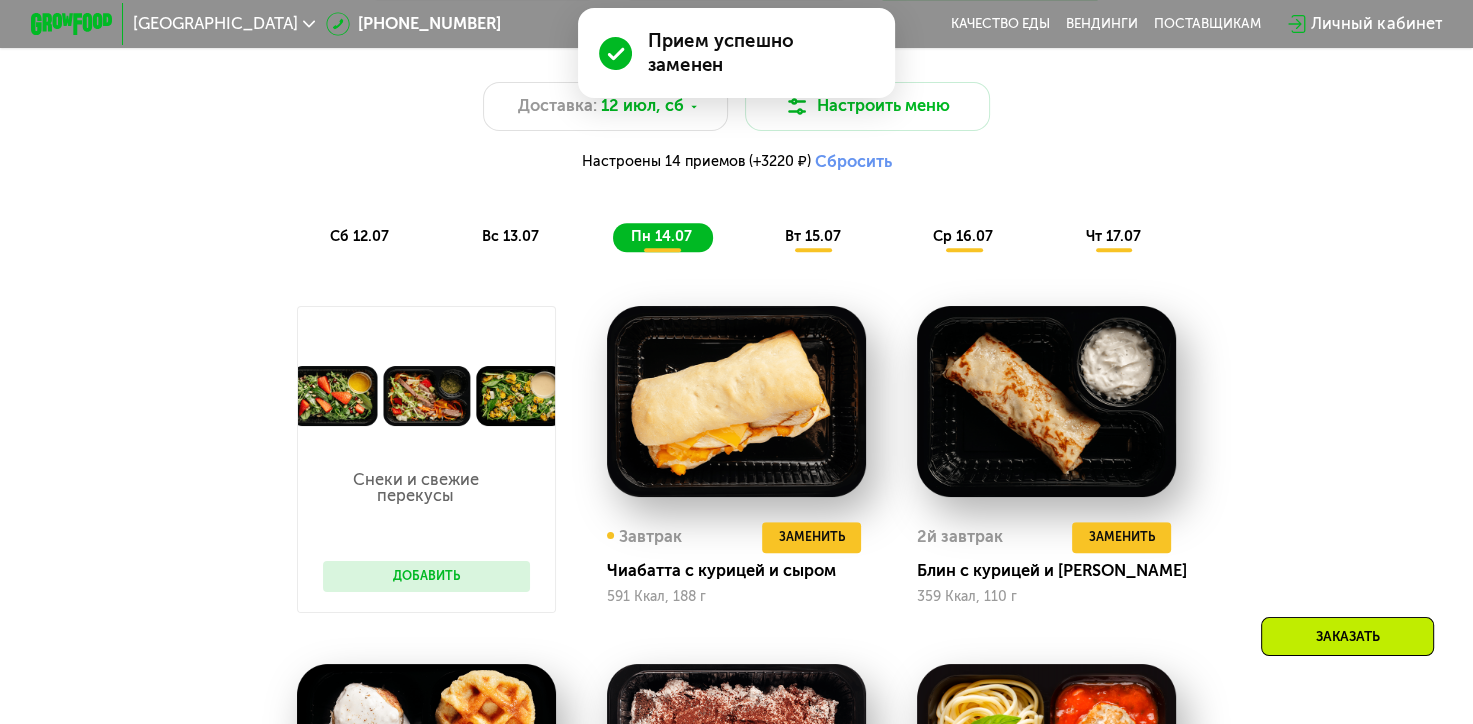 scroll, scrollTop: 1172, scrollLeft: 0, axis: vertical 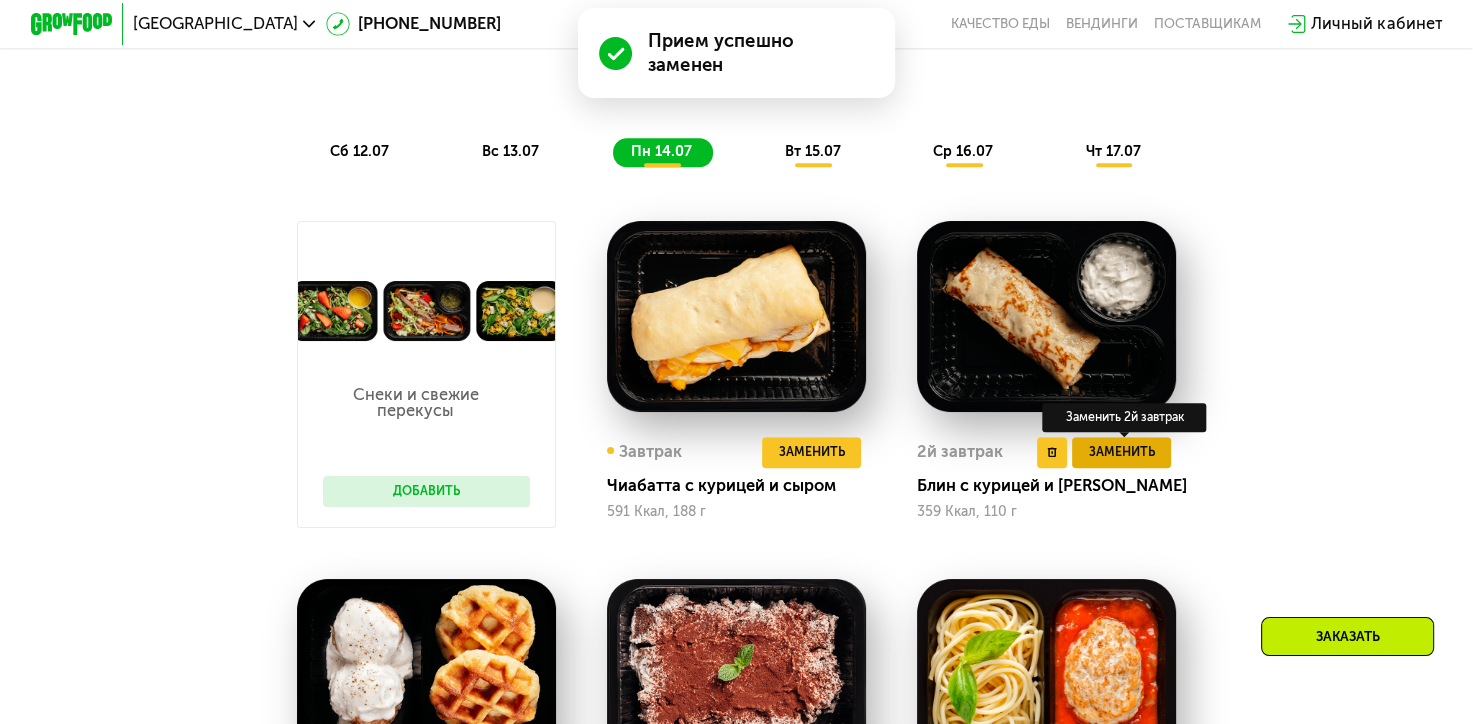 click on "Заменить" at bounding box center (1122, 452) 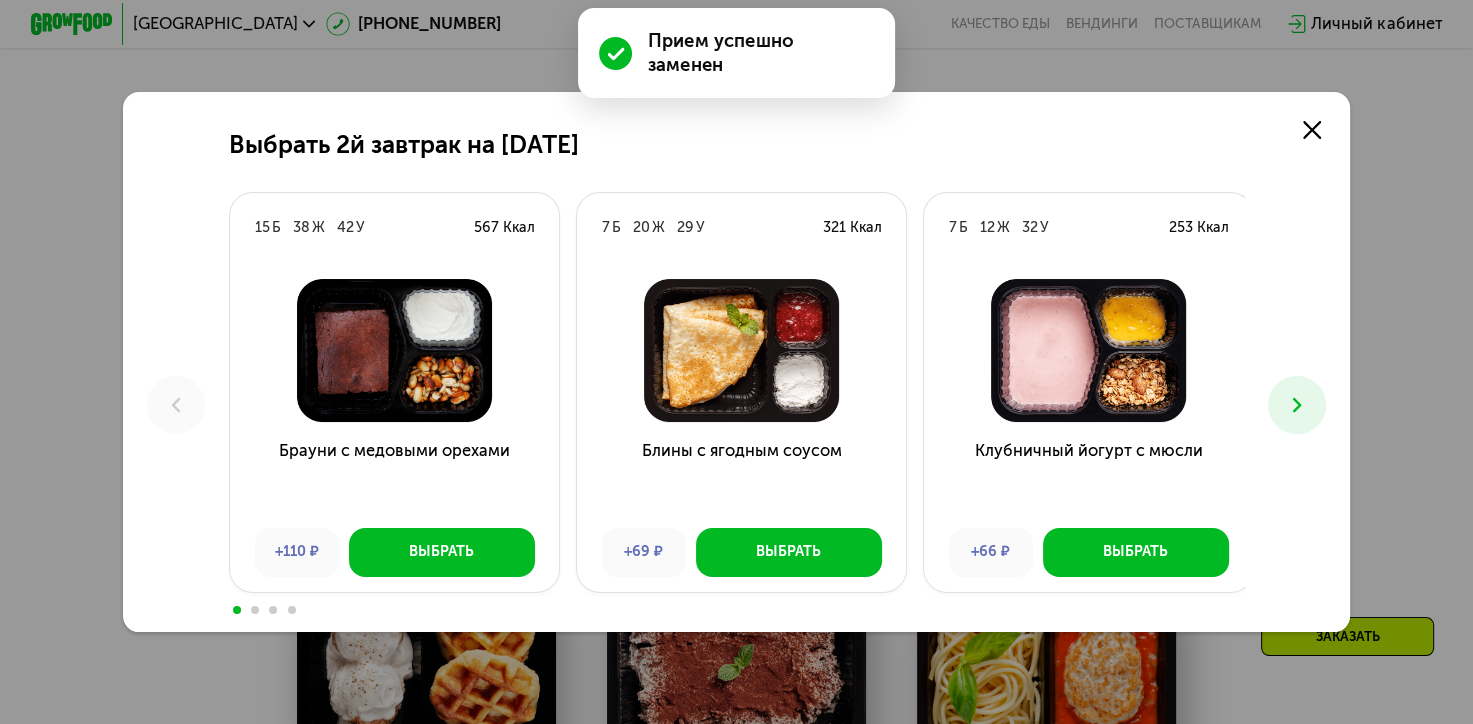 scroll, scrollTop: 0, scrollLeft: 0, axis: both 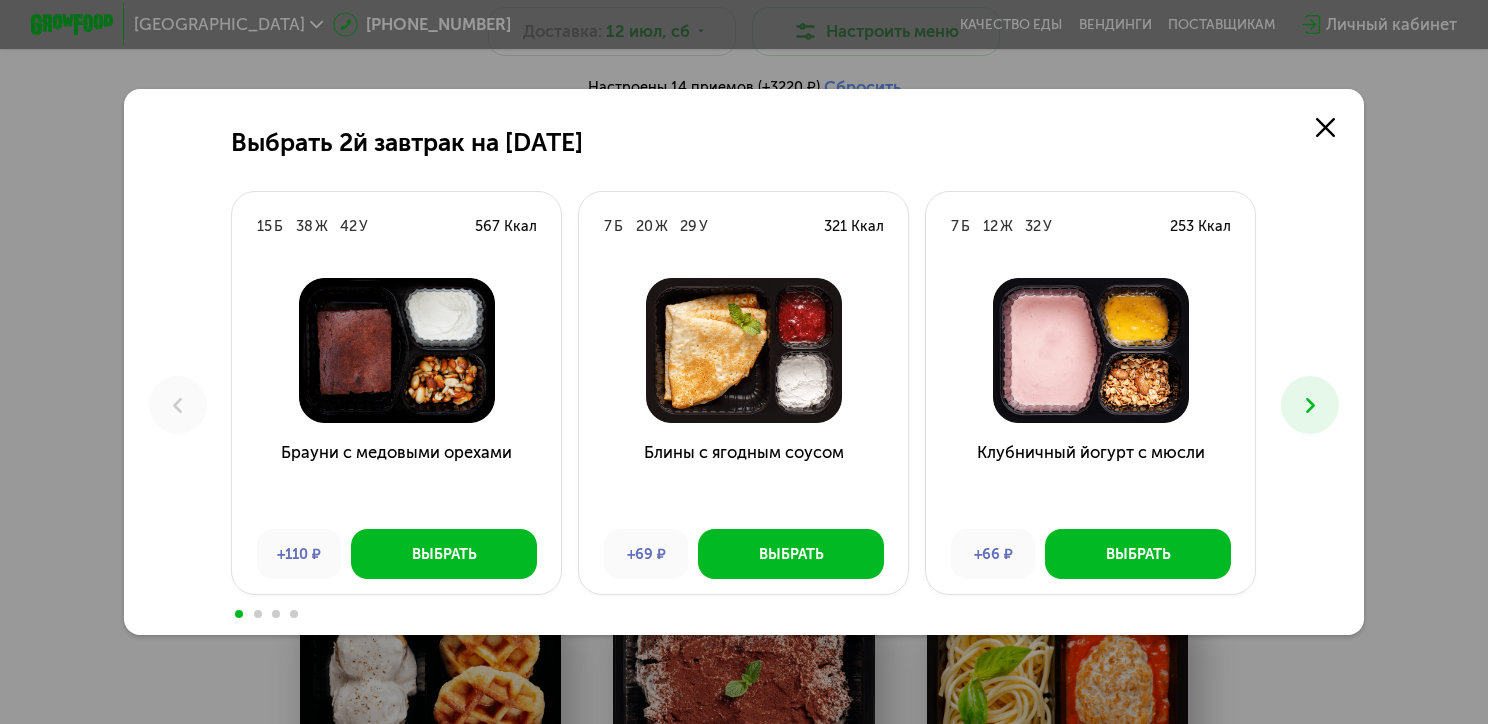 click 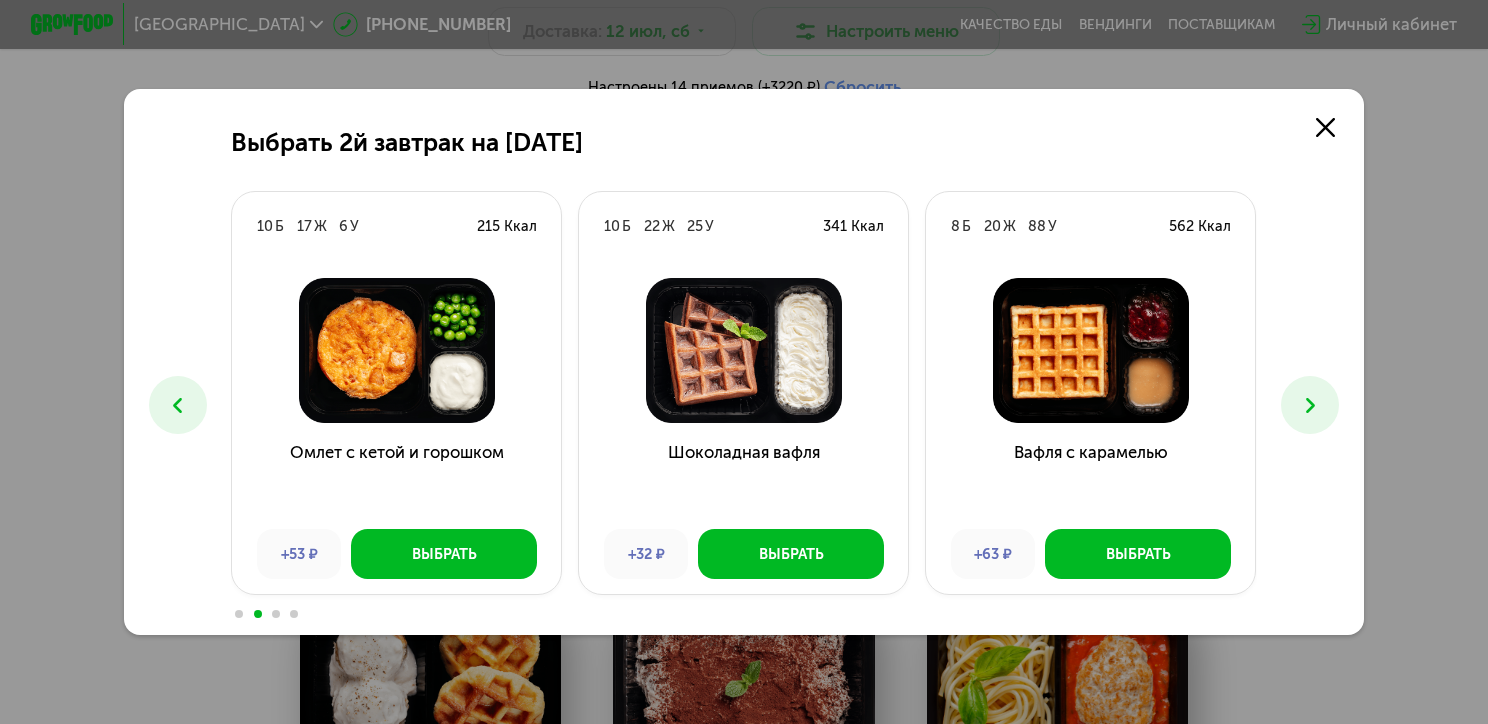 click 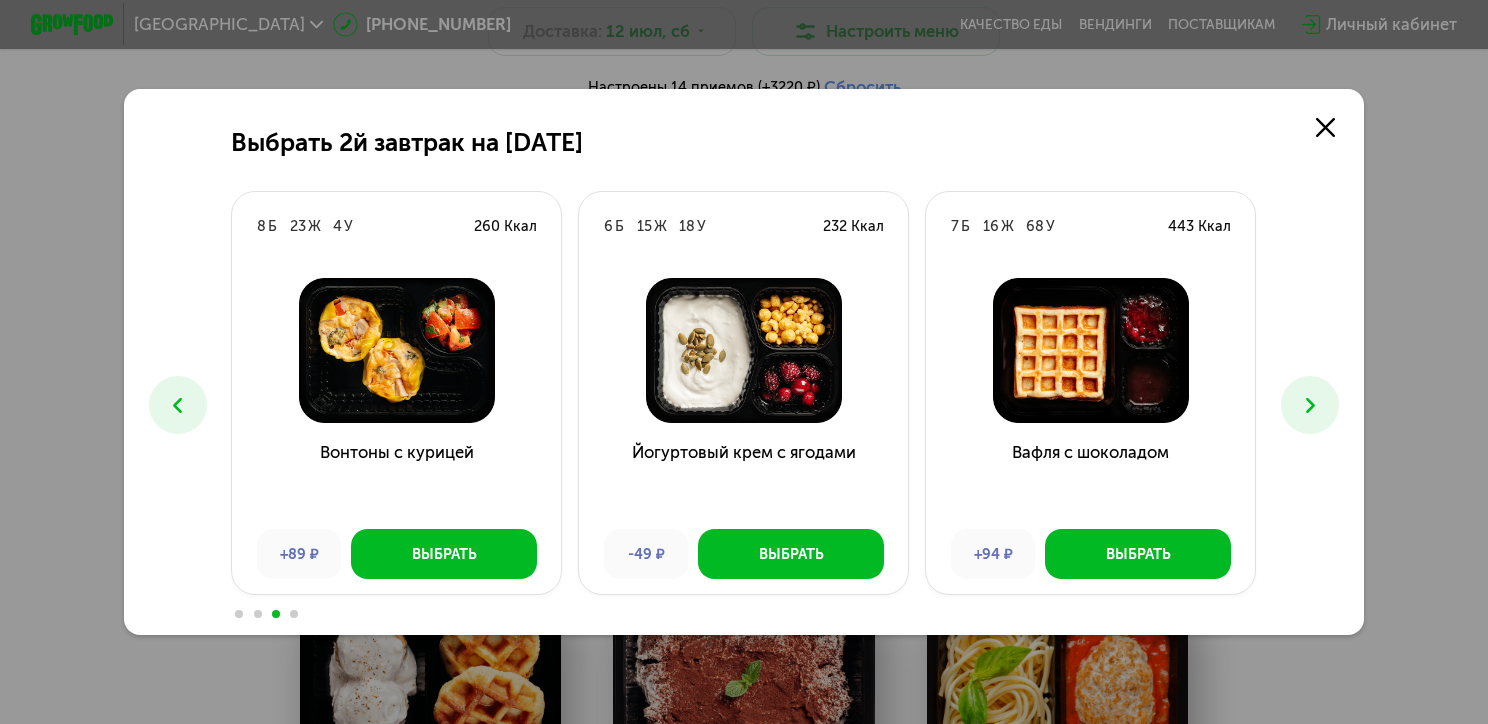 click 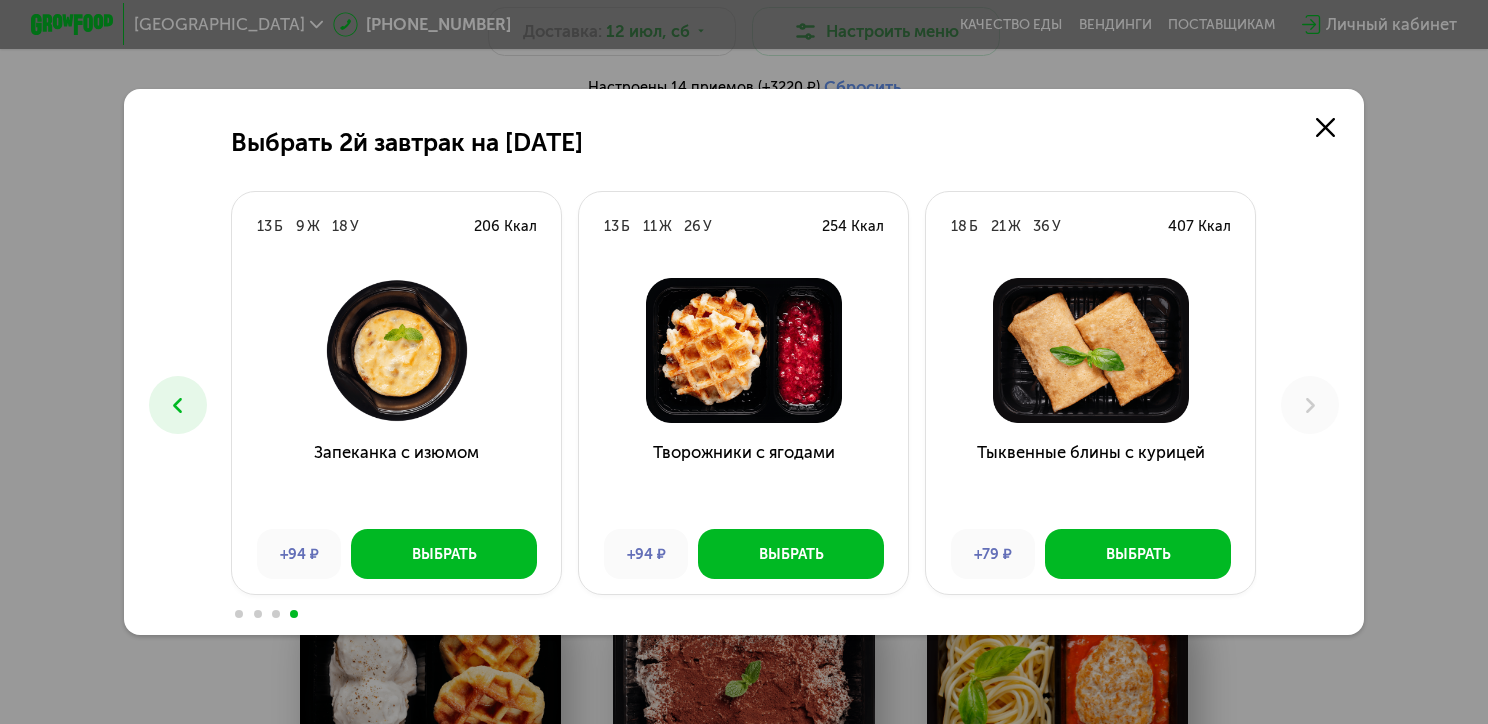 click 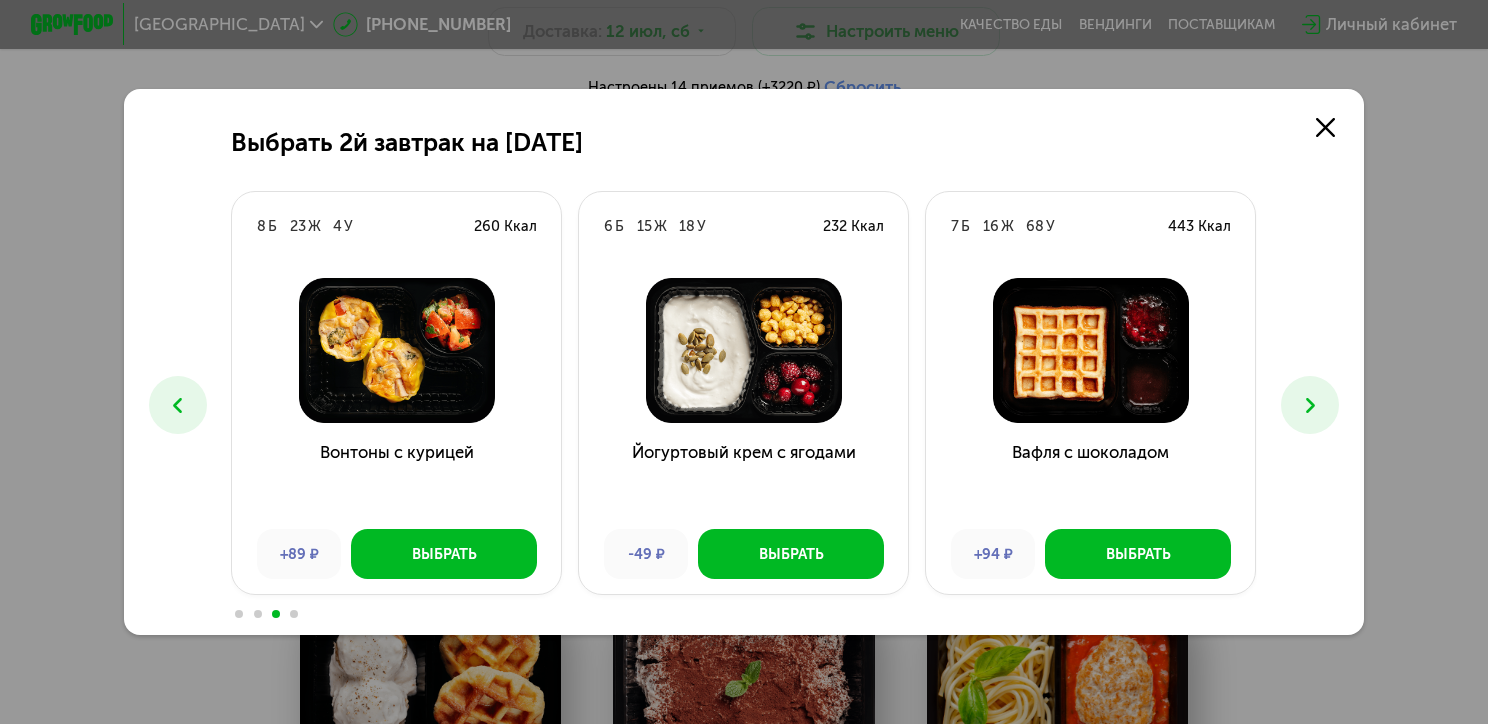 click at bounding box center (1310, 405) 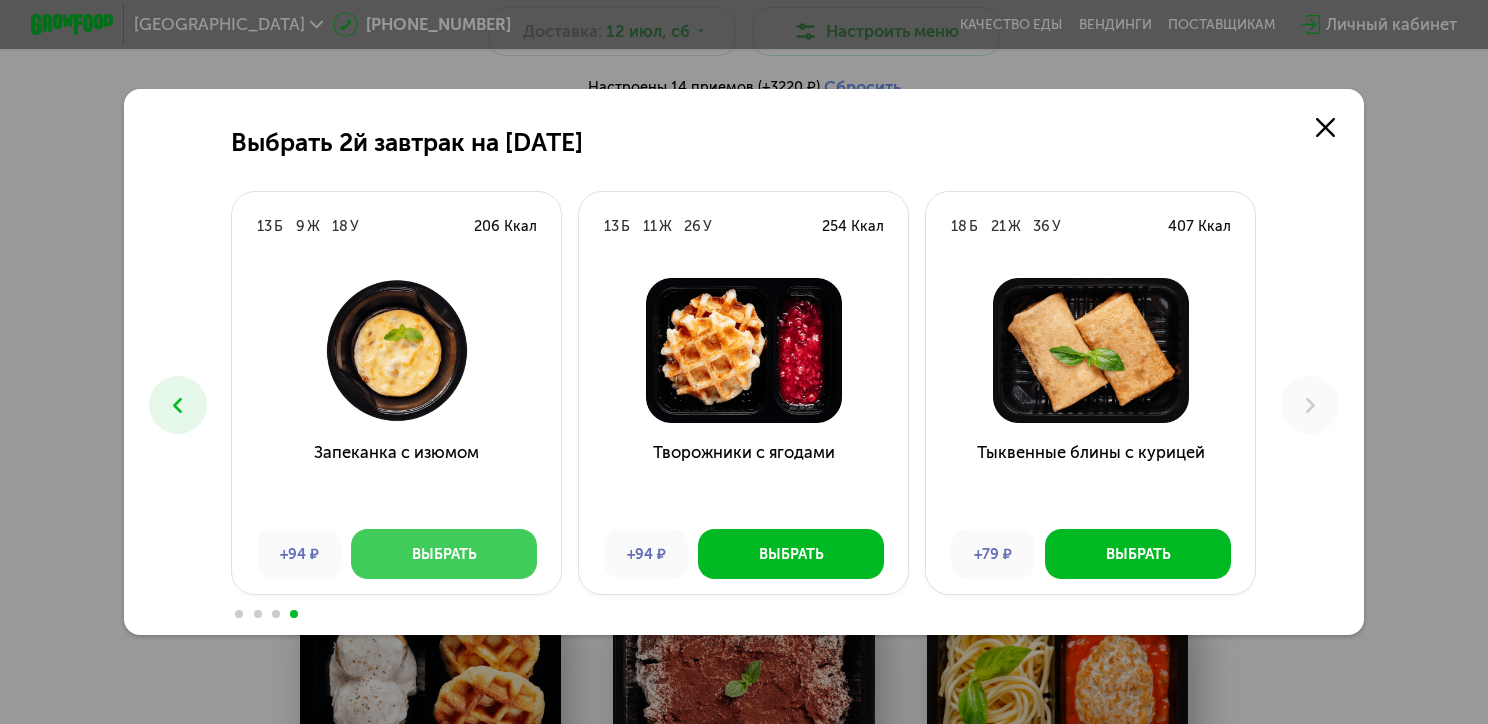 click on "Выбрать" at bounding box center (444, 554) 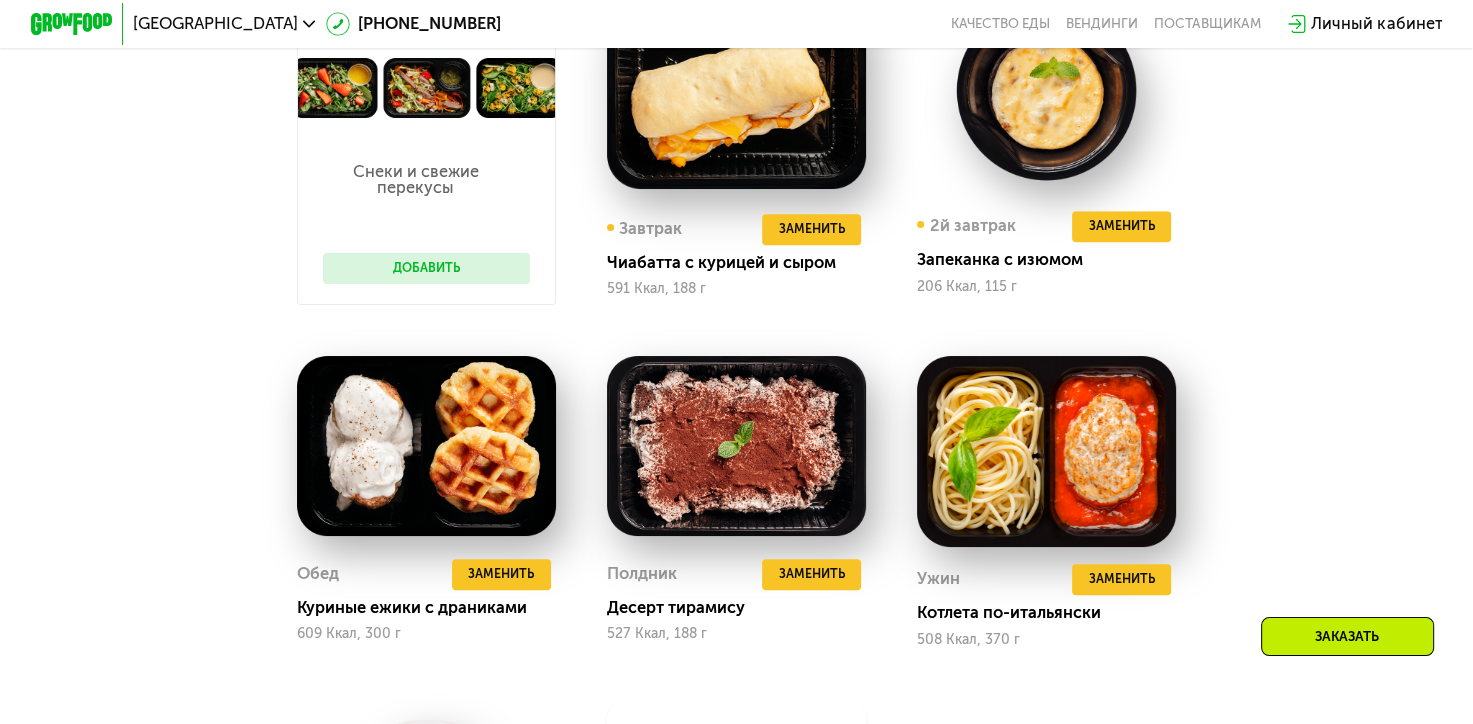 scroll, scrollTop: 1472, scrollLeft: 0, axis: vertical 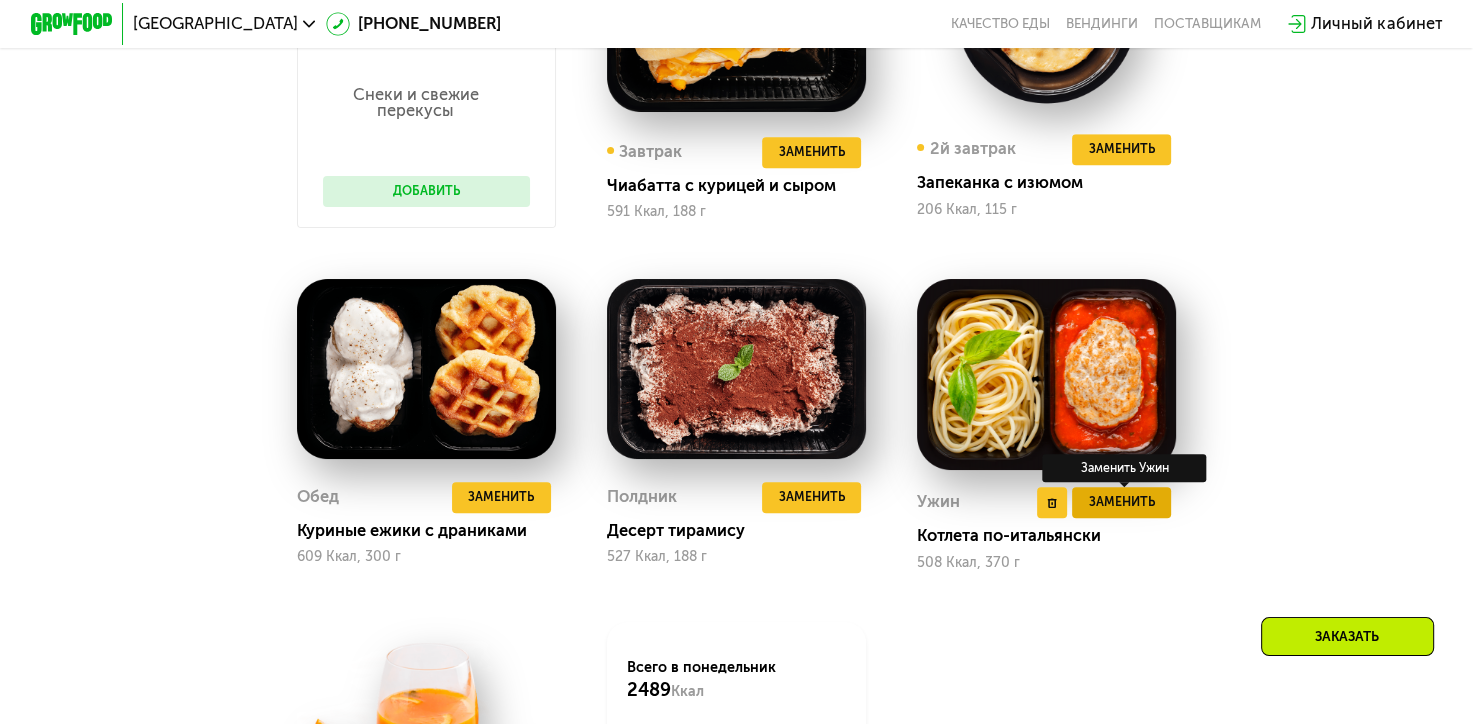 click on "Заменить" at bounding box center [1122, 502] 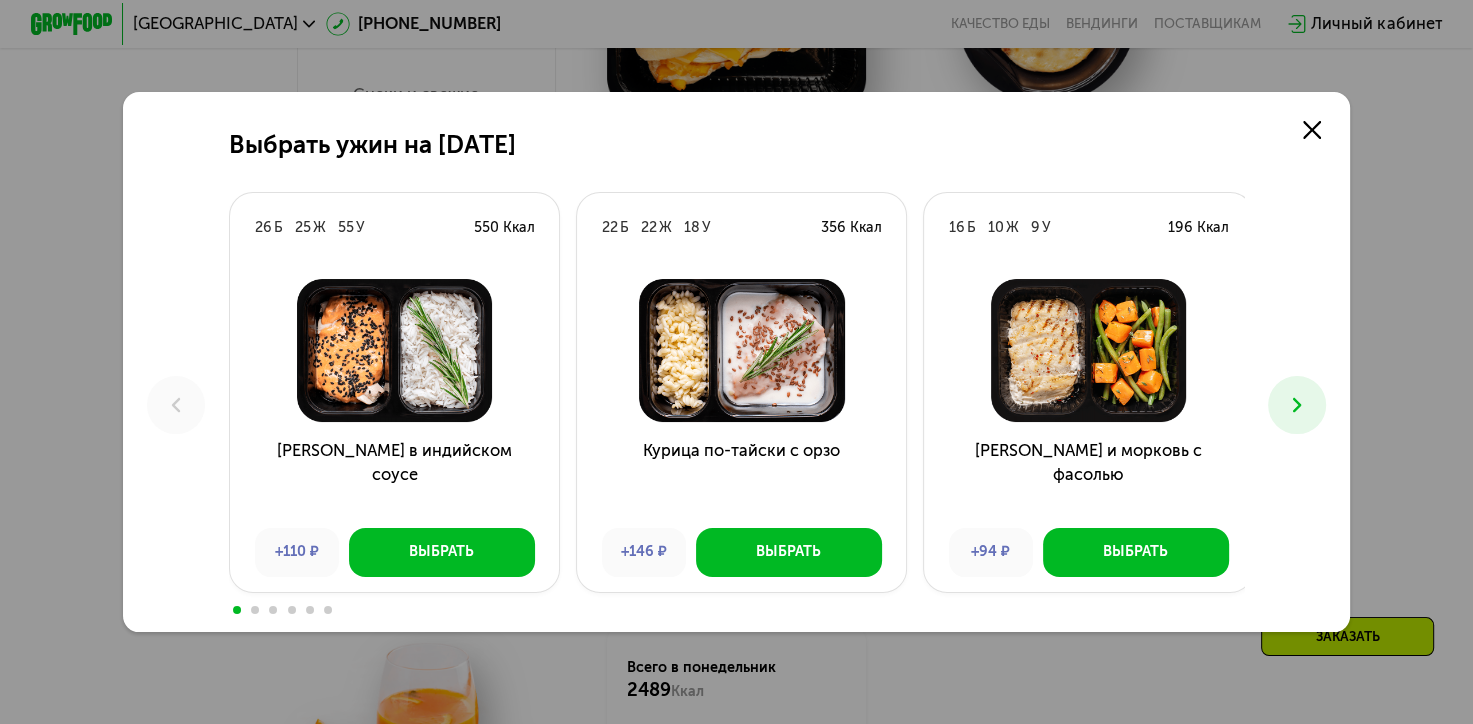 scroll, scrollTop: 0, scrollLeft: 0, axis: both 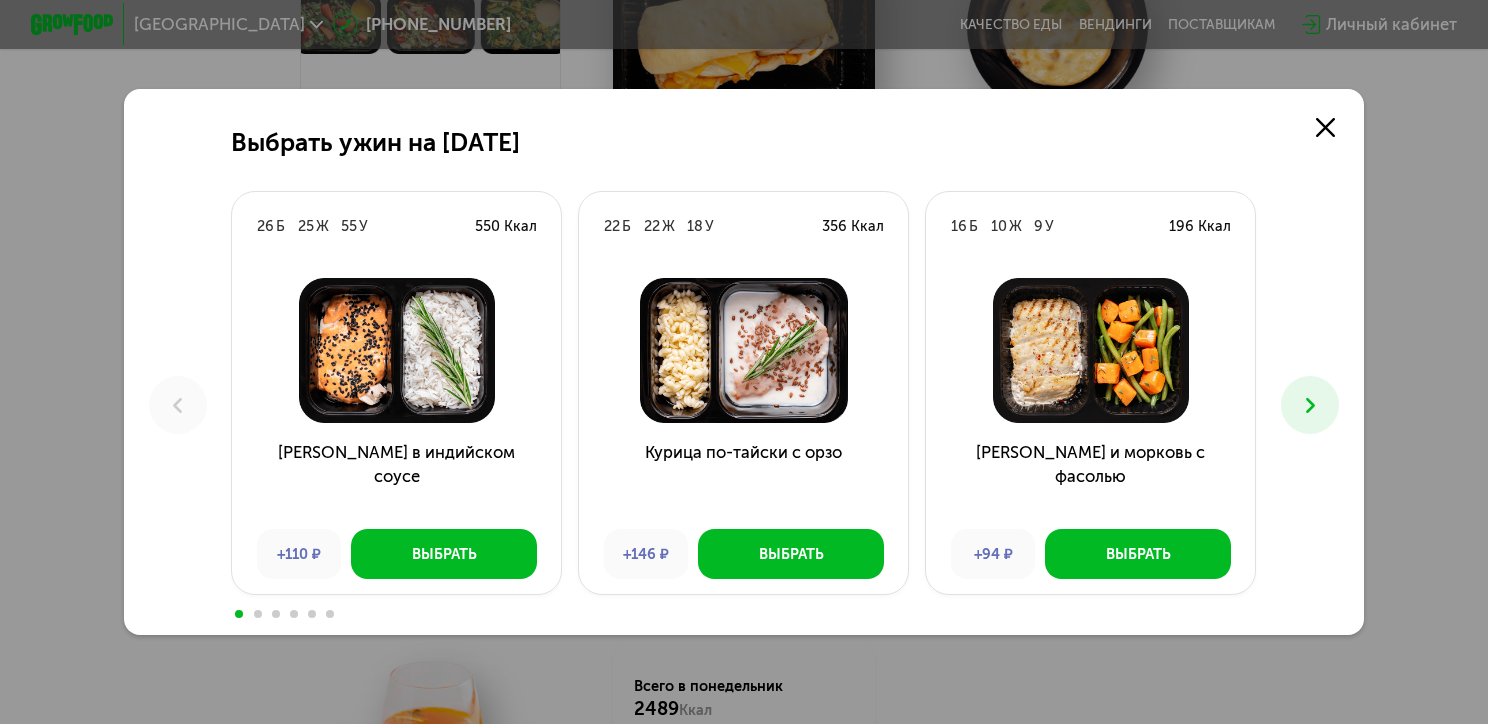 click 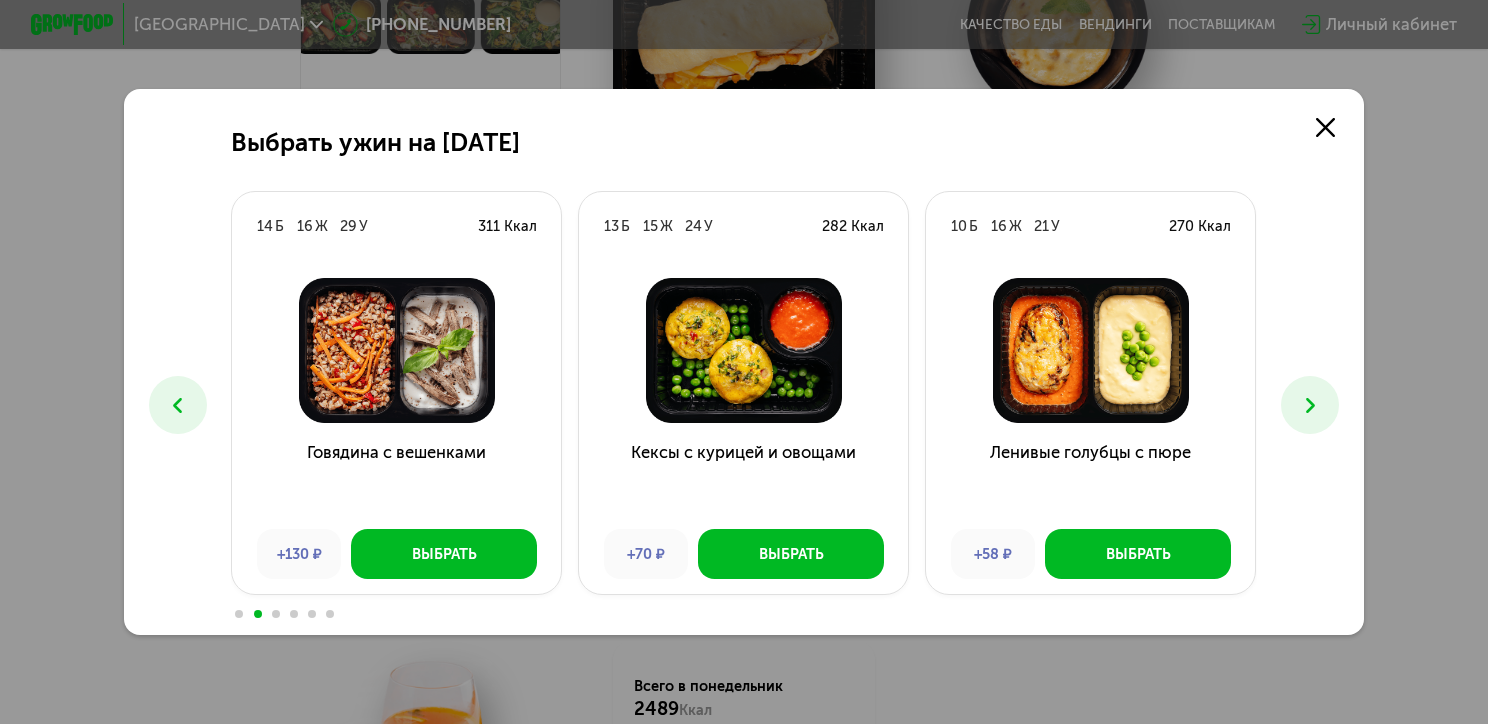 click 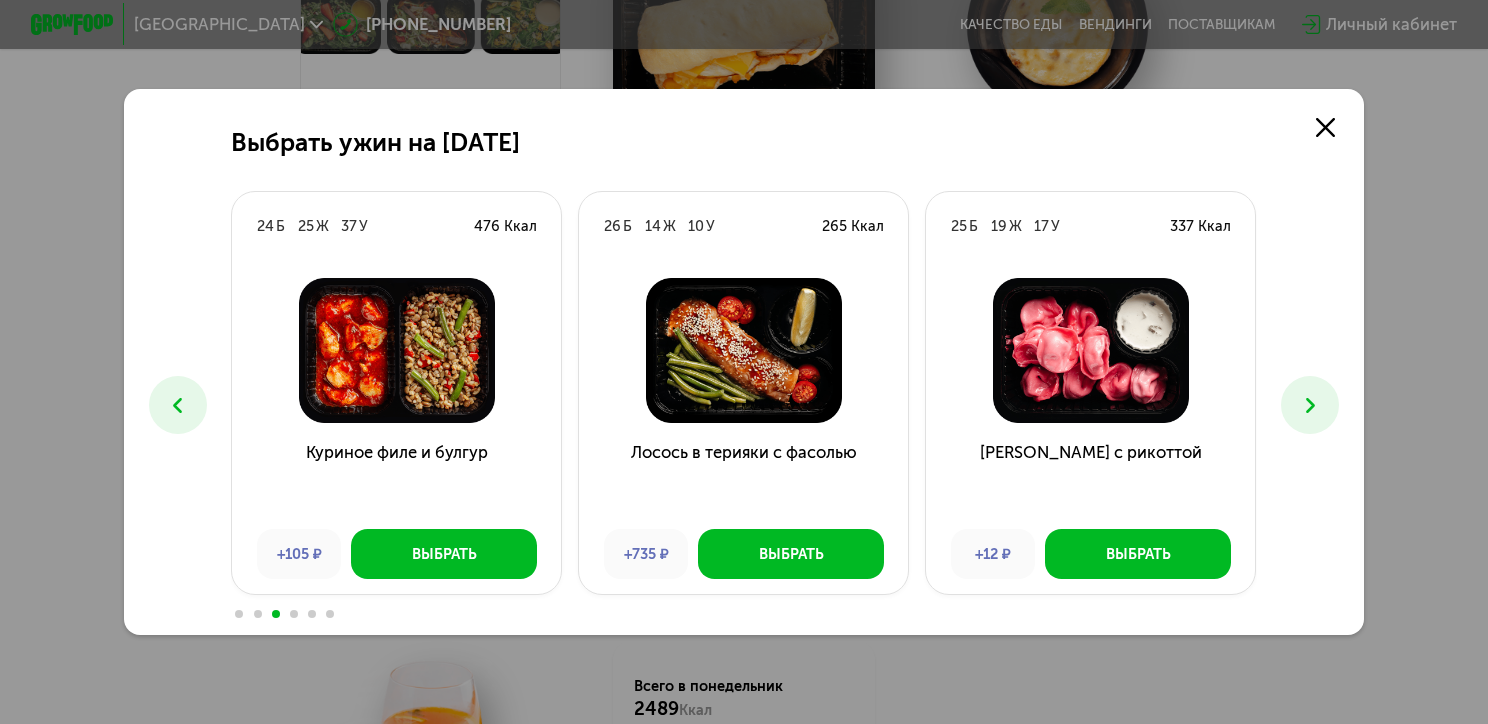 click 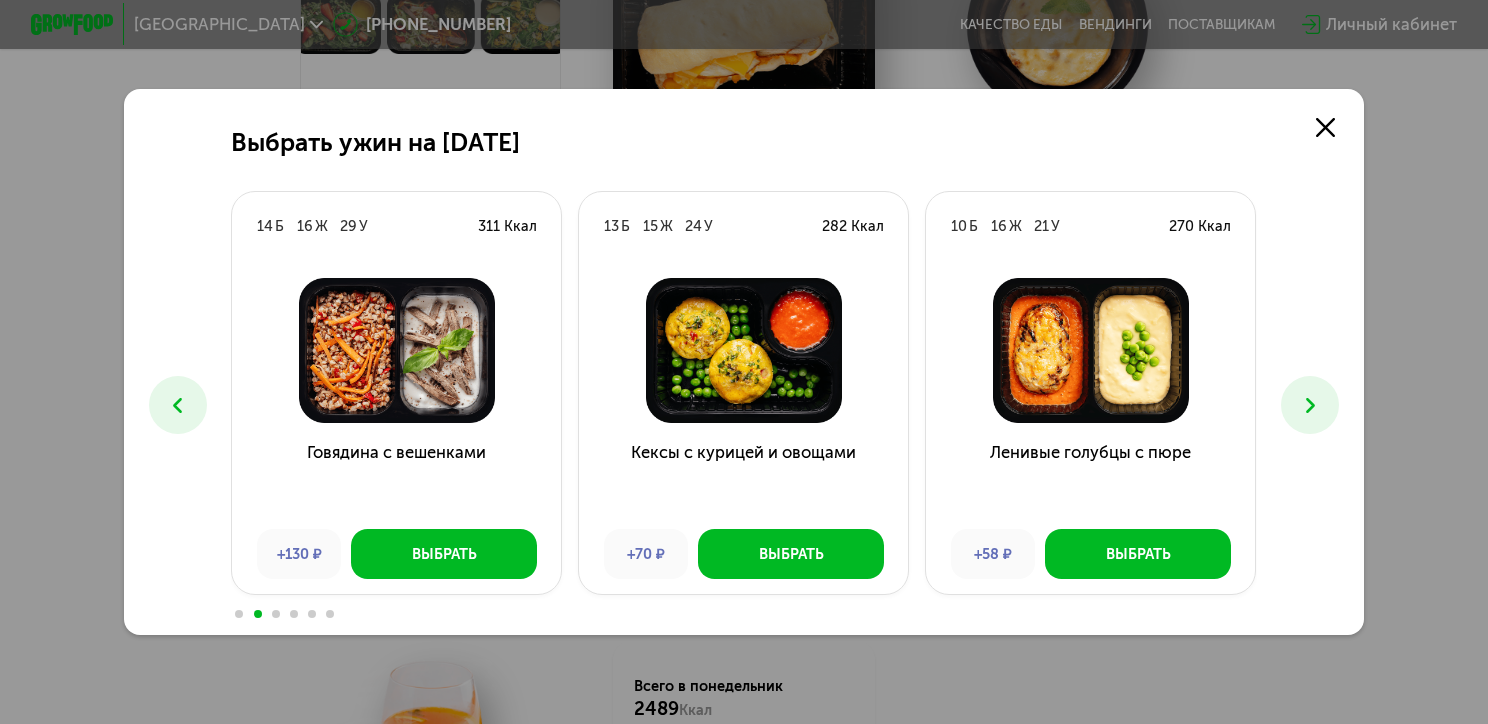 click 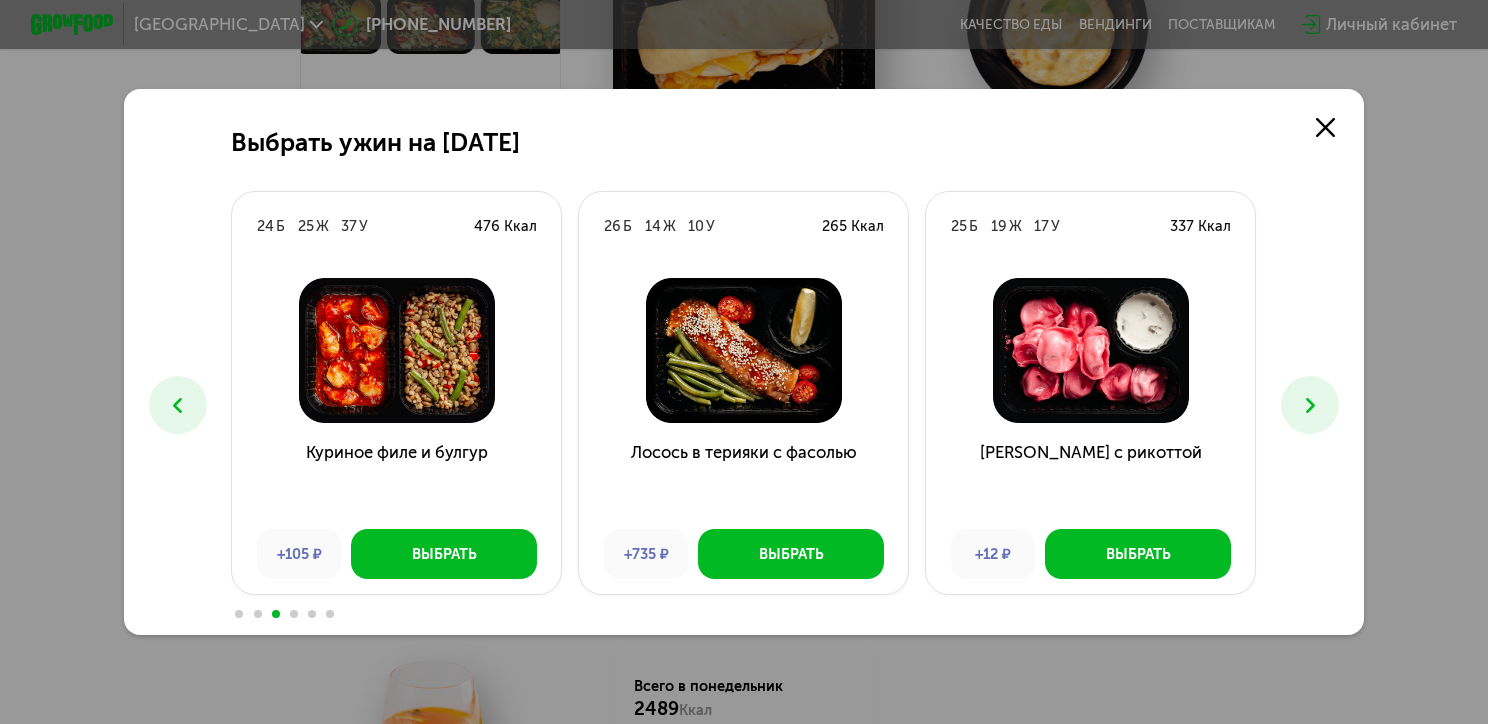 click 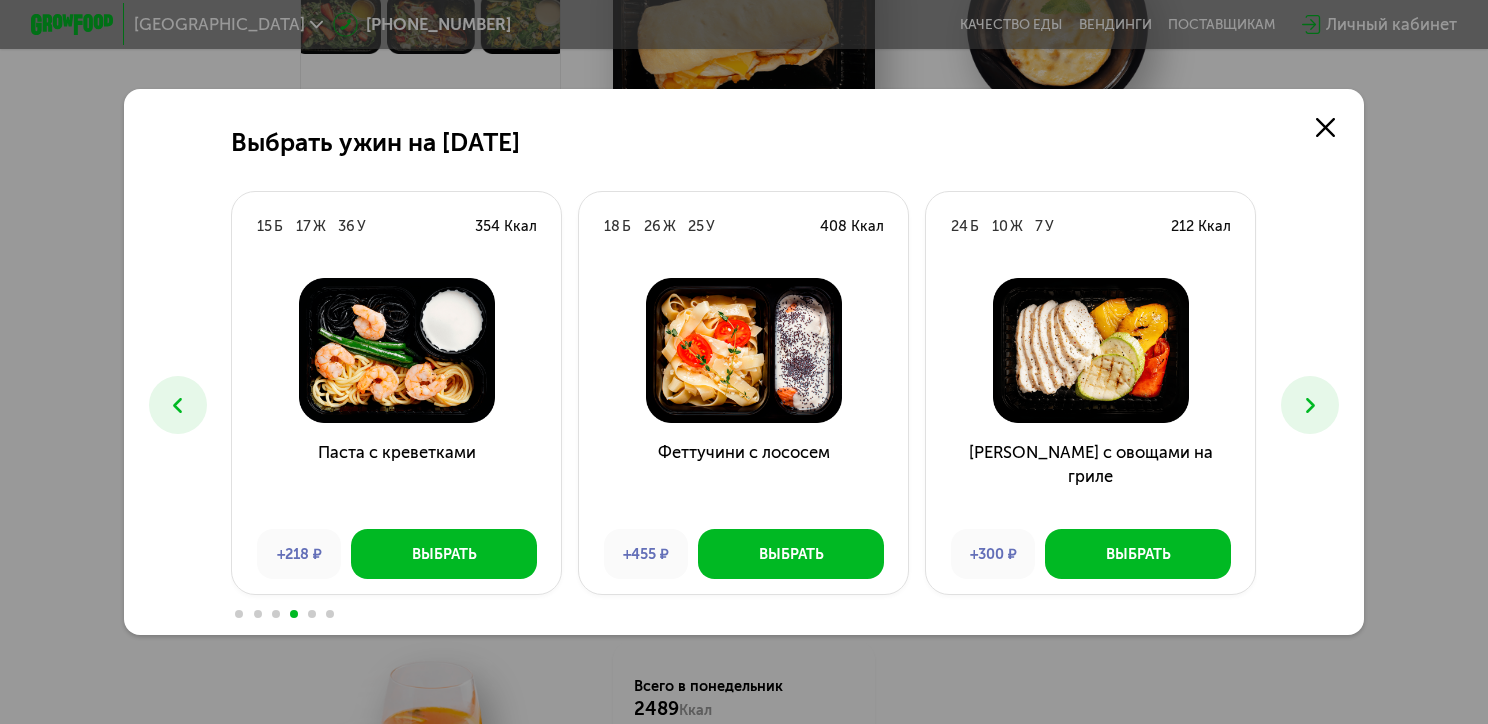click 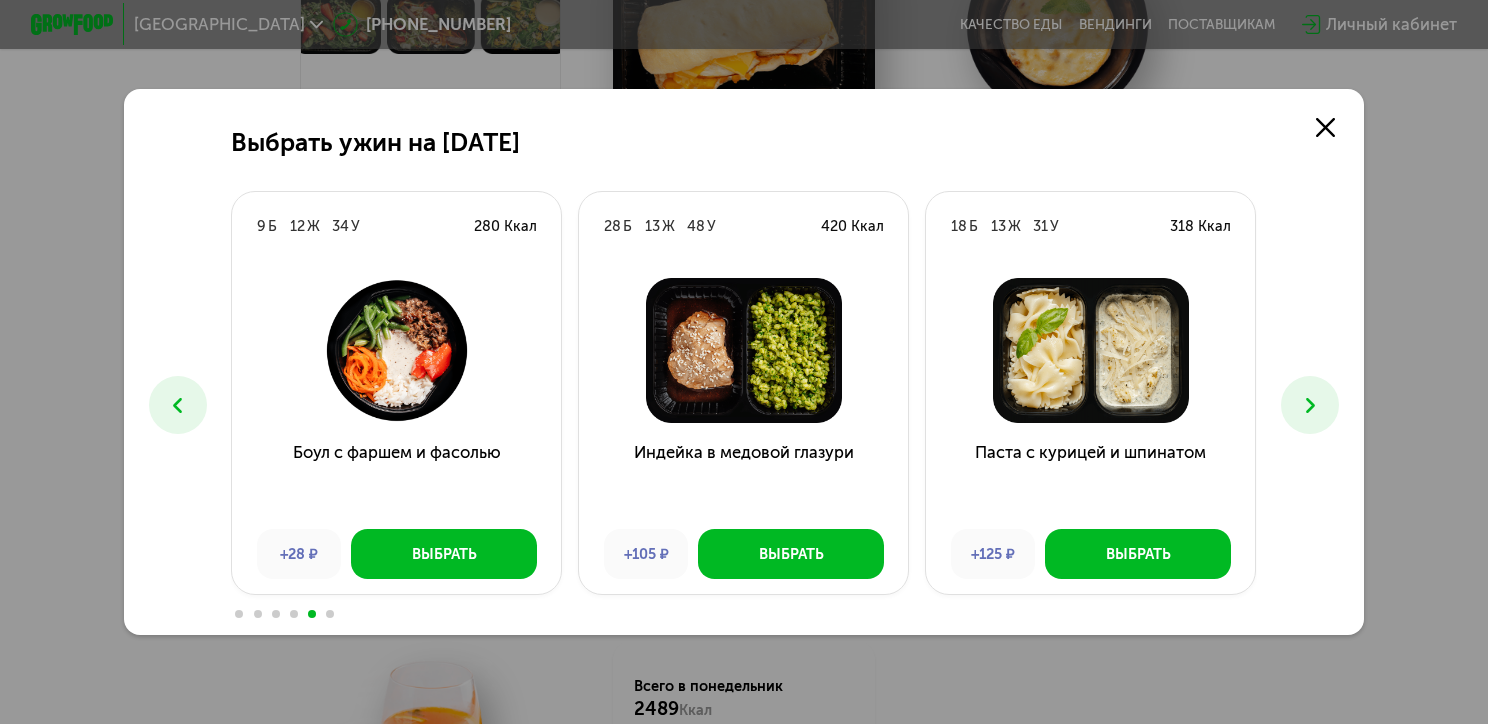 click 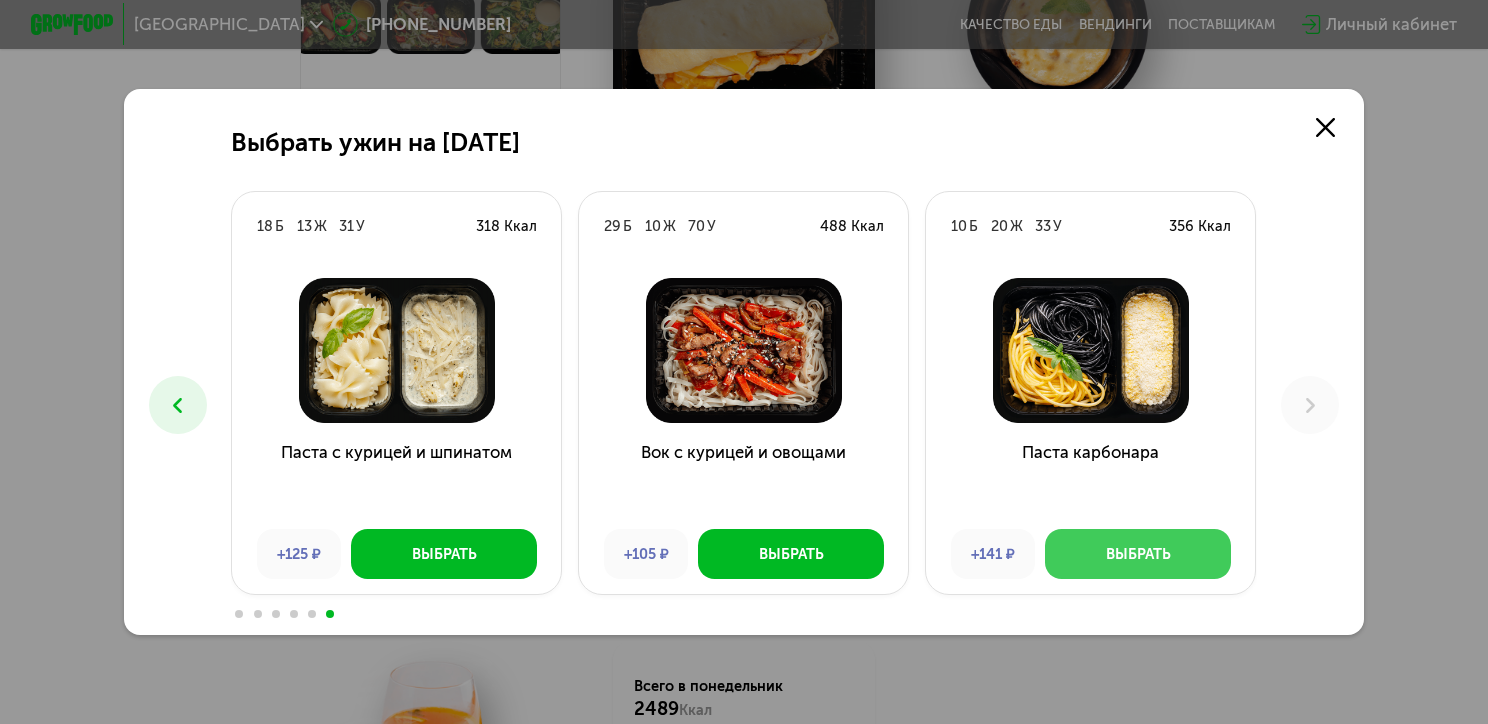 click on "Выбрать" at bounding box center [1138, 554] 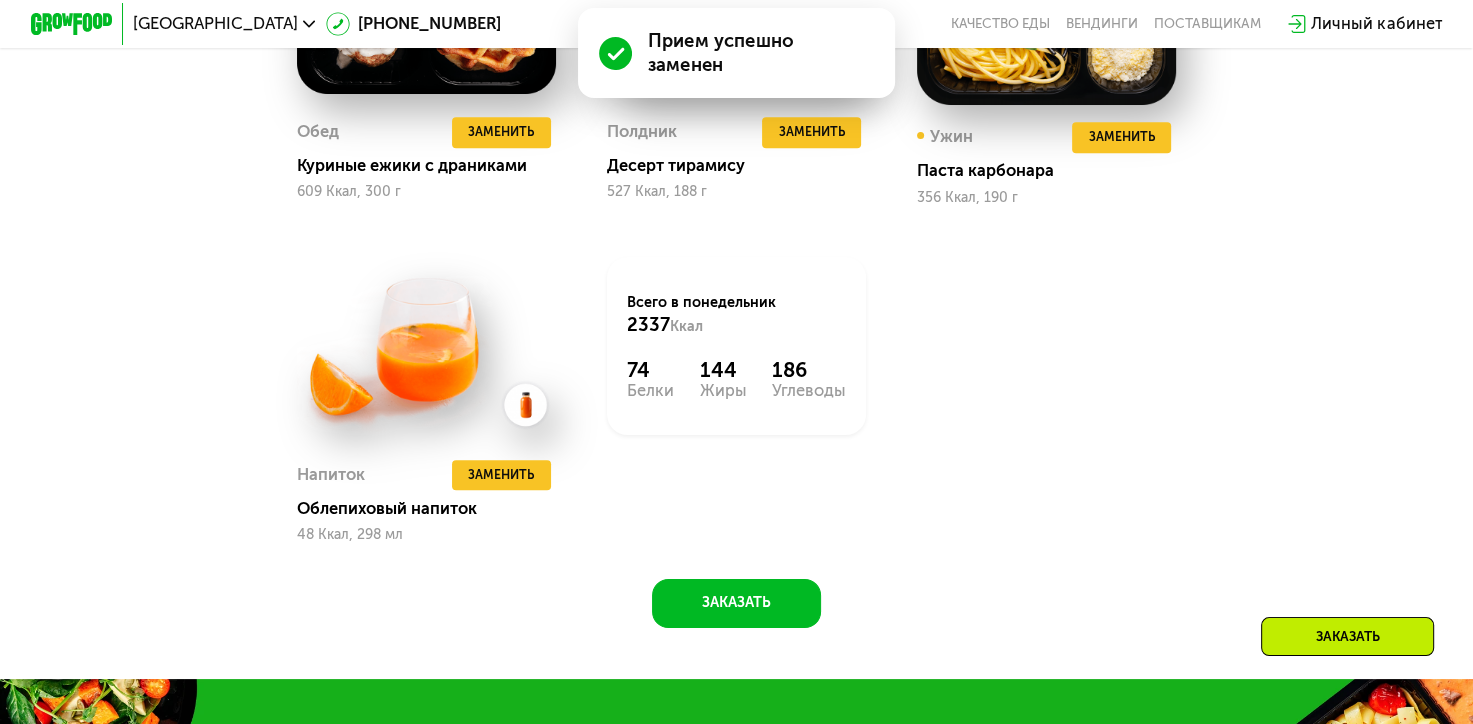 scroll, scrollTop: 1872, scrollLeft: 0, axis: vertical 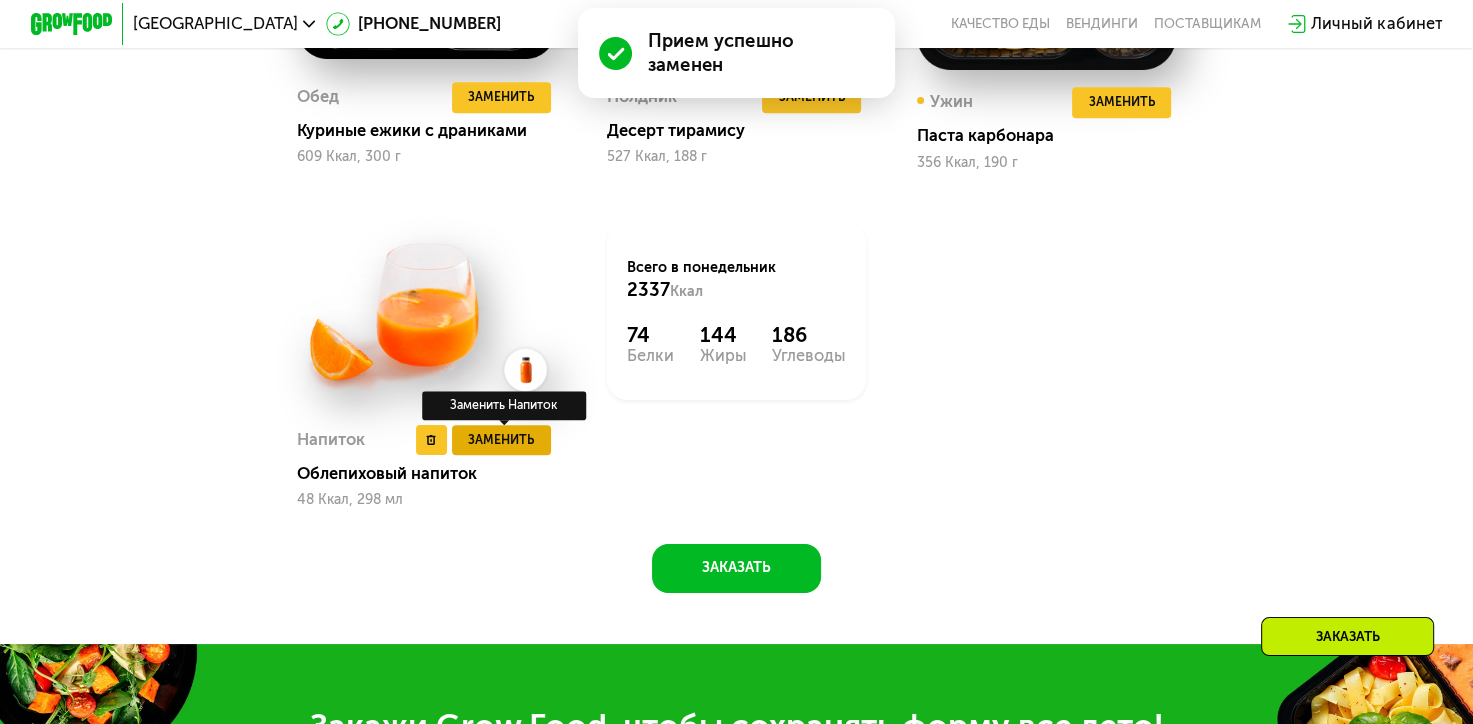 click on "Заменить" at bounding box center [501, 440] 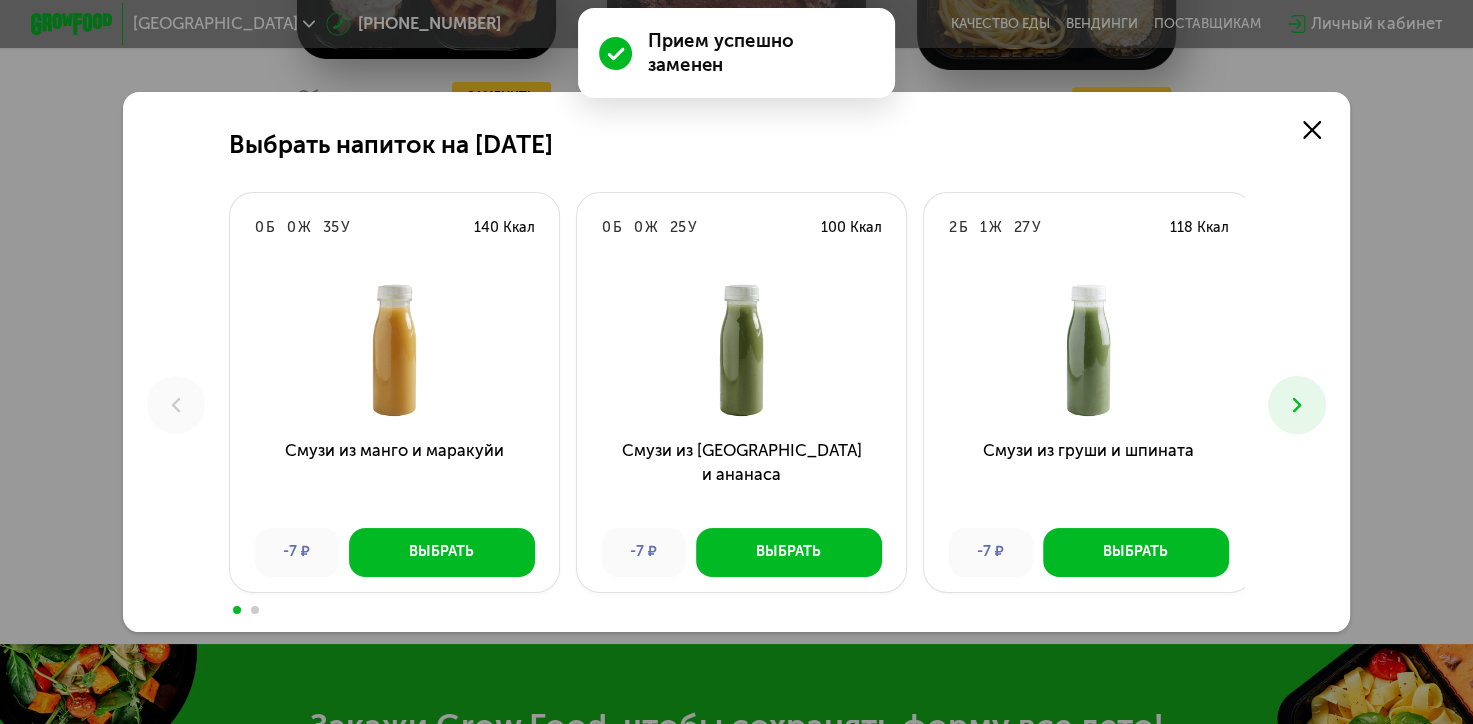 scroll, scrollTop: 0, scrollLeft: 0, axis: both 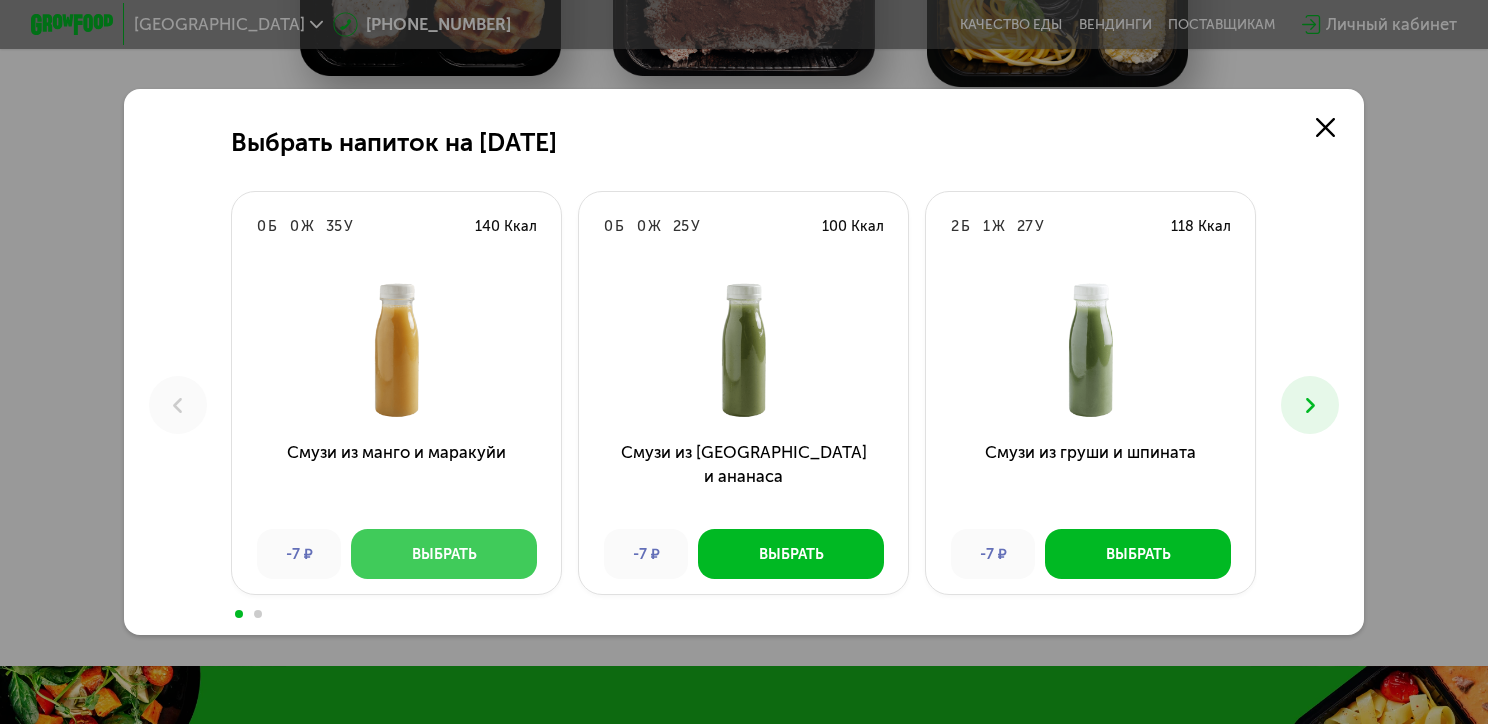 click on "Выбрать" at bounding box center [444, 554] 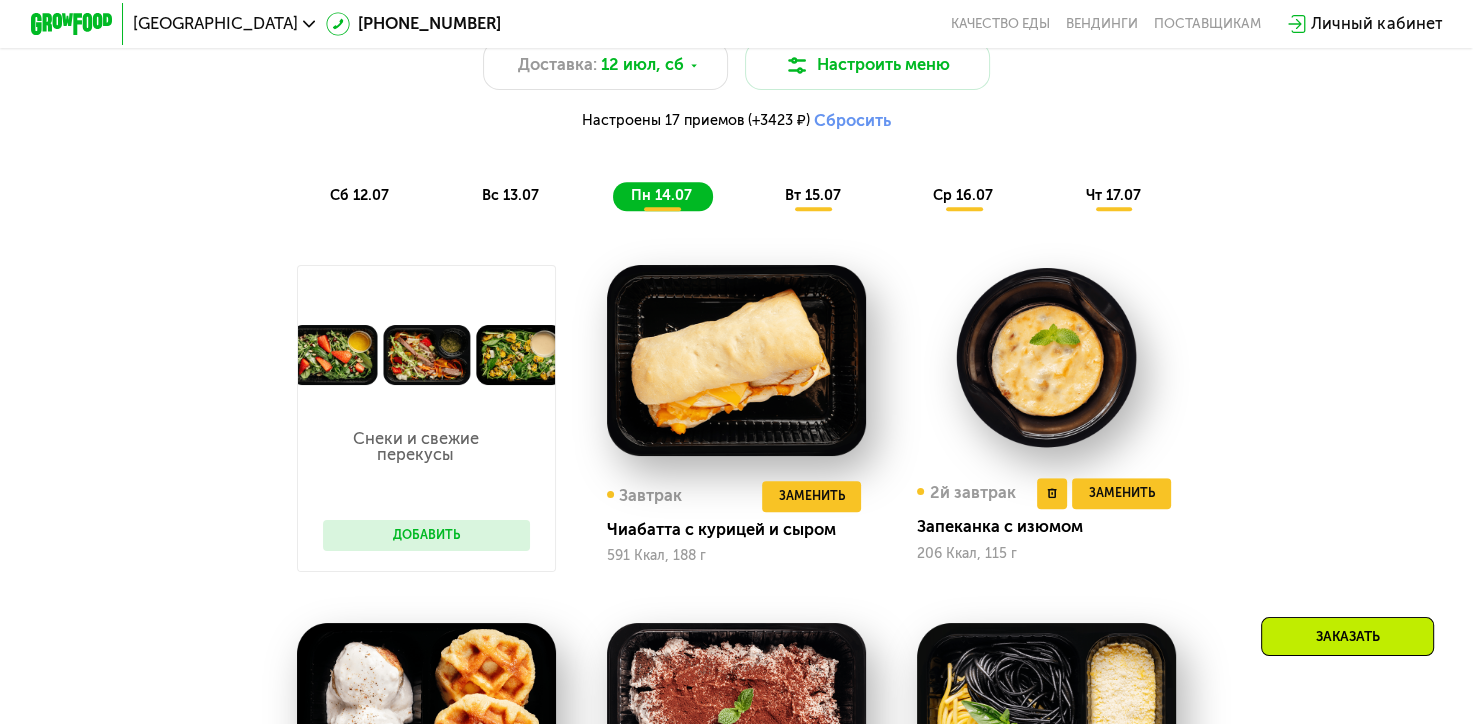 scroll, scrollTop: 1072, scrollLeft: 0, axis: vertical 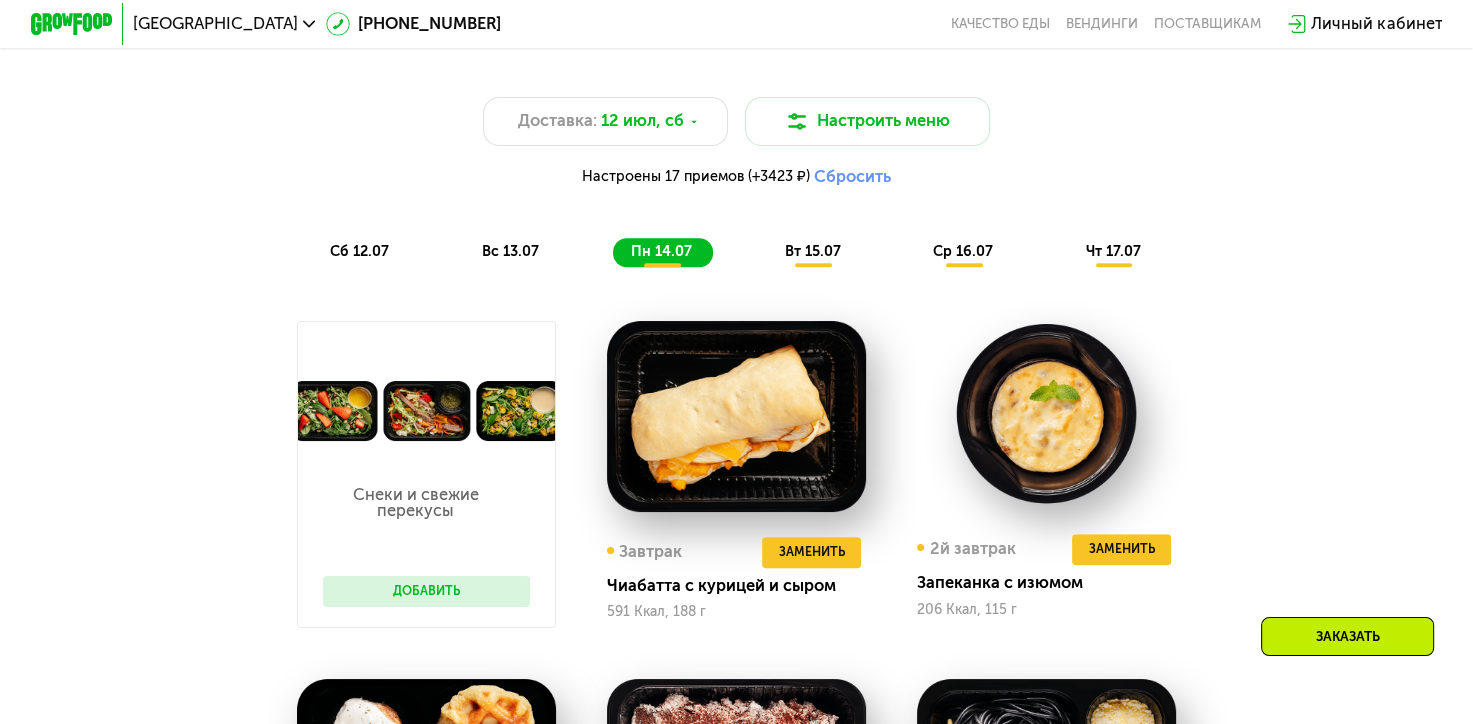 click on "Сбросить" at bounding box center [852, 177] 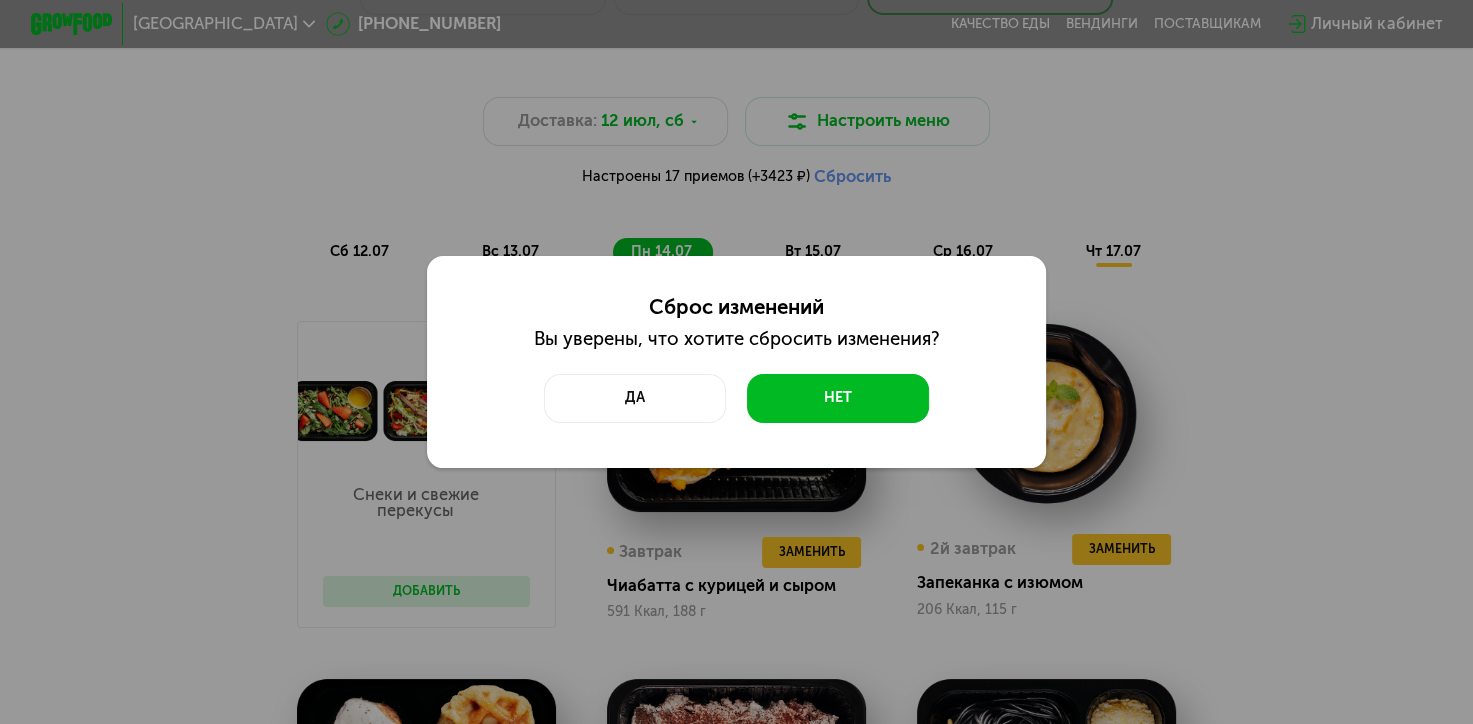scroll, scrollTop: 0, scrollLeft: 0, axis: both 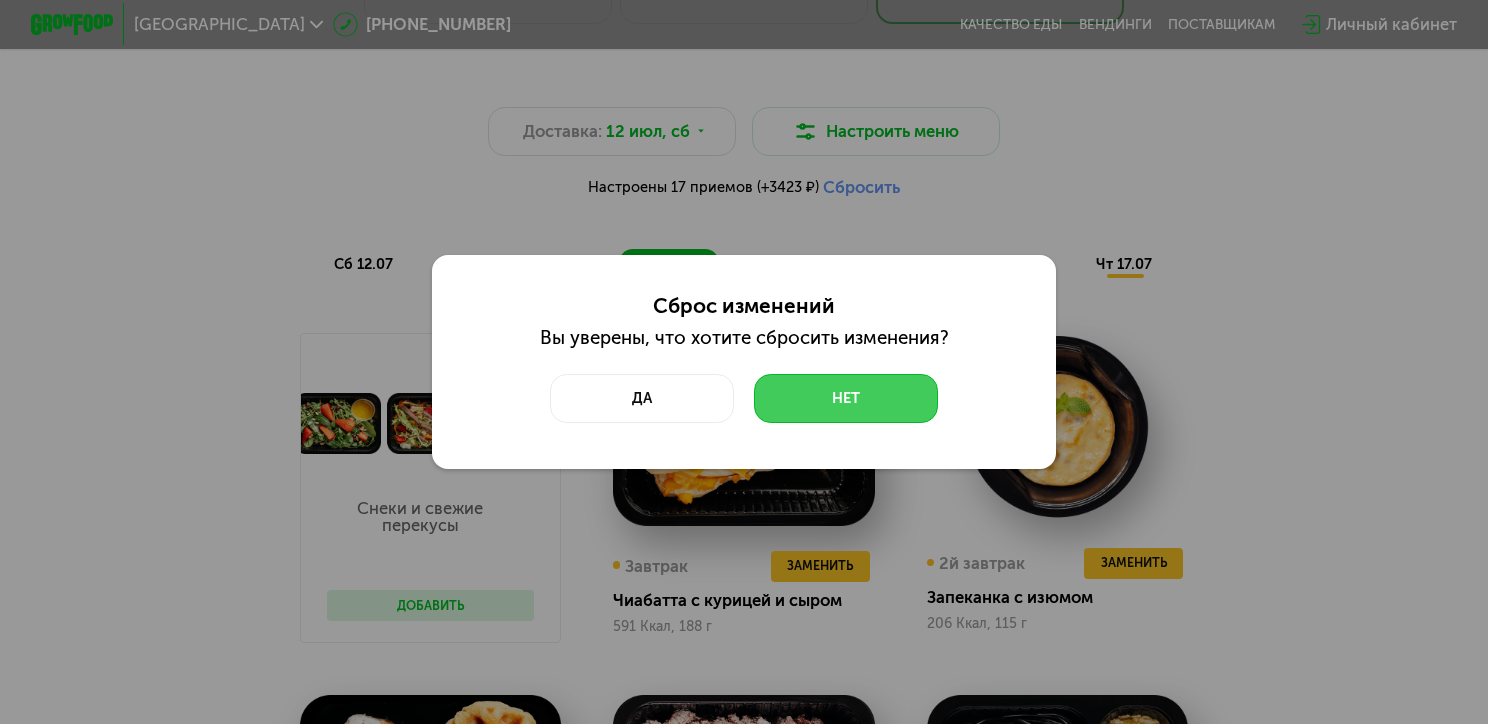 drag, startPoint x: 881, startPoint y: 393, endPoint x: 661, endPoint y: 348, distance: 224.55511 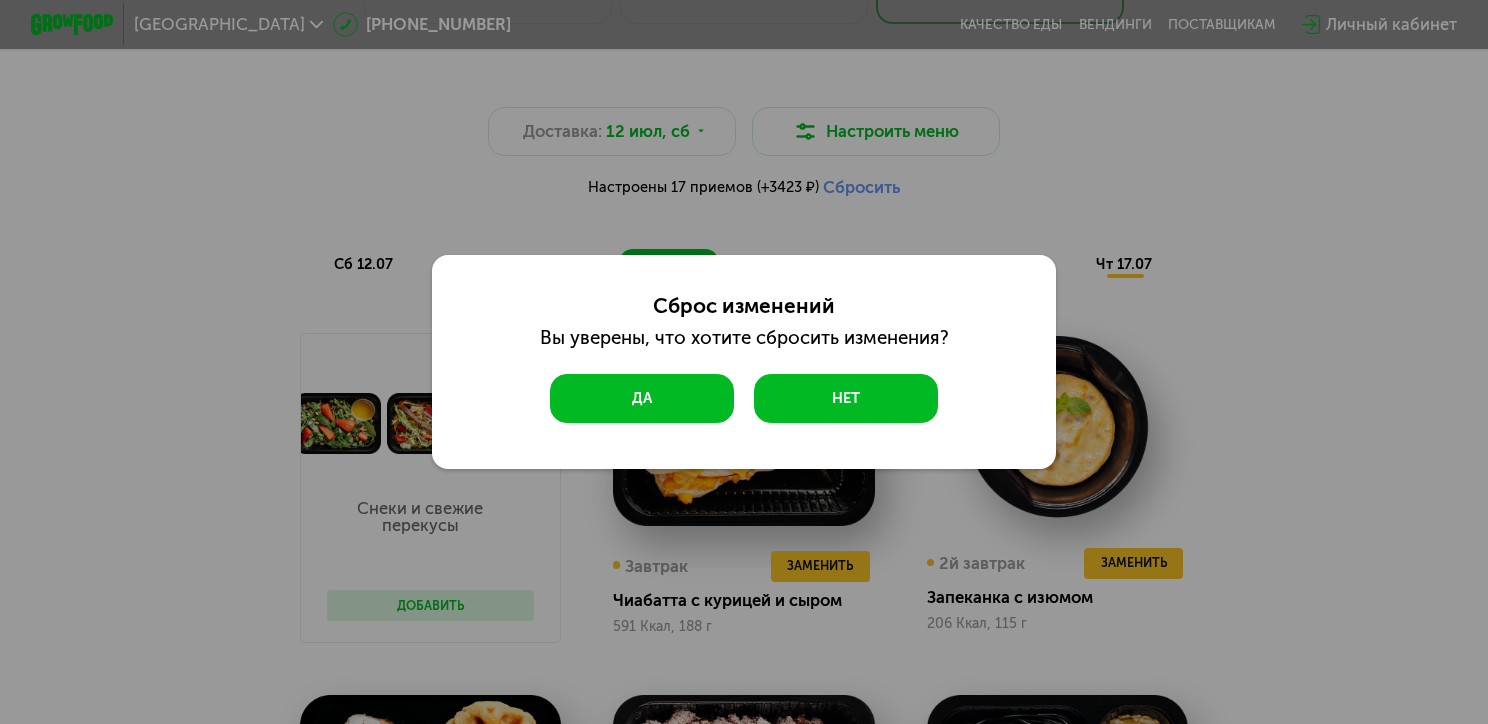 click on "Да" at bounding box center (642, 399) 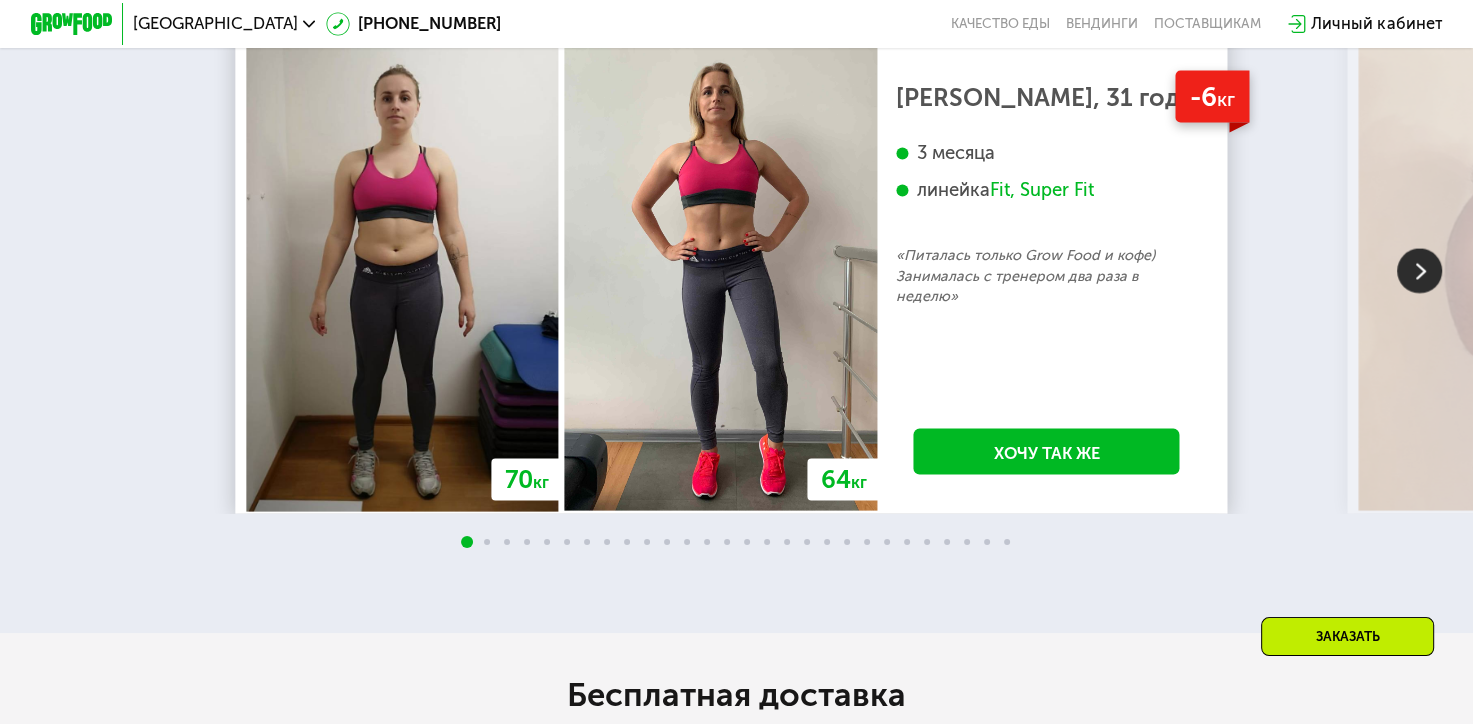 scroll, scrollTop: 3972, scrollLeft: 0, axis: vertical 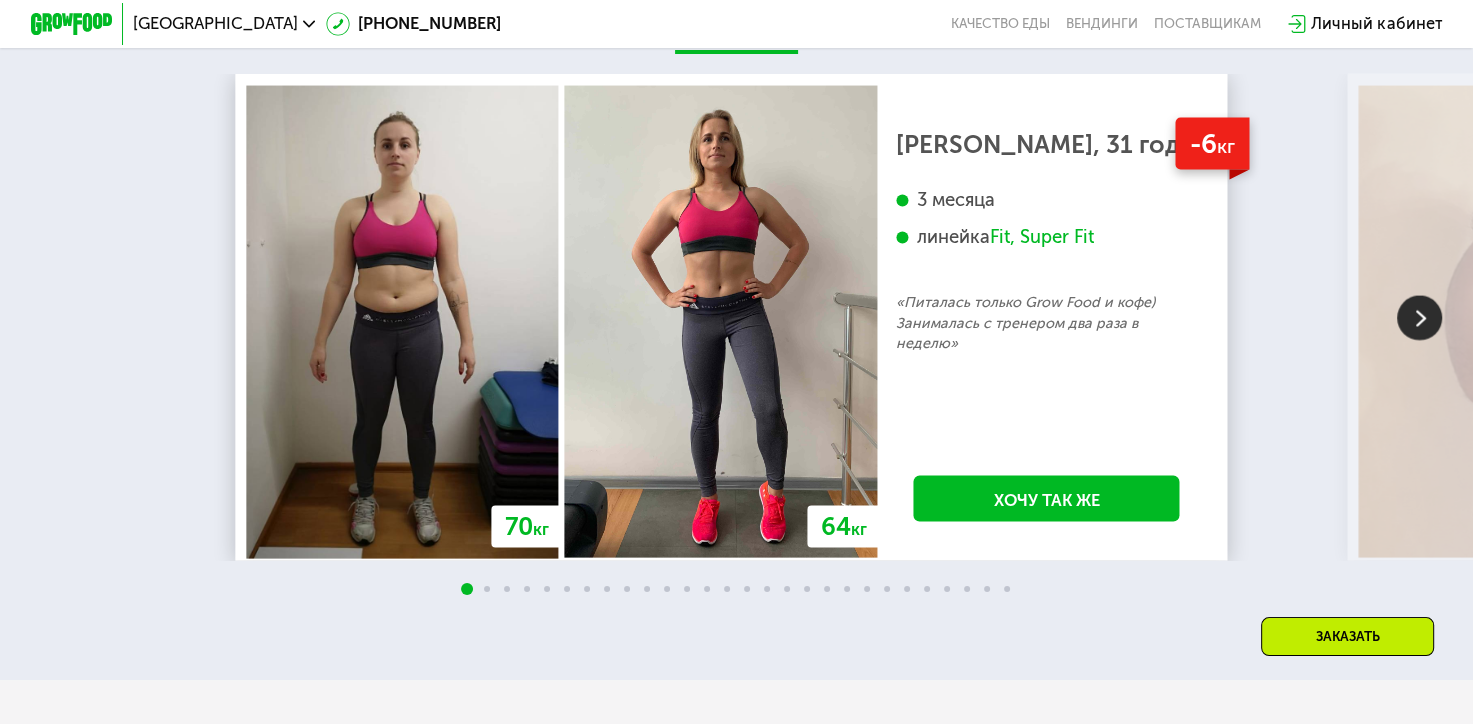 click at bounding box center [1419, 318] 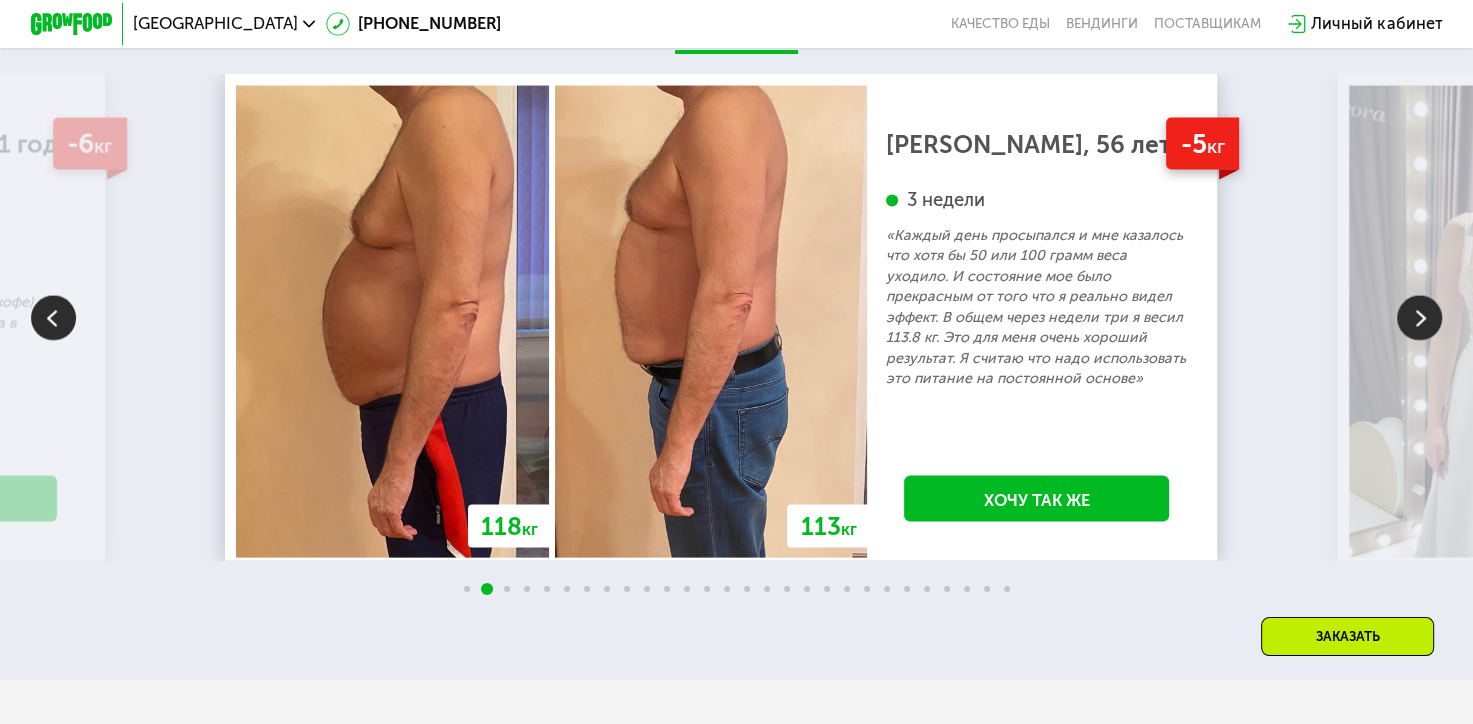 click at bounding box center (1419, 318) 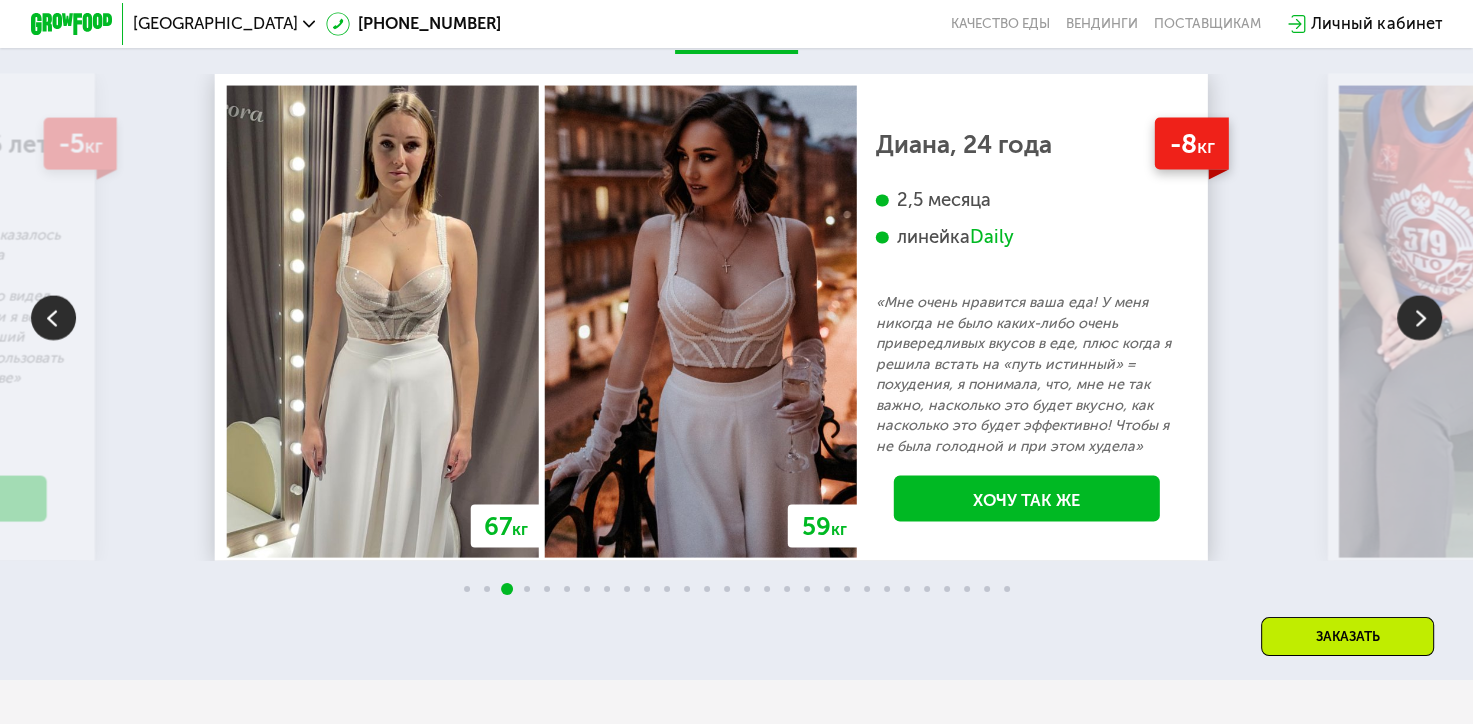 click at bounding box center [1419, 318] 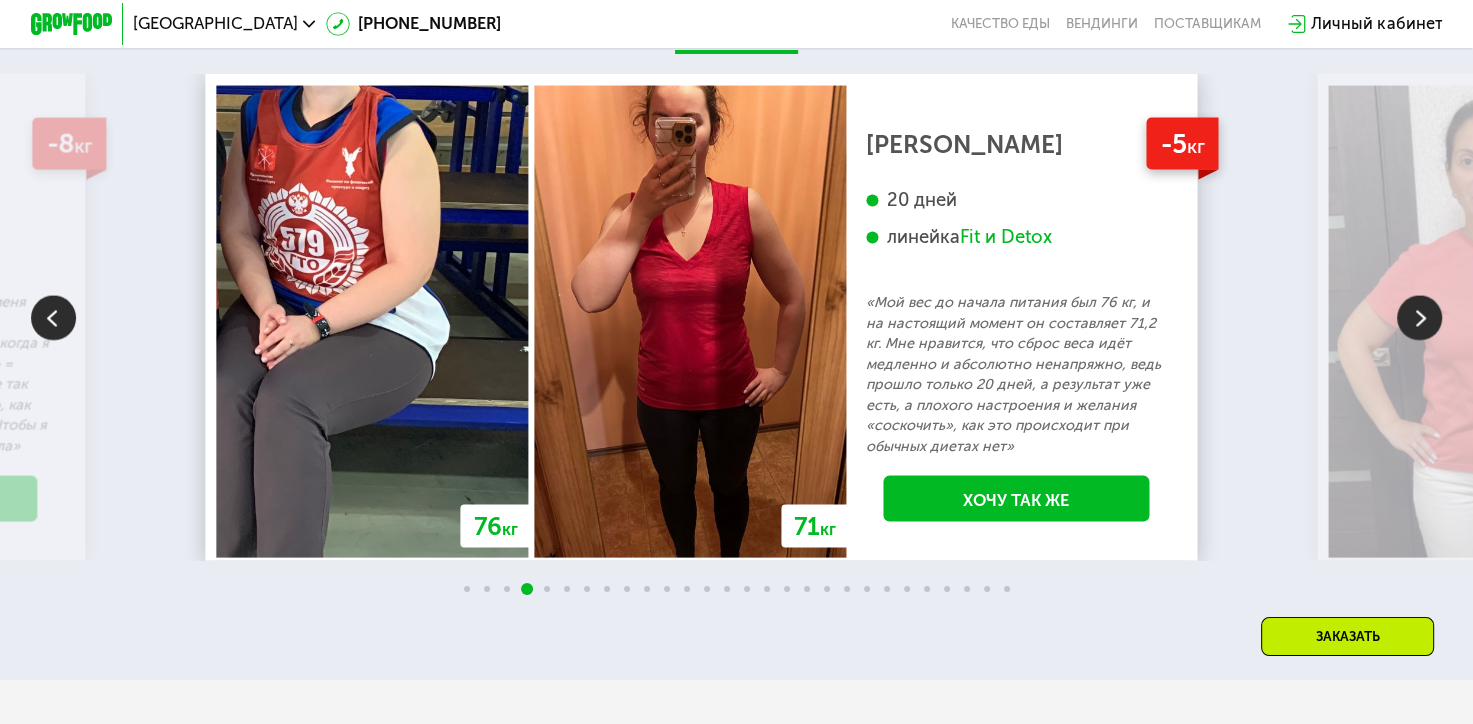 click at bounding box center (1419, 318) 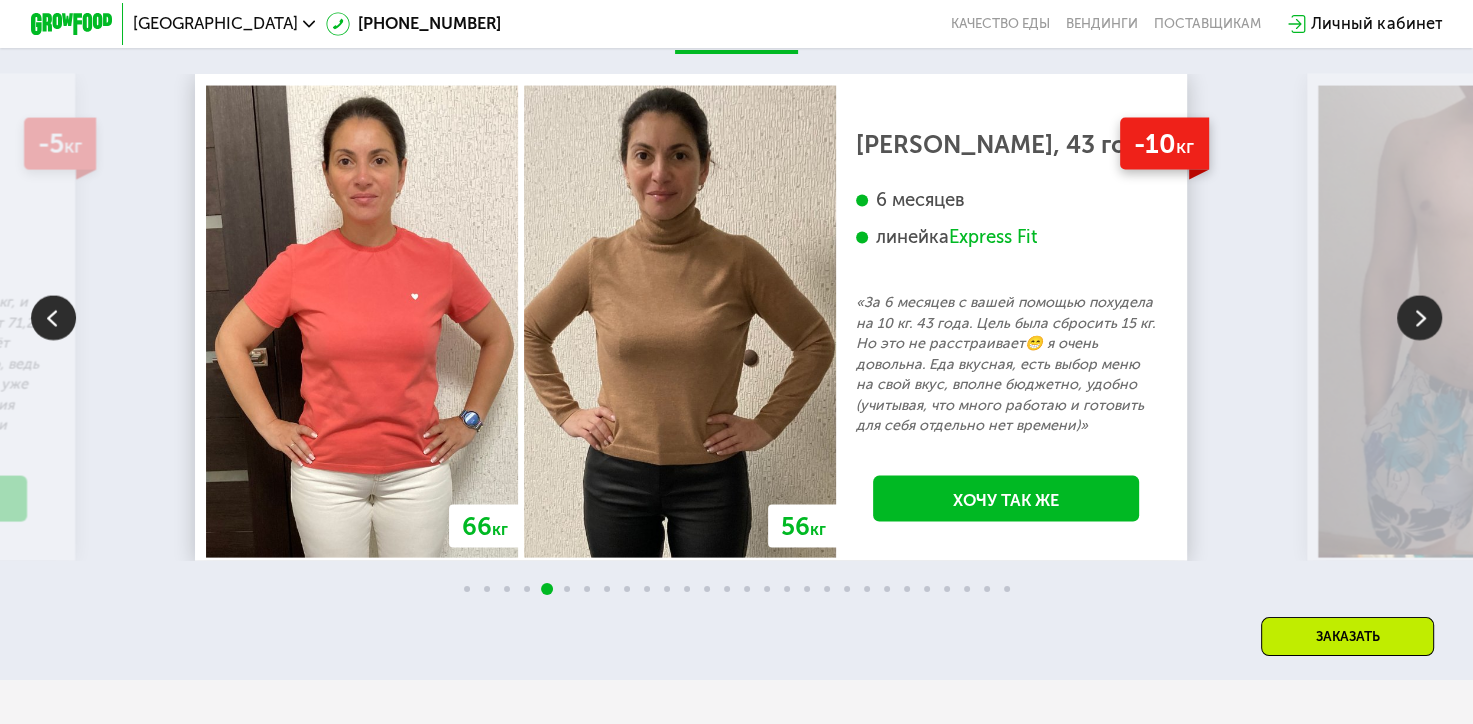click at bounding box center [1419, 318] 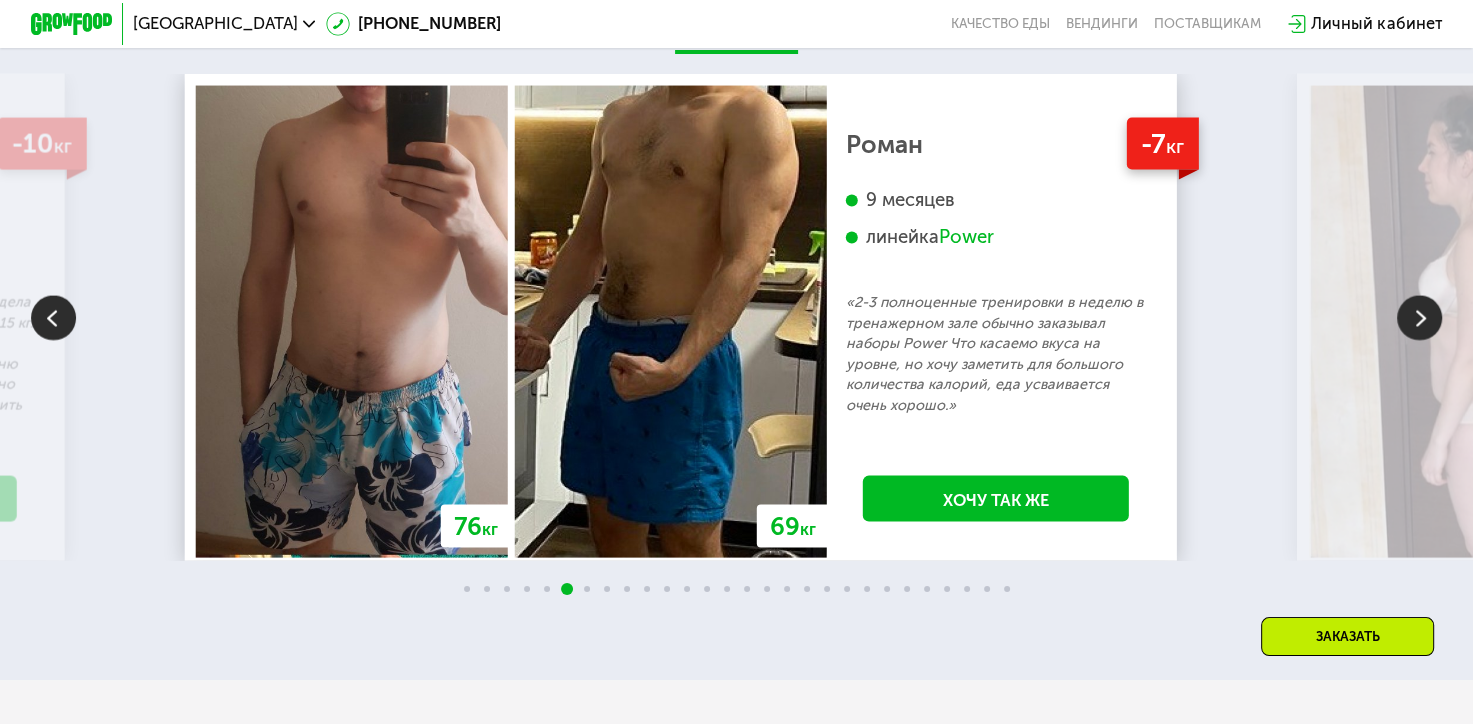 click at bounding box center (1419, 318) 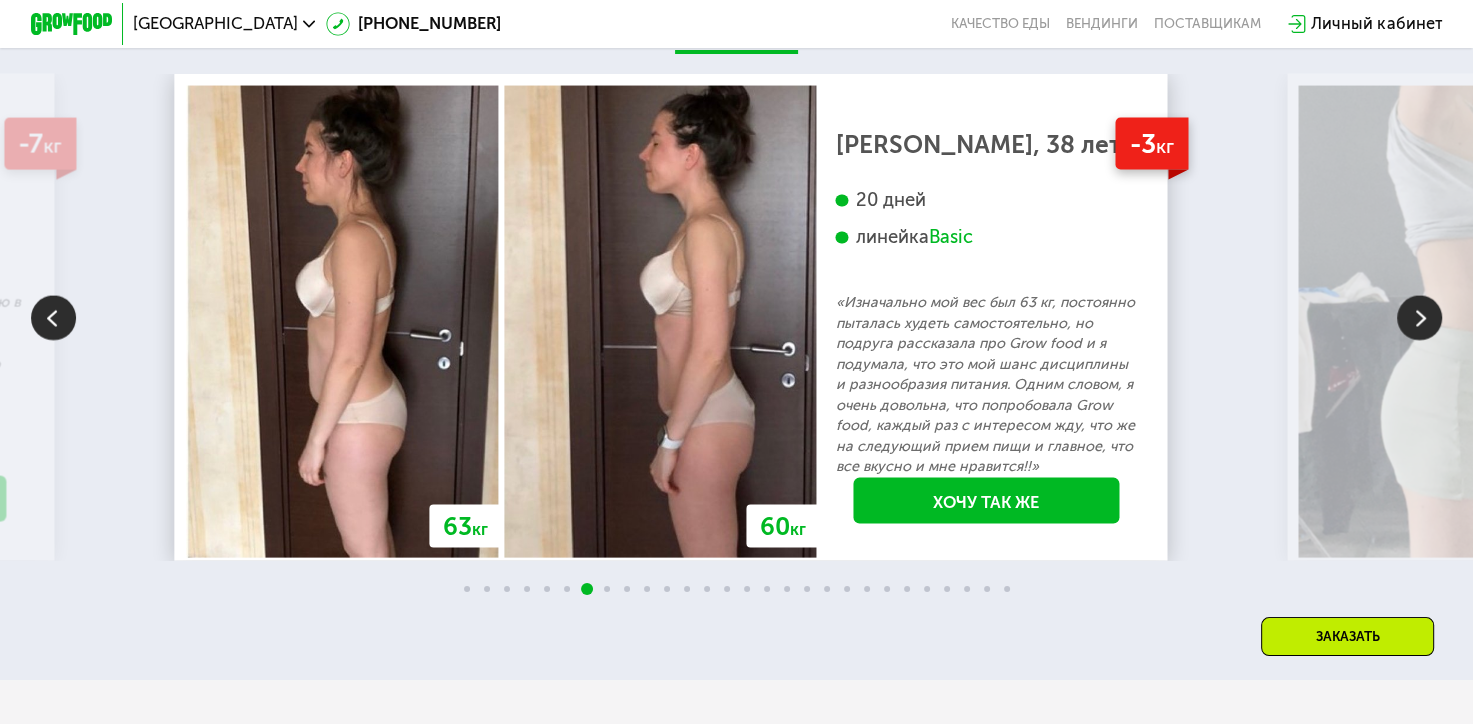 click at bounding box center [1419, 318] 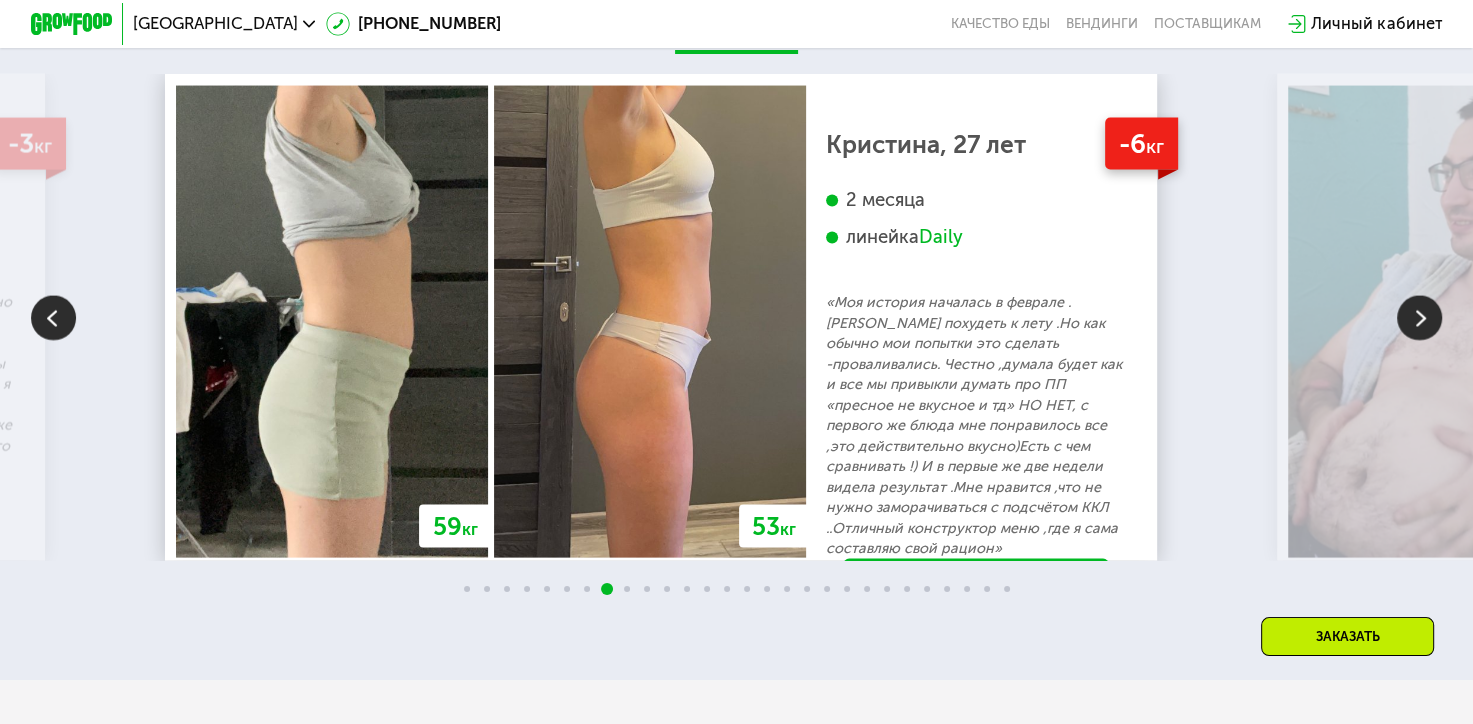 click at bounding box center (1419, 318) 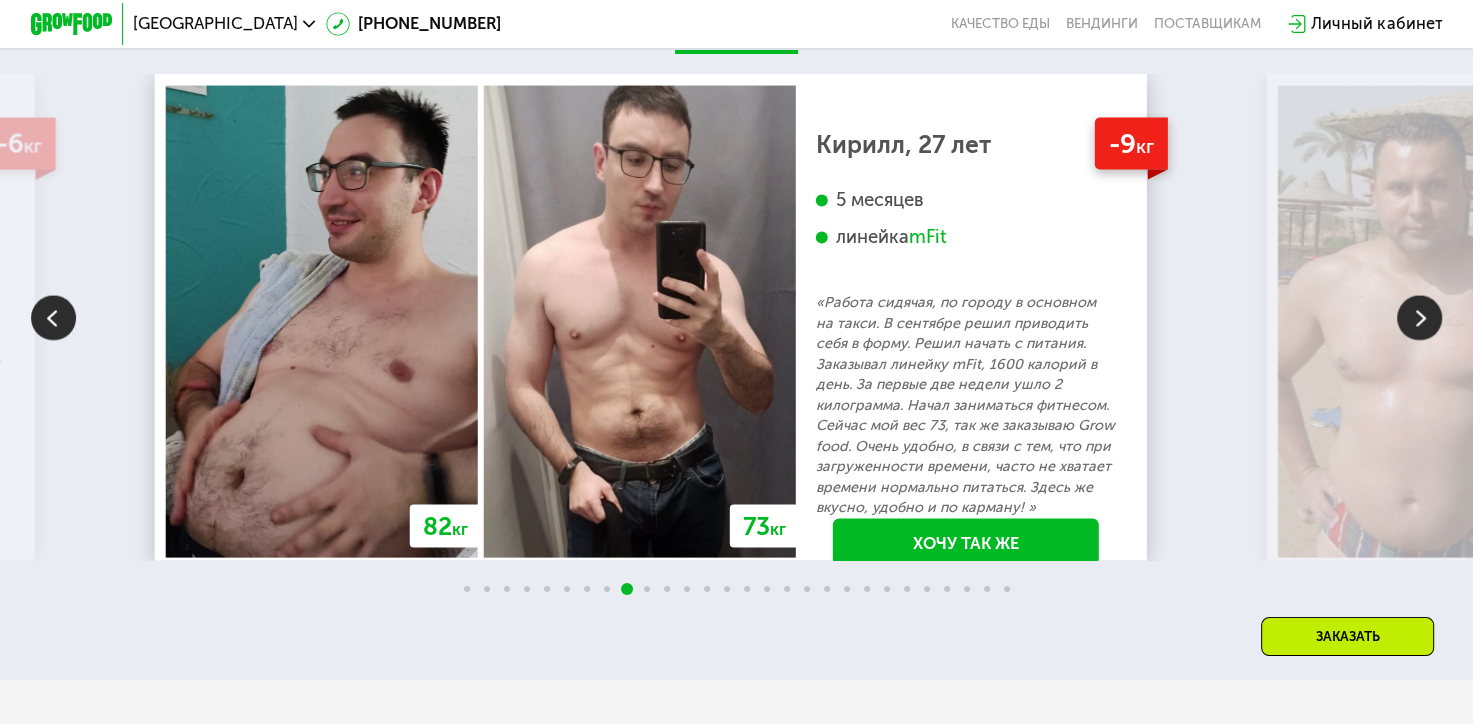 click at bounding box center (1419, 318) 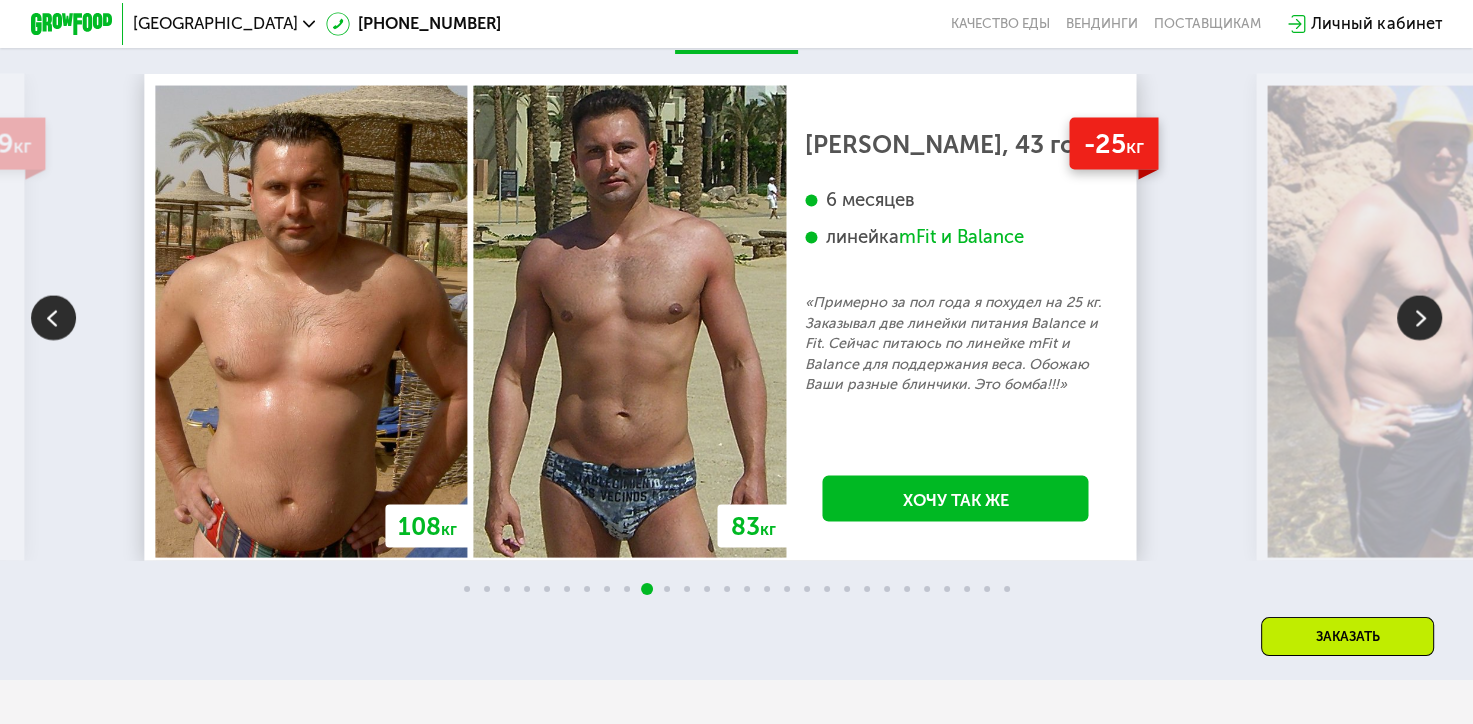 click at bounding box center (1419, 318) 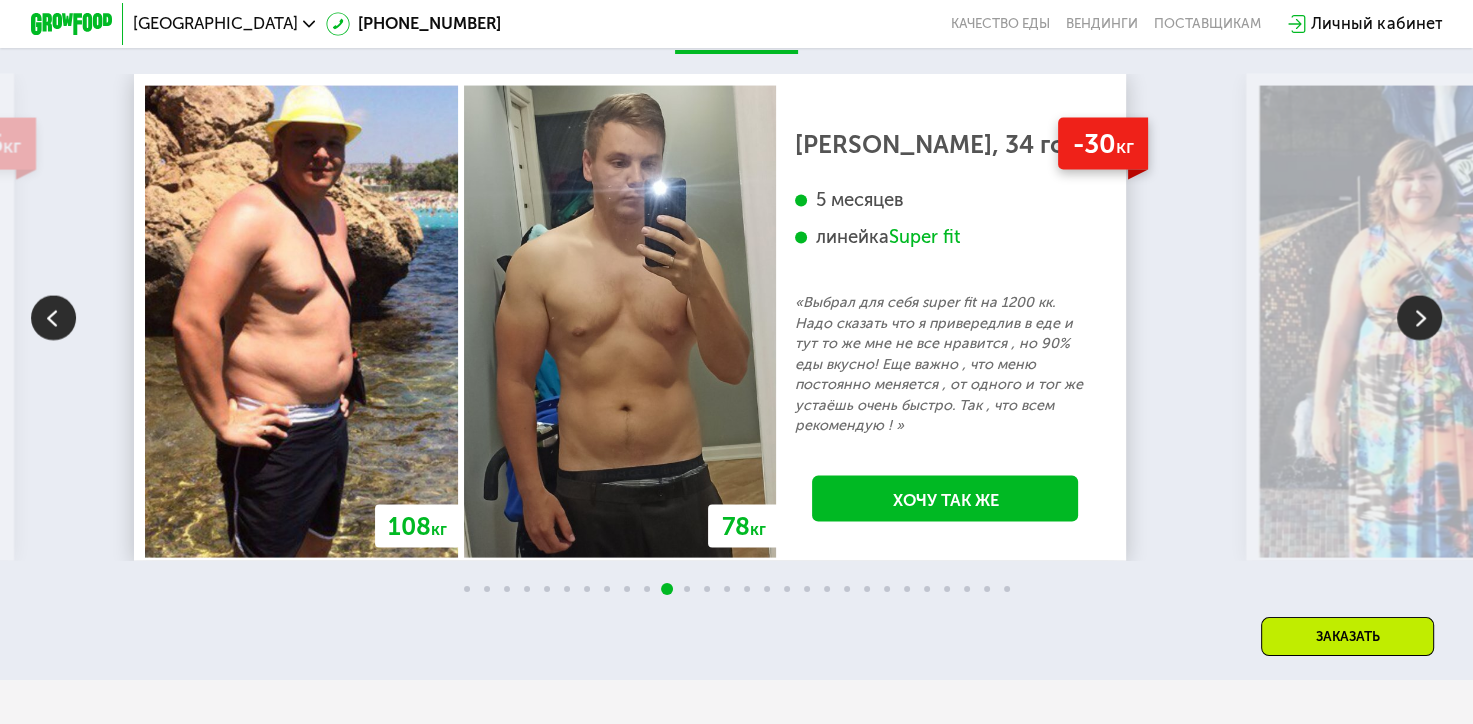 click at bounding box center [1419, 318] 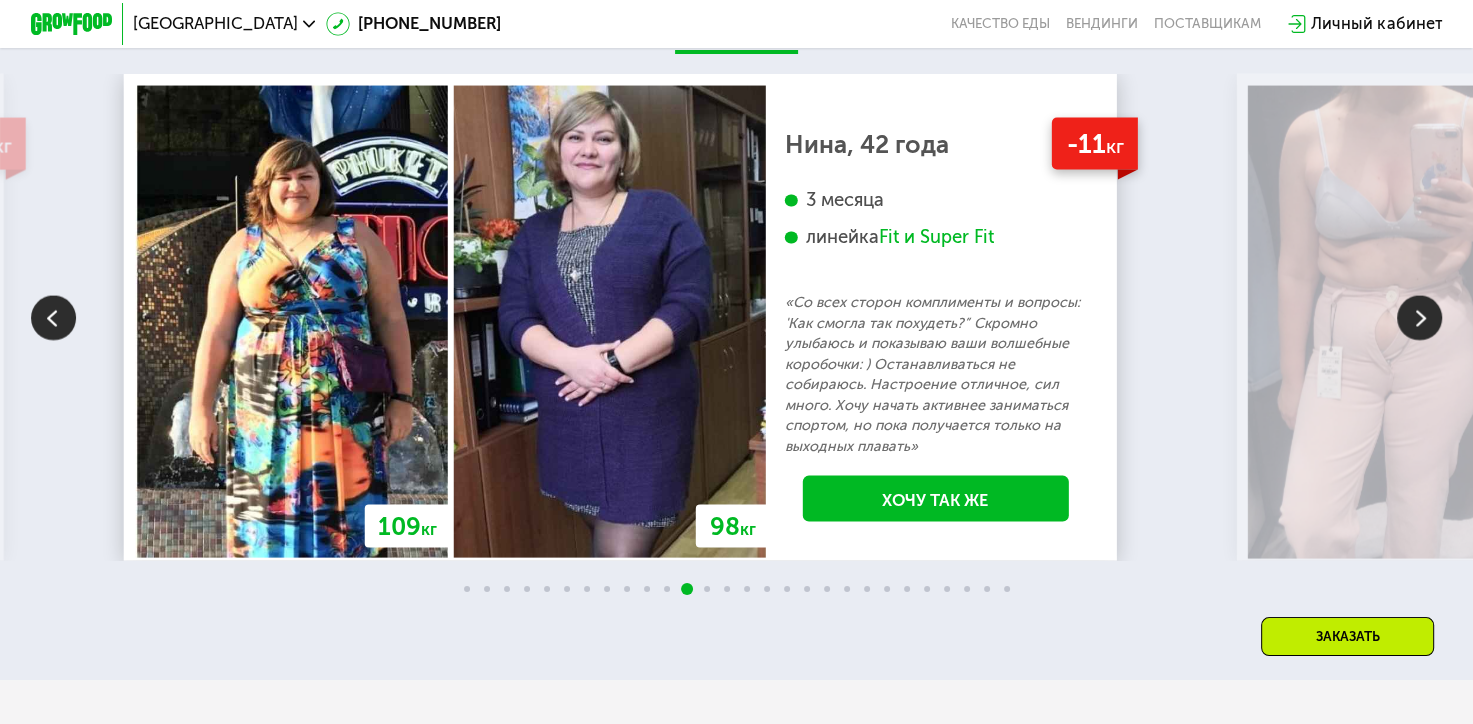click at bounding box center (1419, 318) 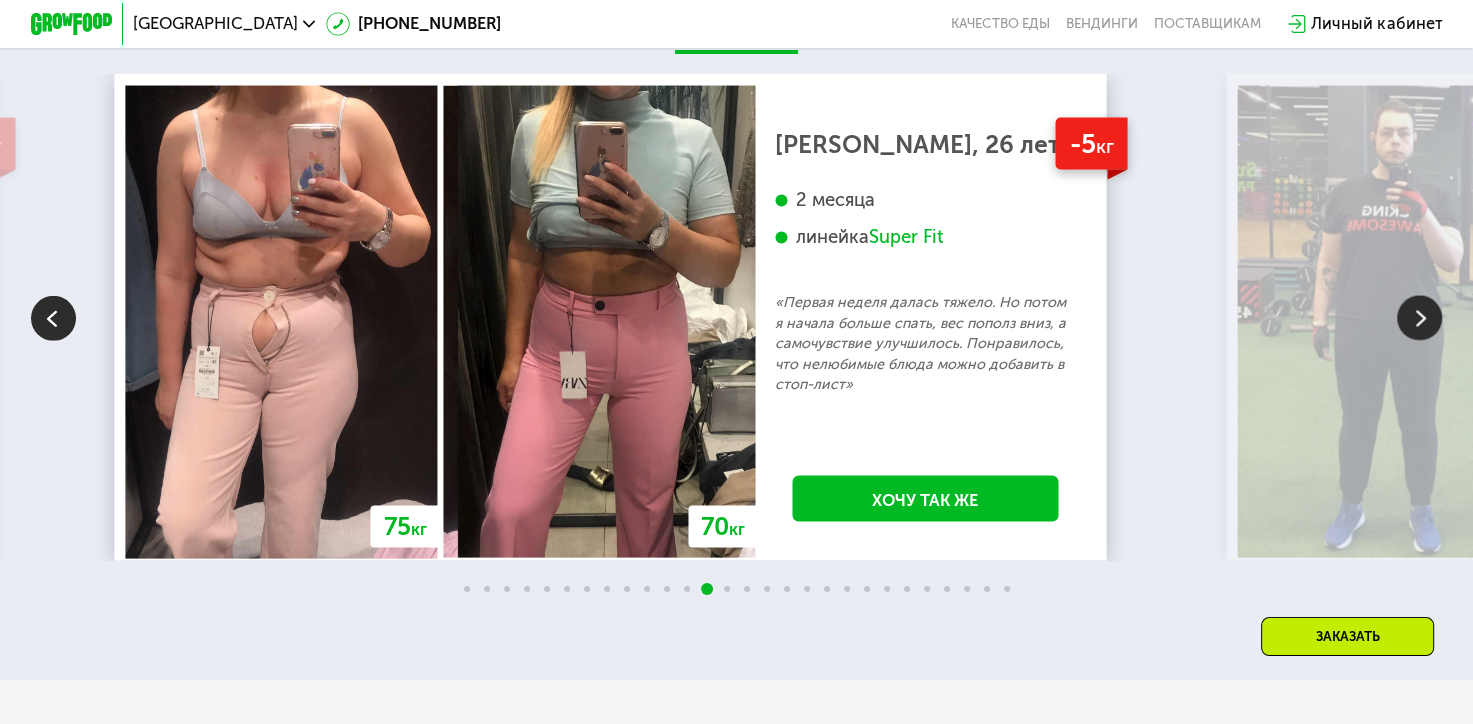 click at bounding box center [1419, 318] 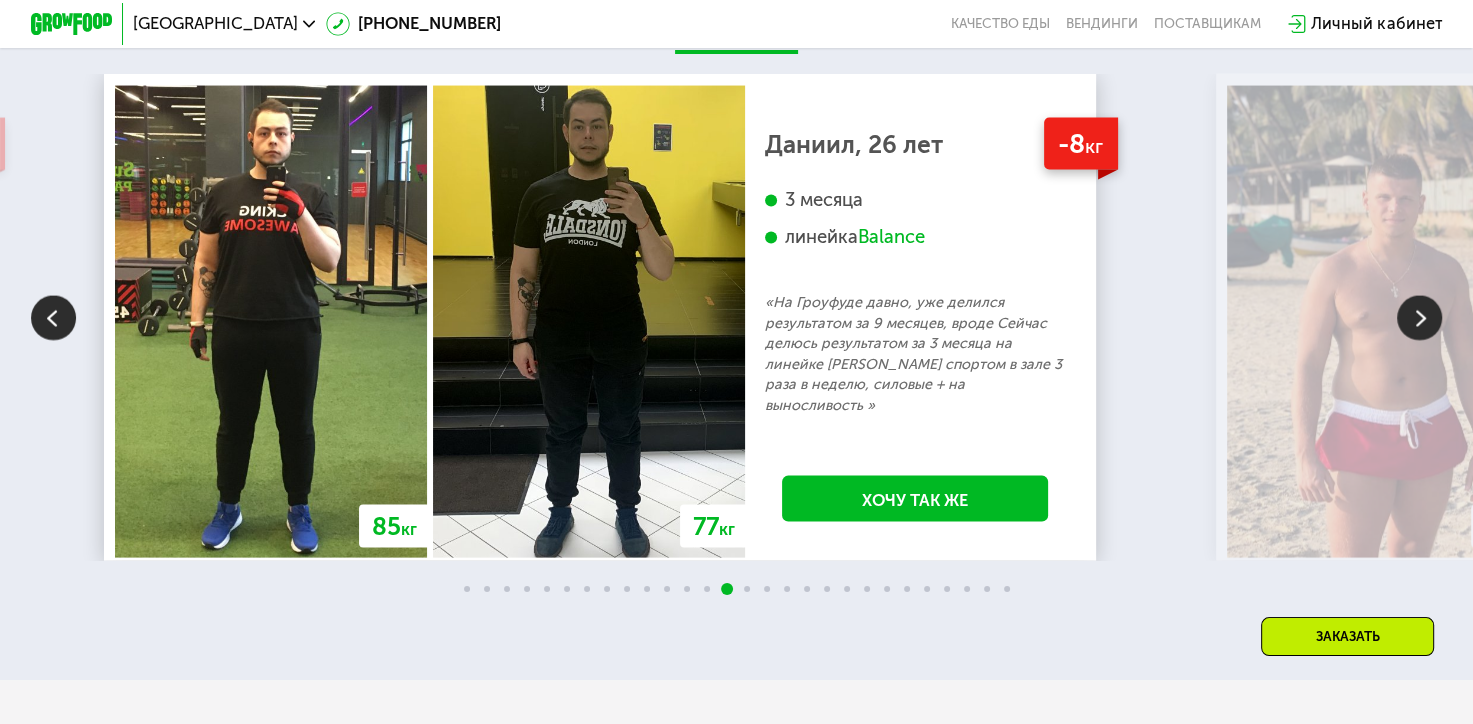 click at bounding box center (1419, 318) 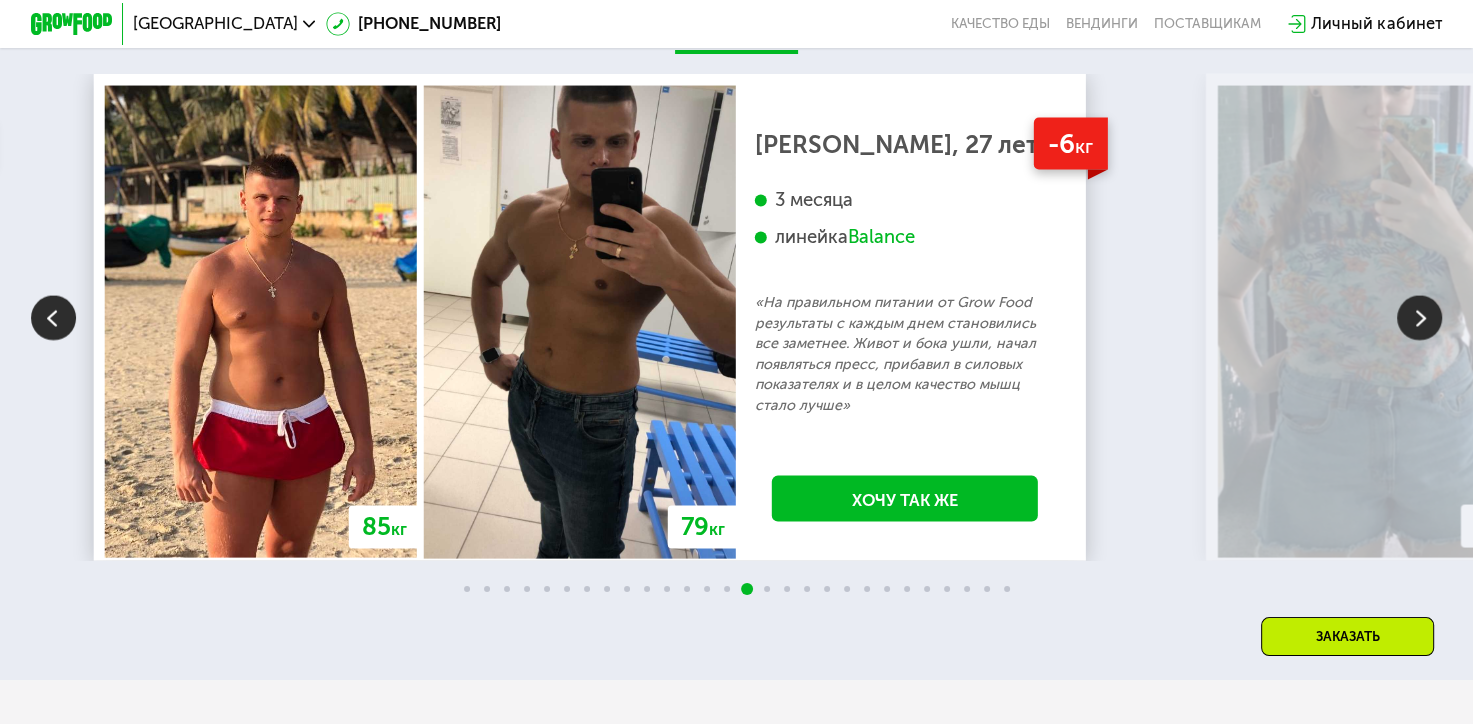 click at bounding box center (1419, 318) 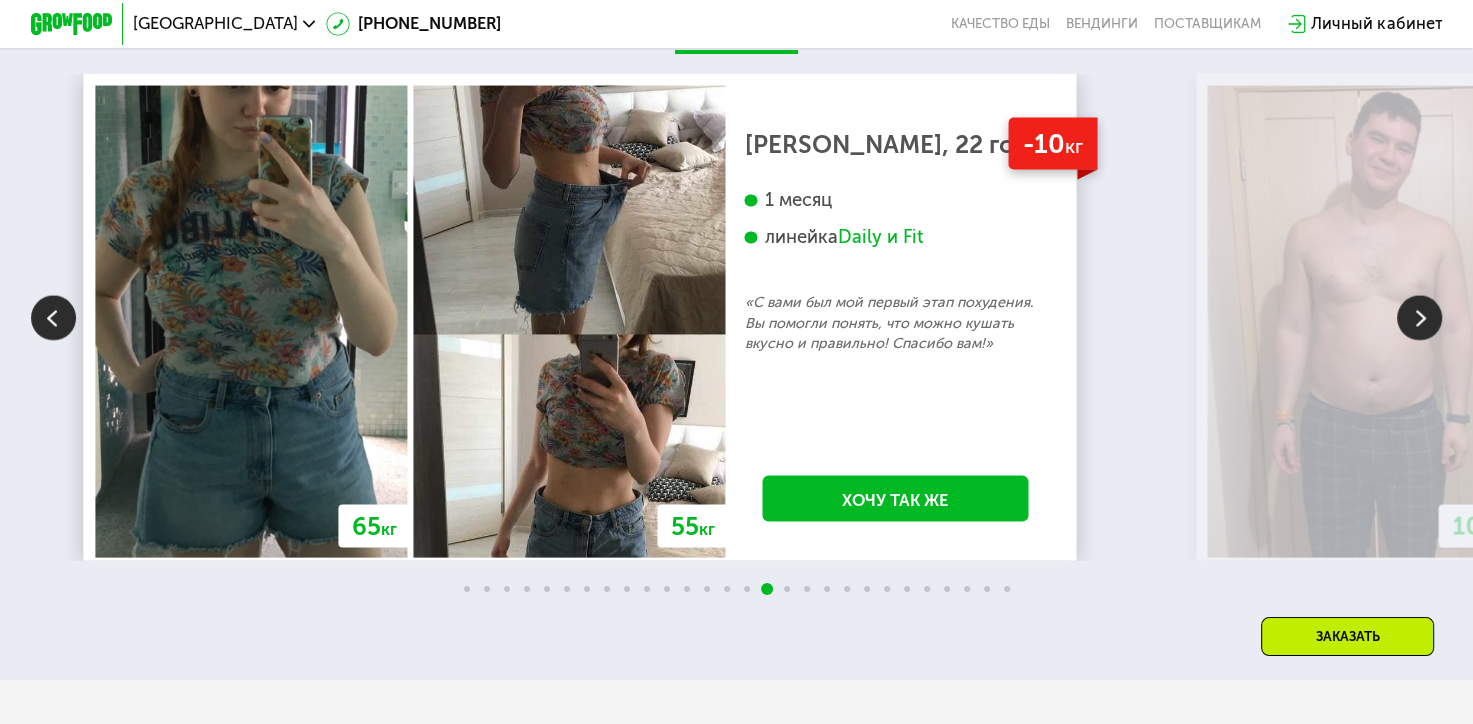click at bounding box center [1419, 318] 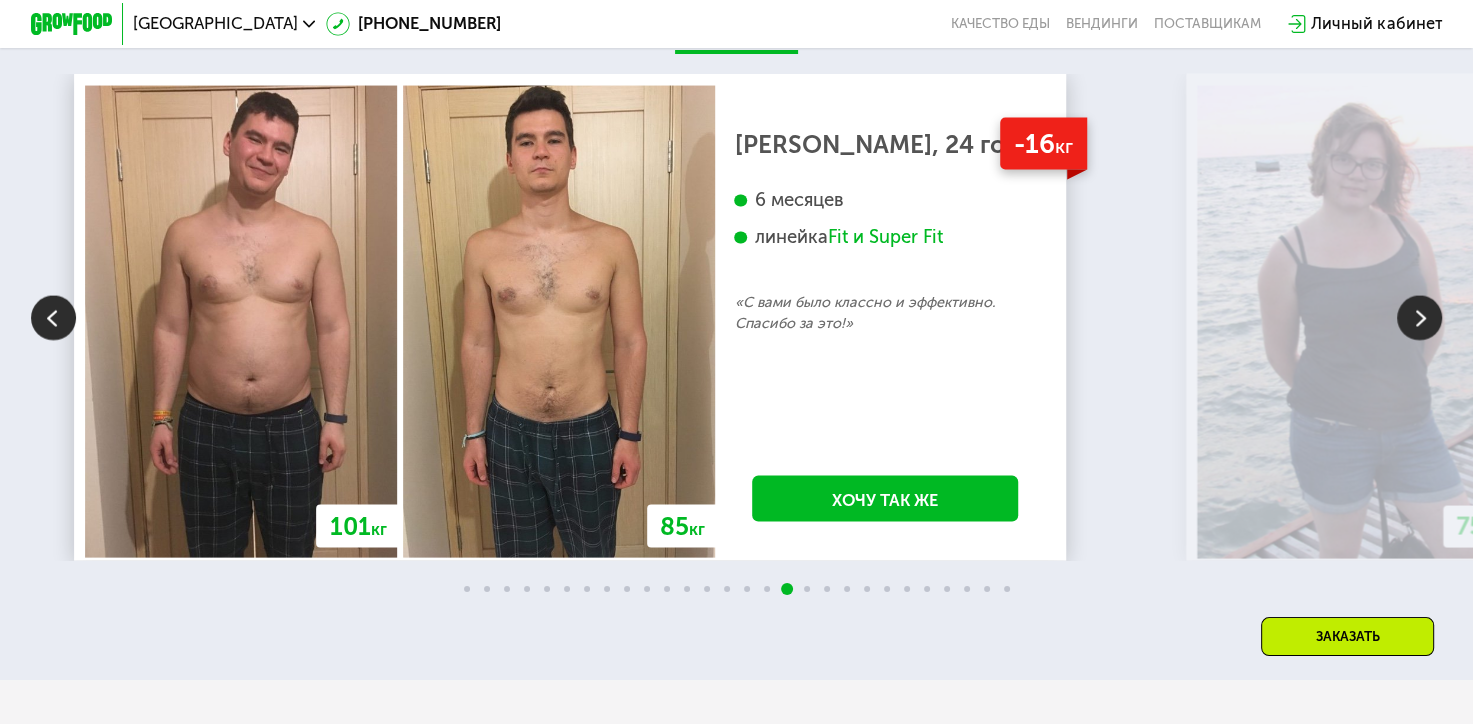 click at bounding box center (1419, 318) 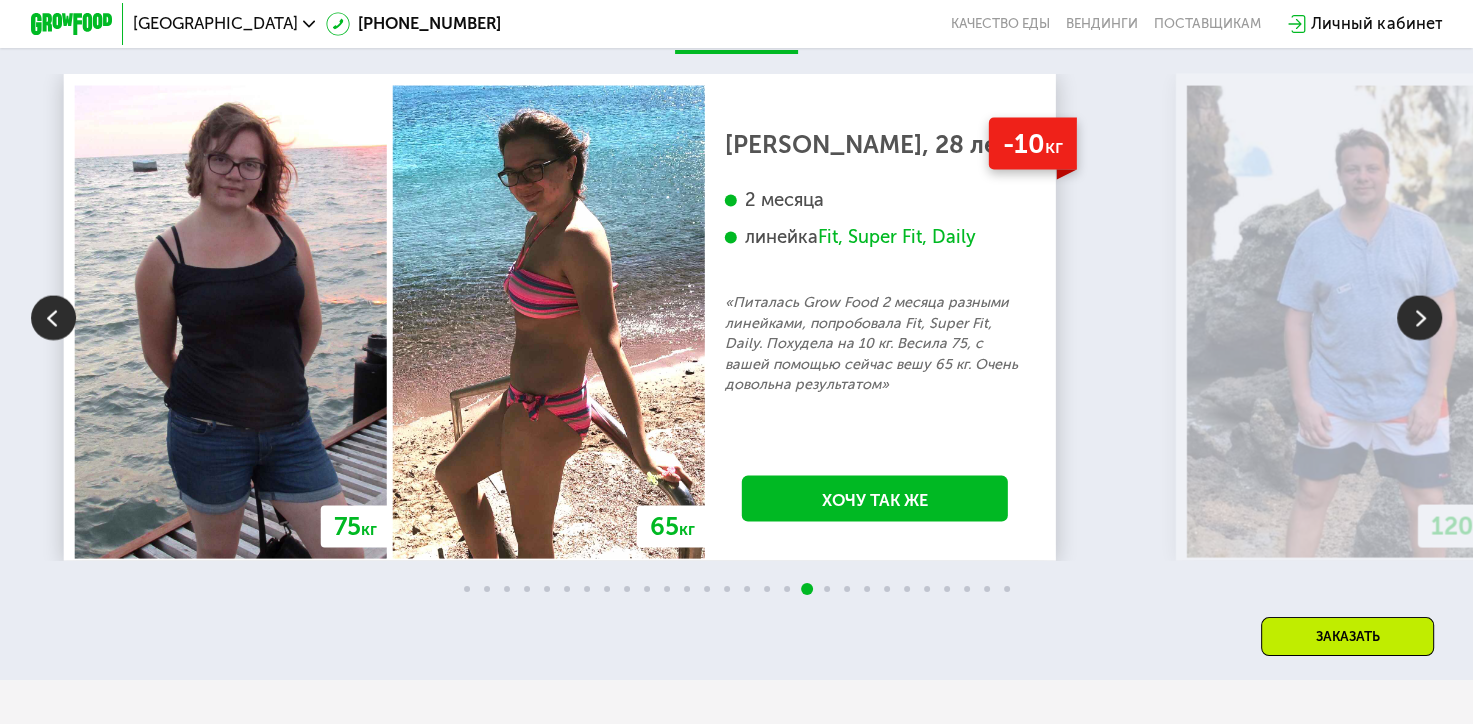 click at bounding box center (1419, 318) 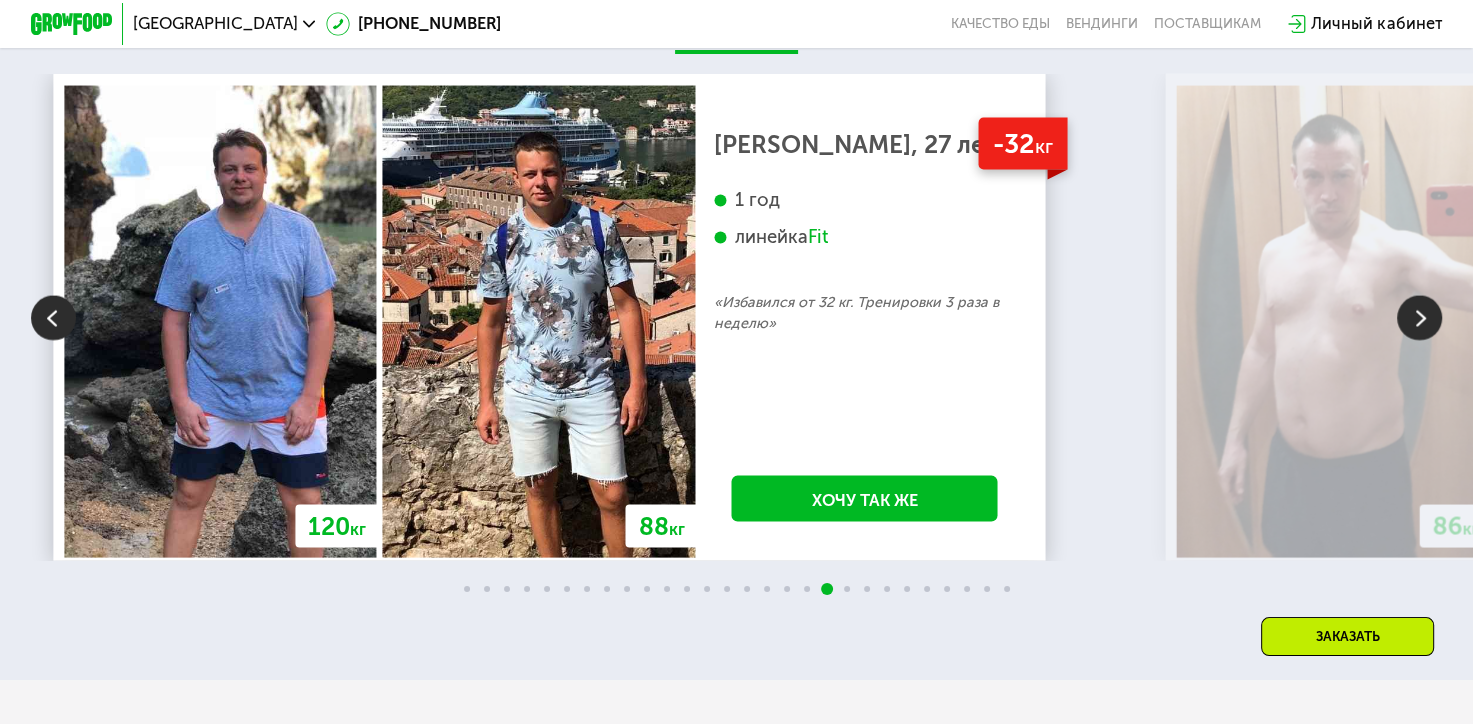 click at bounding box center (1419, 318) 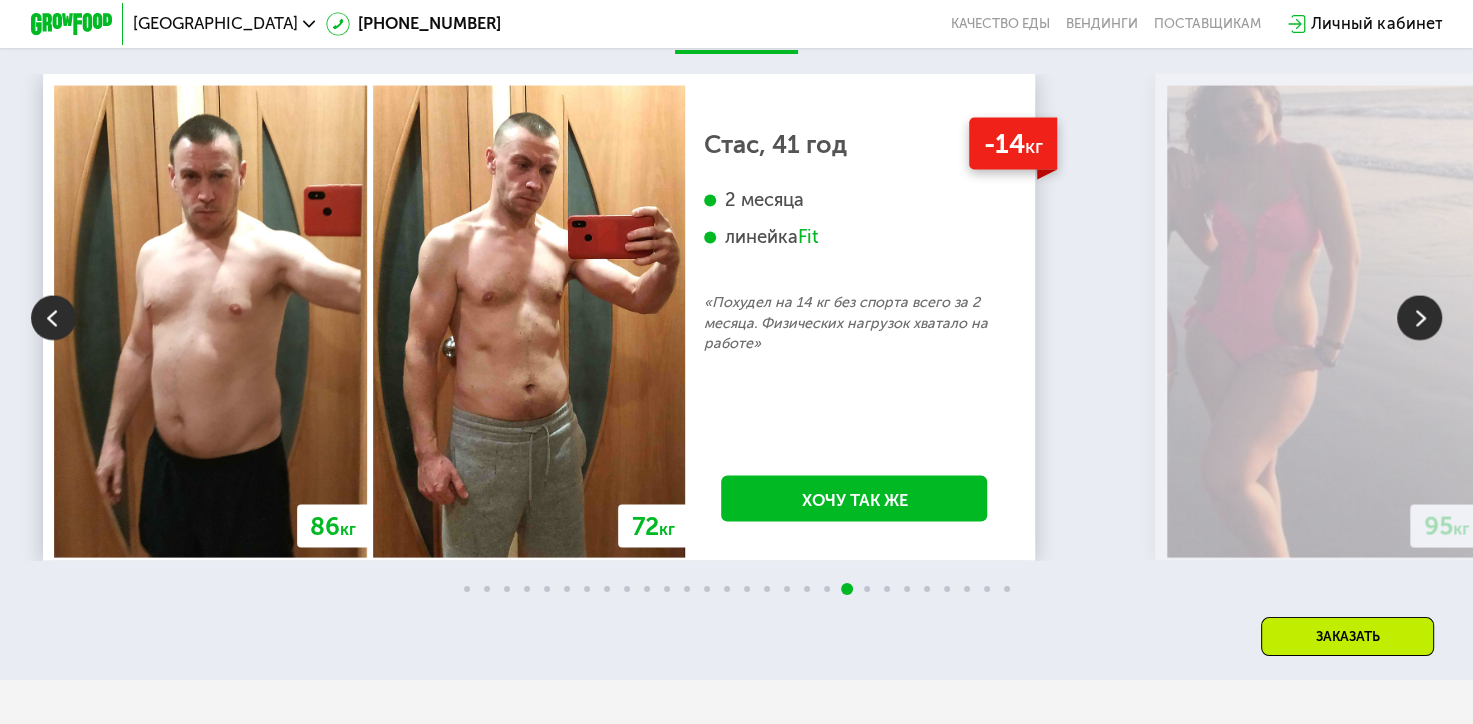 click at bounding box center (1419, 318) 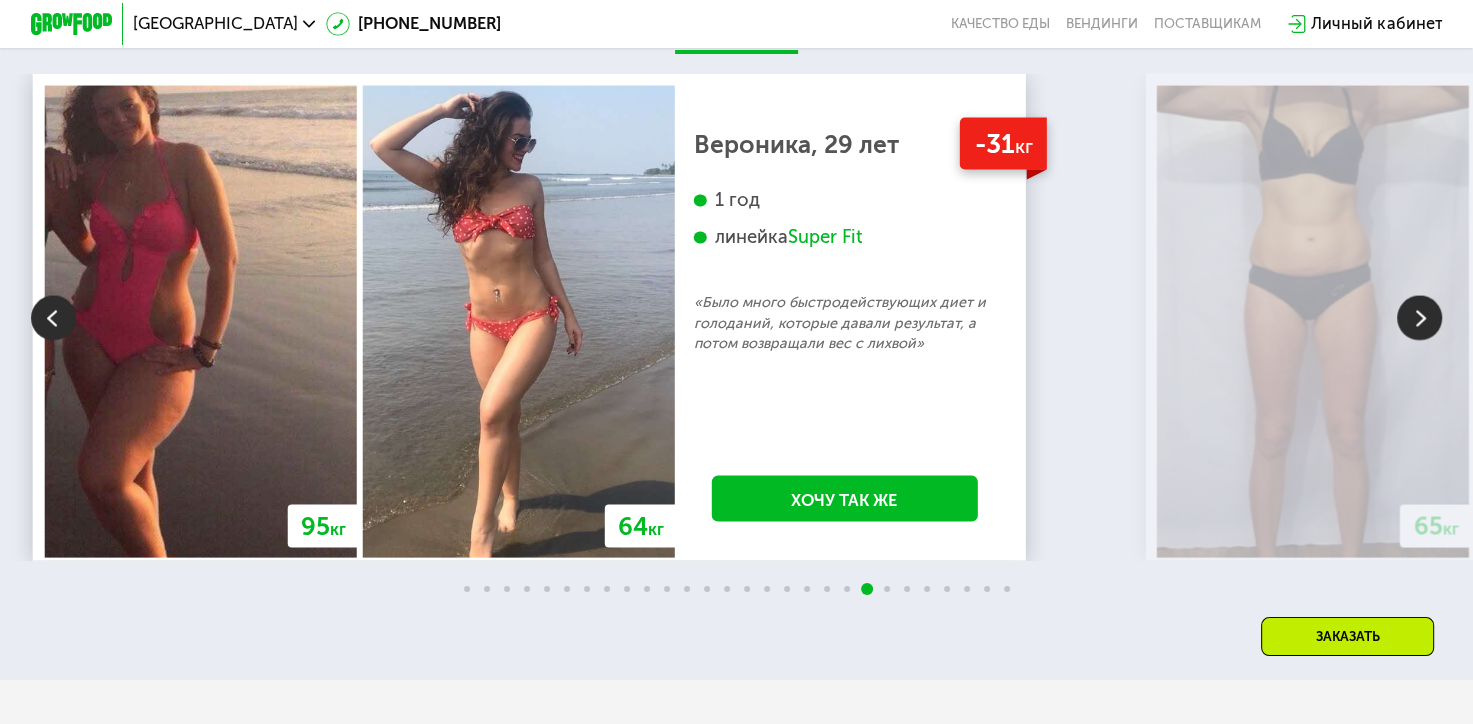 click at bounding box center [1419, 318] 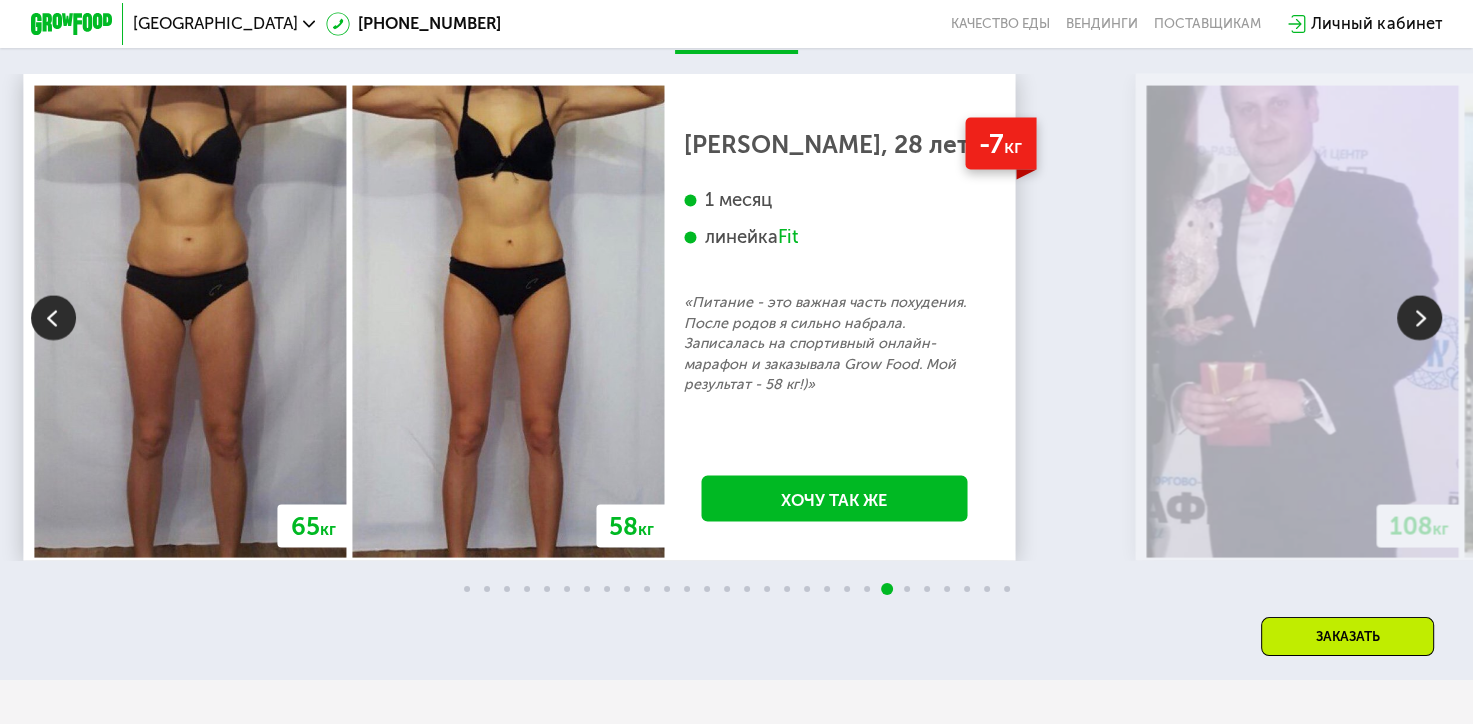 click at bounding box center (1419, 318) 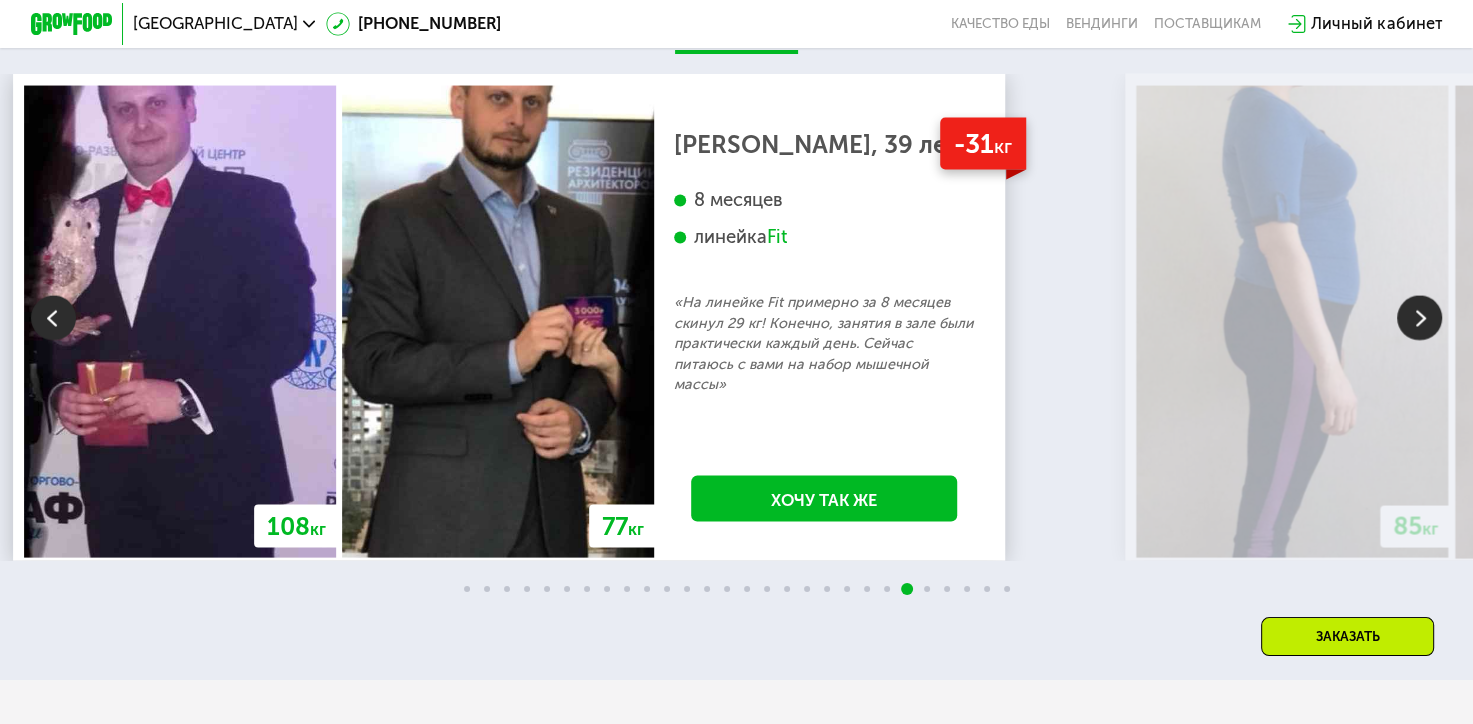 click at bounding box center [1419, 318] 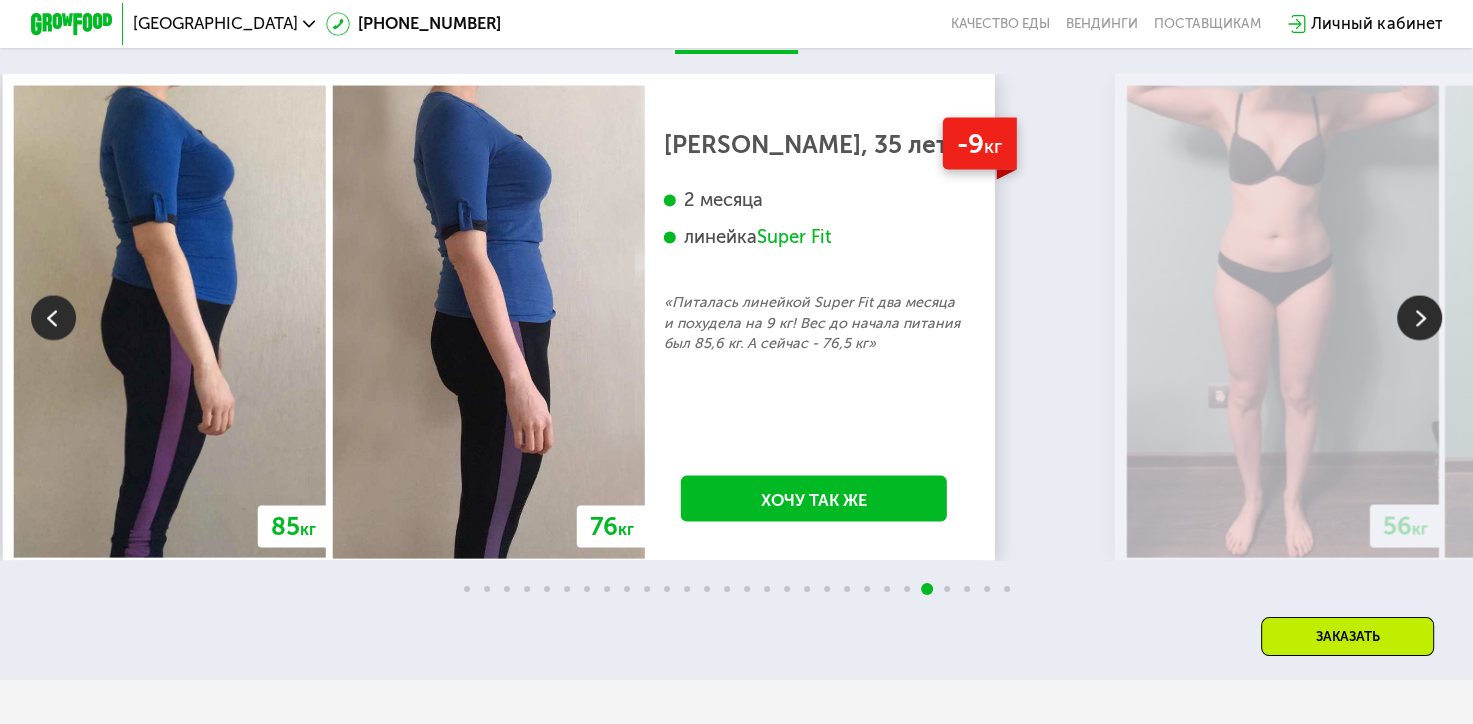 click at bounding box center [1419, 318] 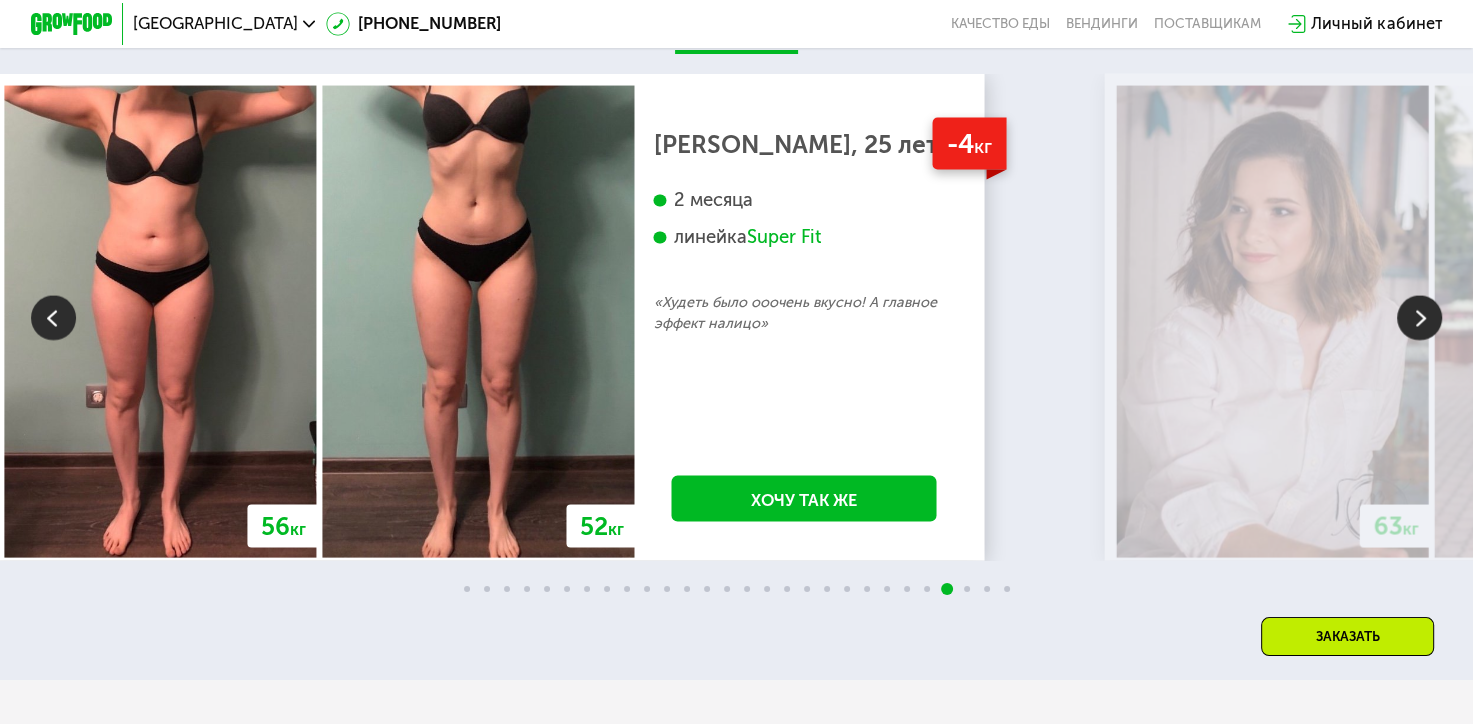 click at bounding box center [1419, 318] 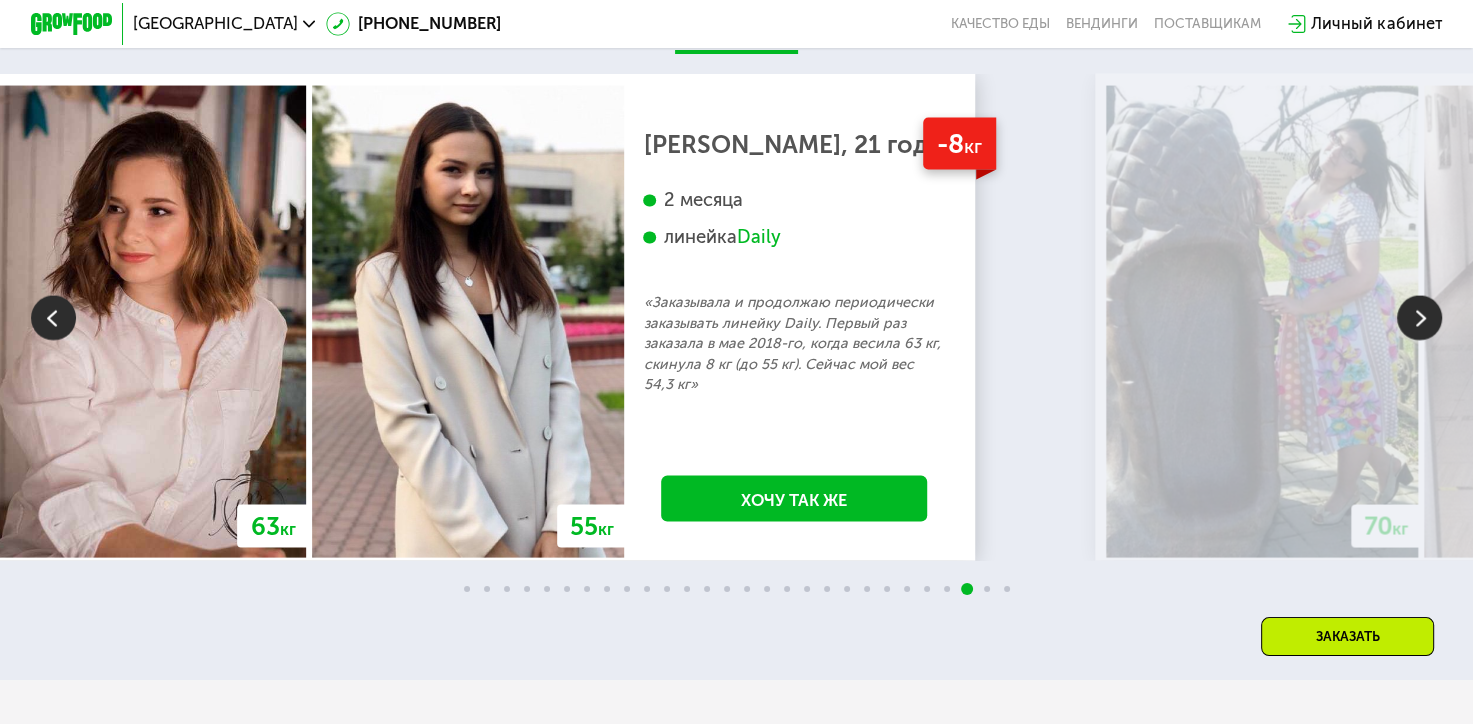 click at bounding box center (1419, 318) 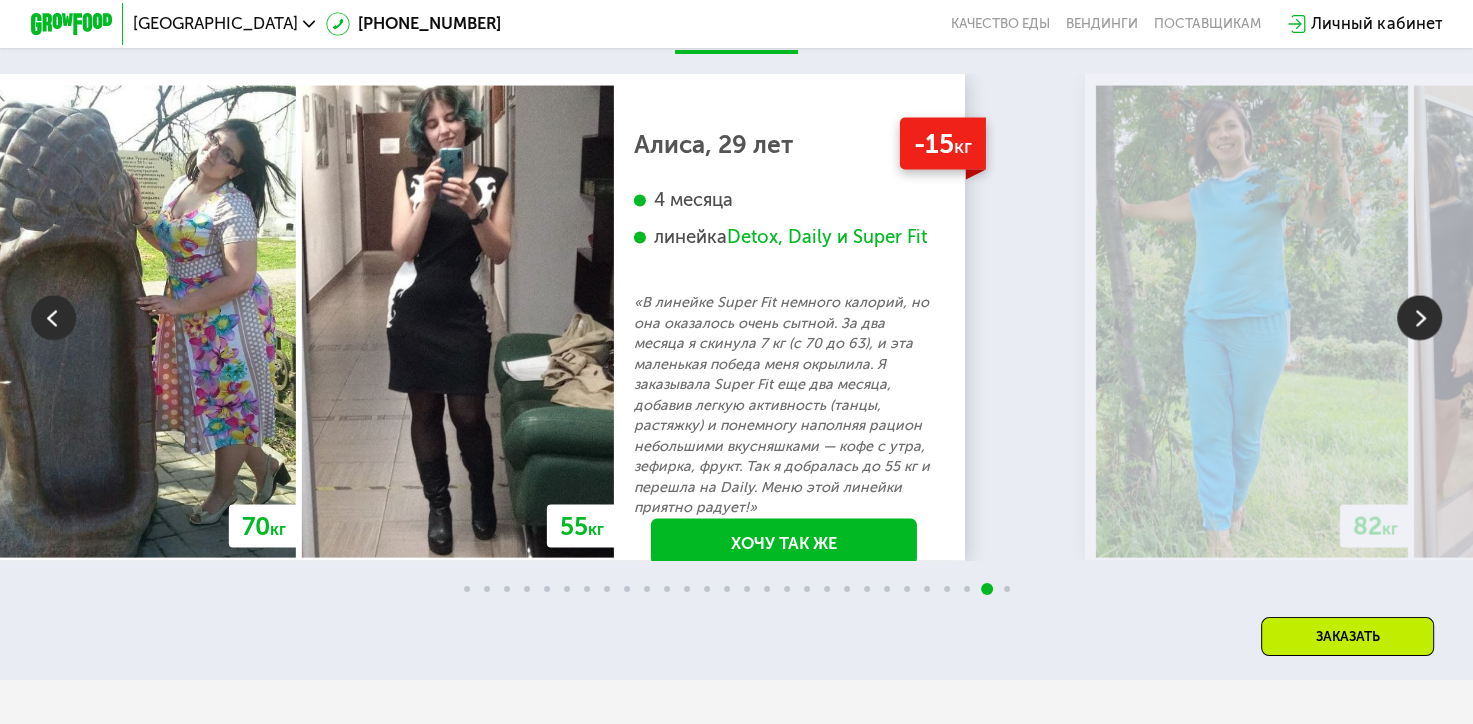click at bounding box center [1419, 318] 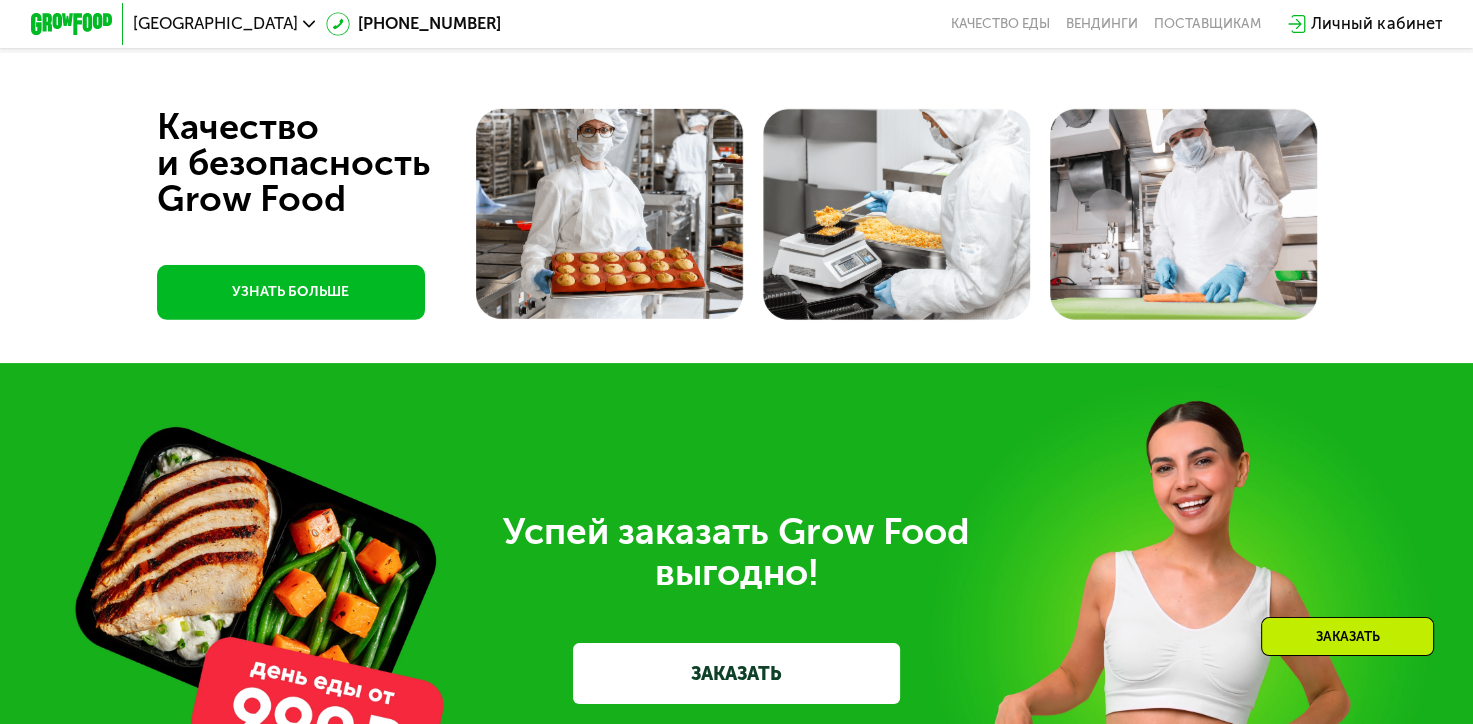 scroll, scrollTop: 5872, scrollLeft: 0, axis: vertical 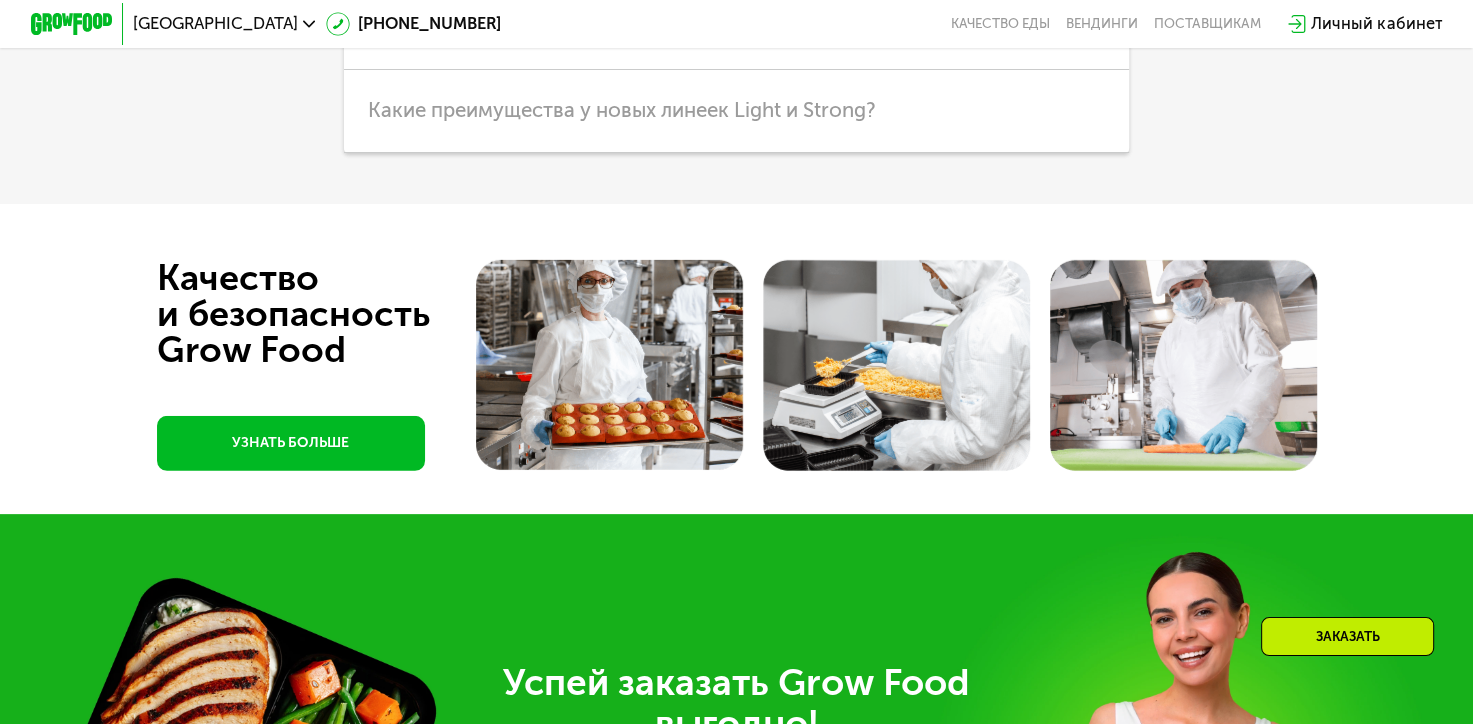 click on "УЗНАТЬ БОЛЬШЕ" at bounding box center [291, 443] 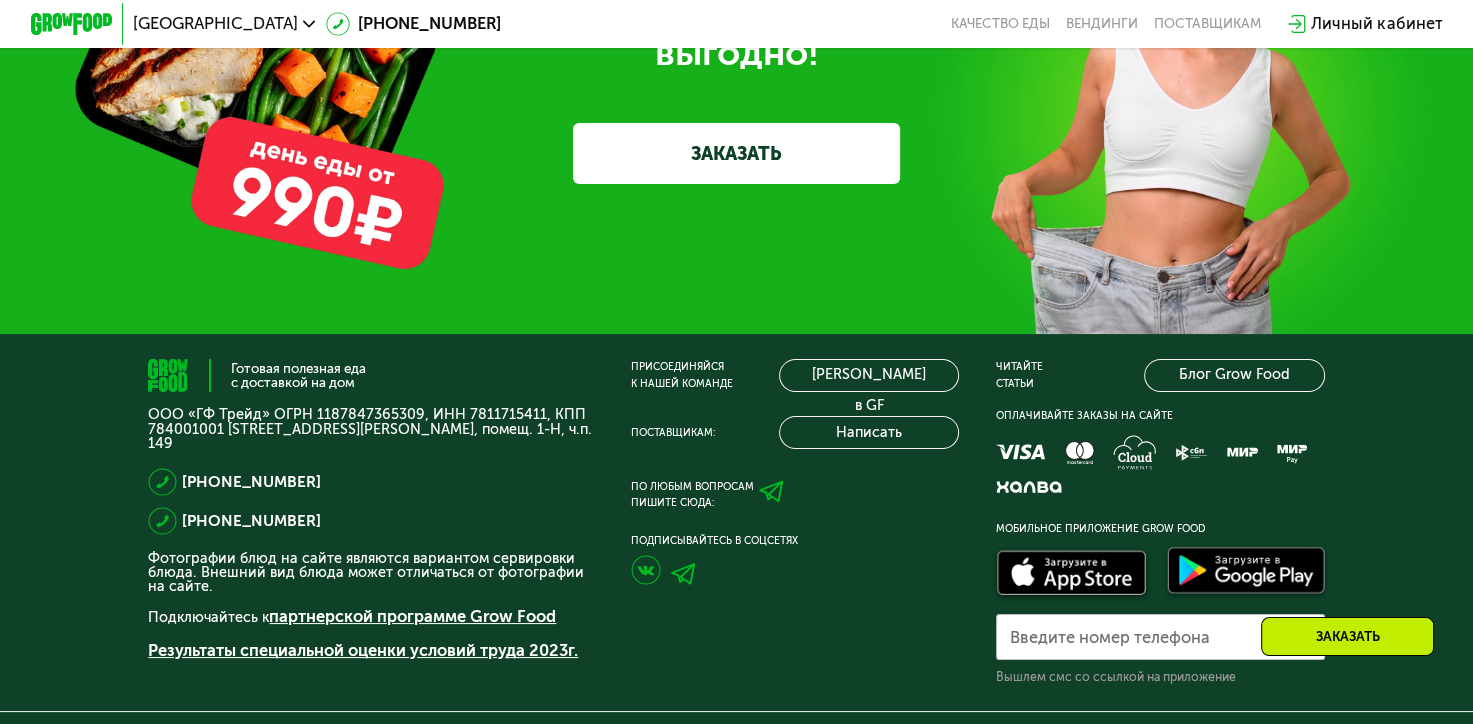scroll, scrollTop: 6572, scrollLeft: 0, axis: vertical 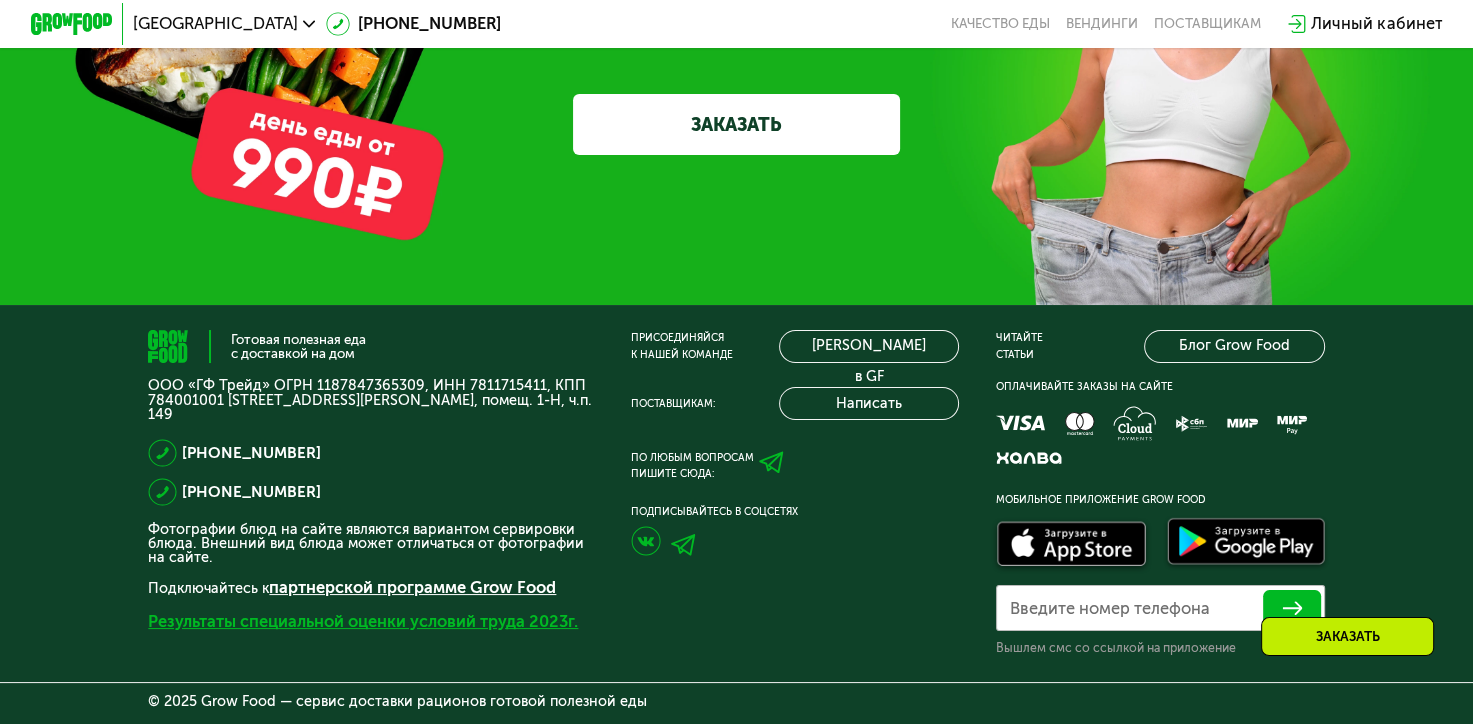 click on "Результаты специальной оценки условий труда 2023г." at bounding box center [363, 621] 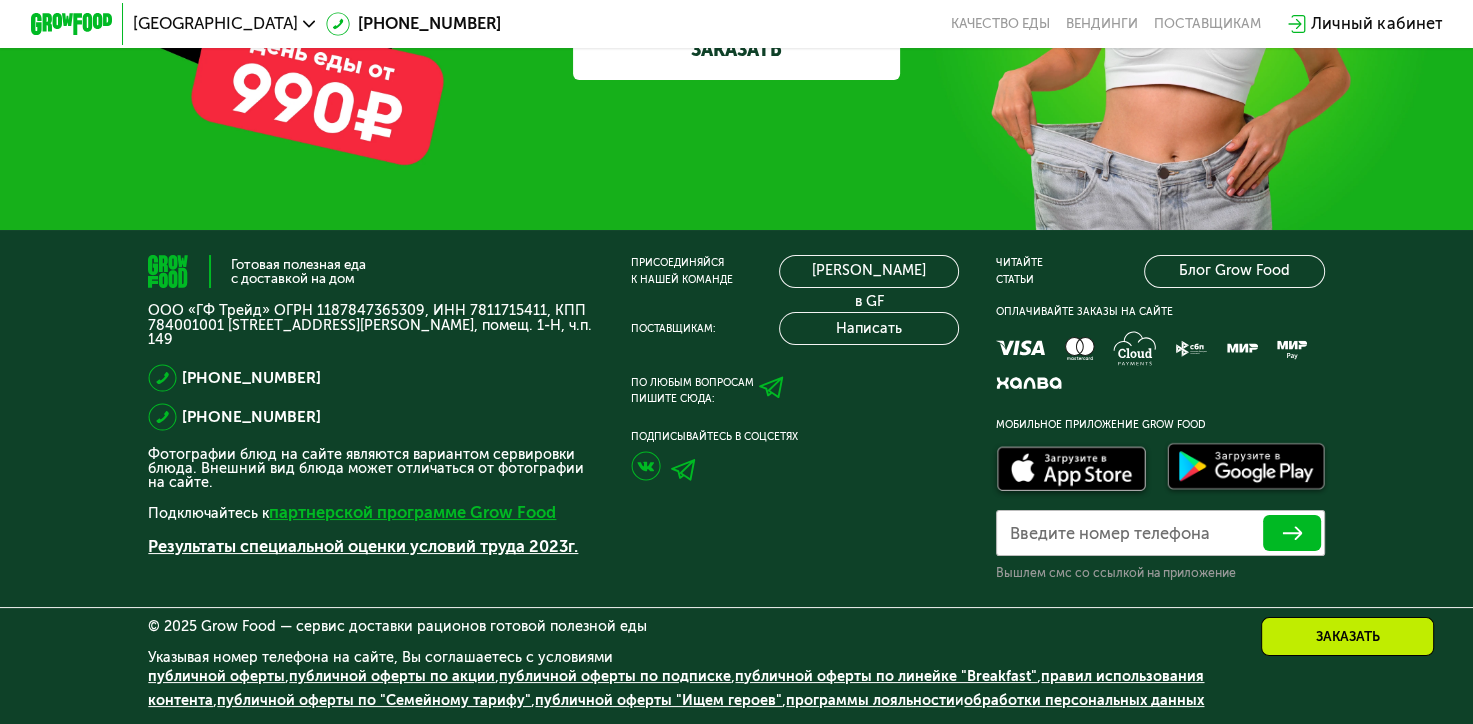 scroll, scrollTop: 6707, scrollLeft: 0, axis: vertical 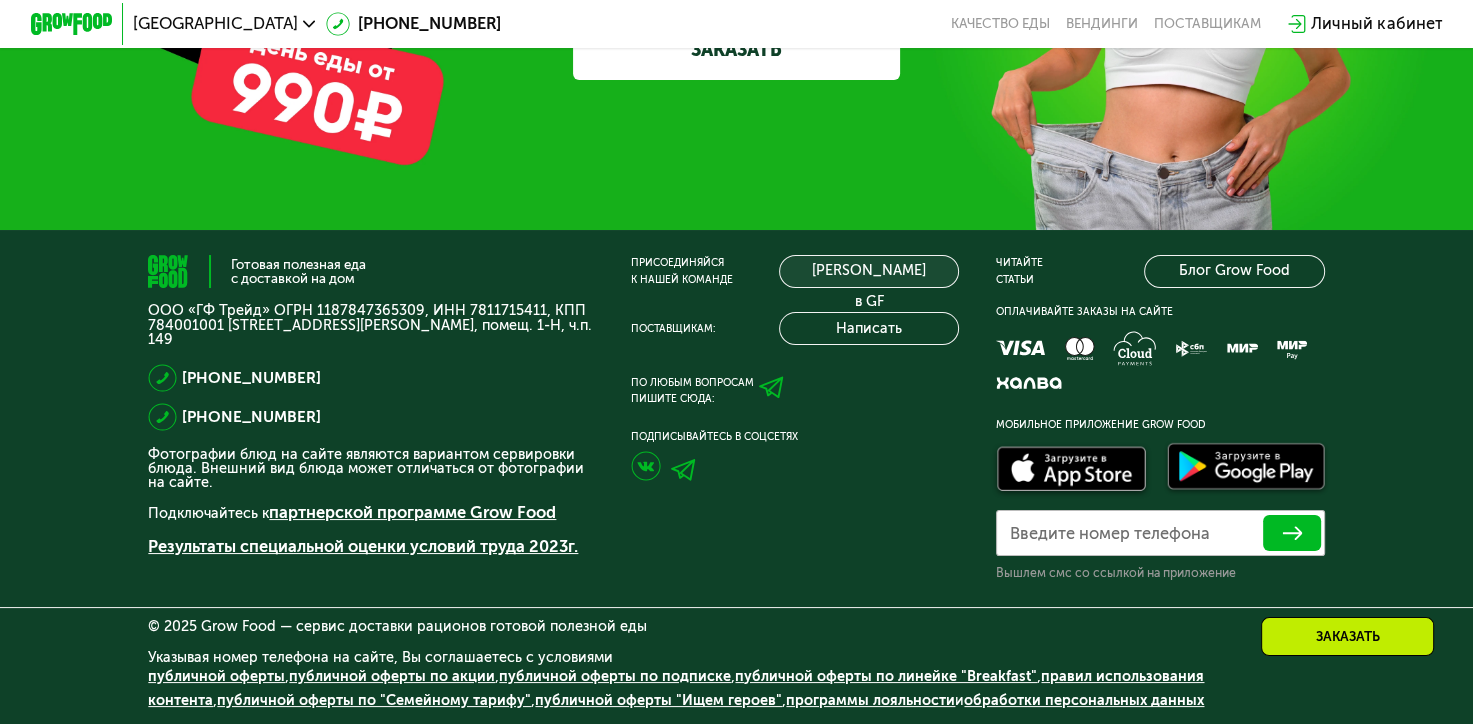 click on "[PERSON_NAME] в GF" at bounding box center [869, 271] 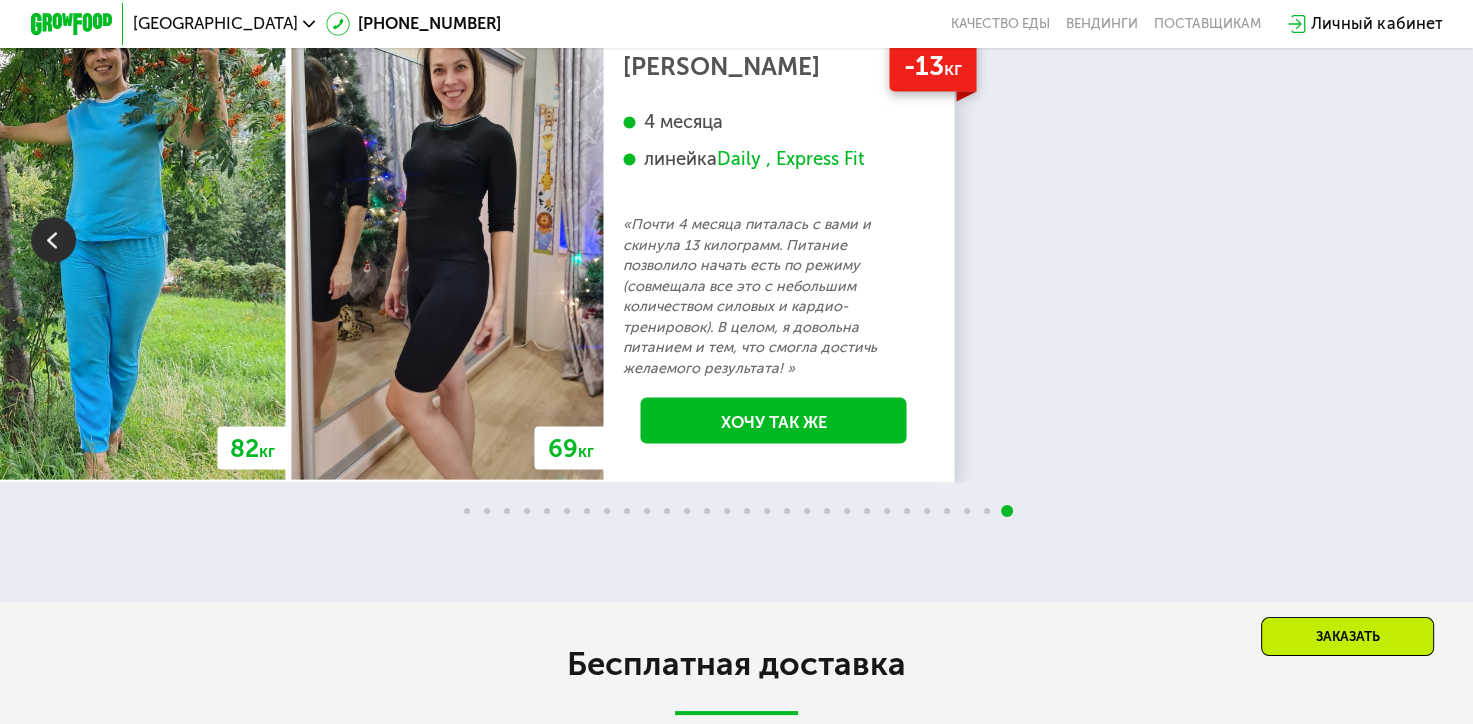 scroll, scrollTop: 4007, scrollLeft: 0, axis: vertical 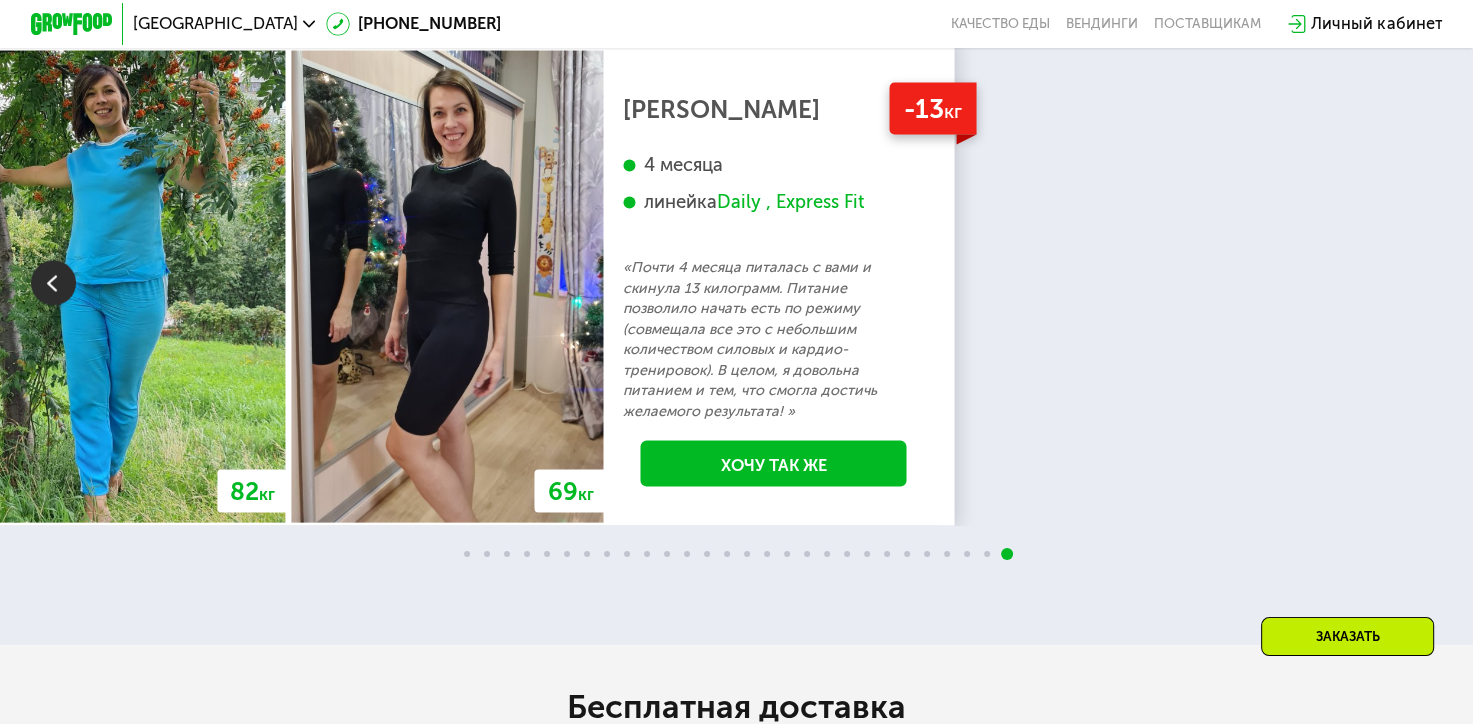 click on "[GEOGRAPHIC_DATA]  [PHONE_NUMBER]   Качество еды   [PERSON_NAME]   поставщикам   Личный кабинет" at bounding box center (736, 24) 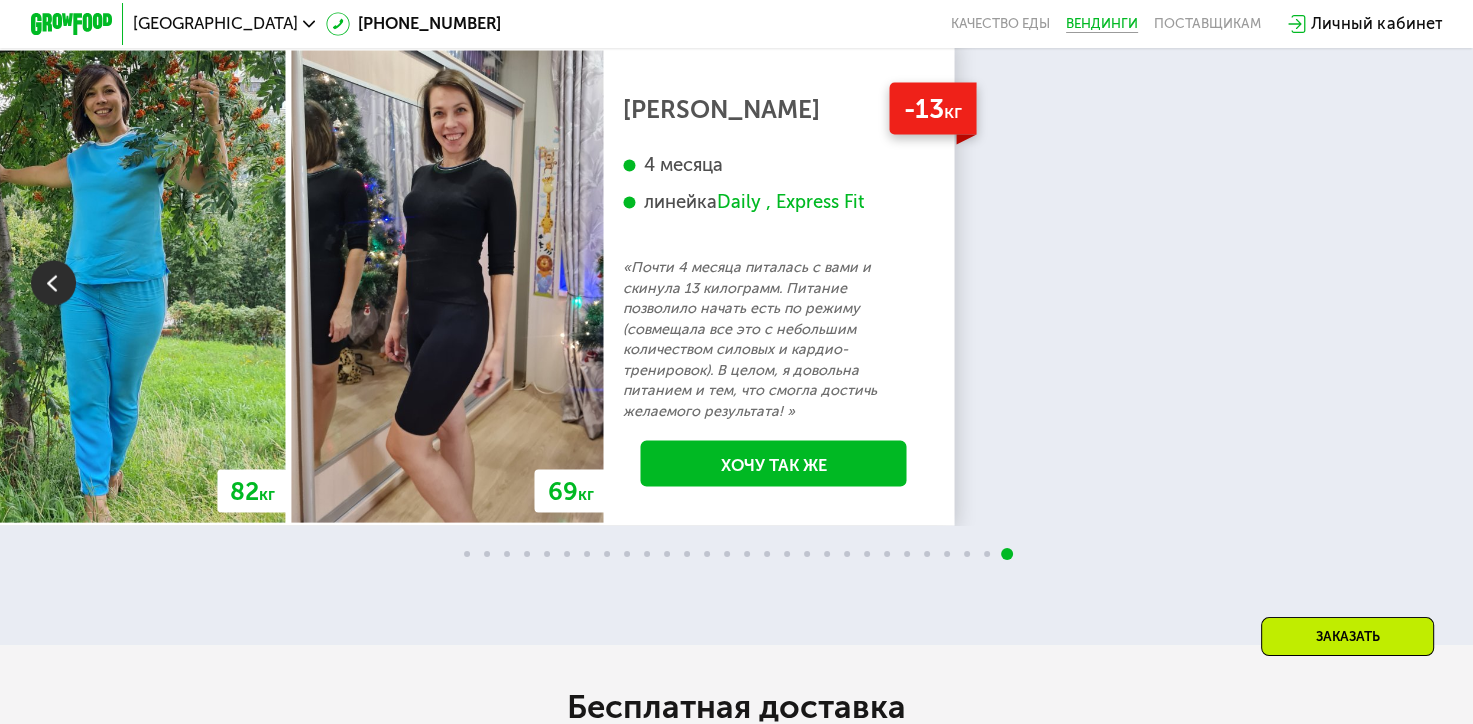 click on "Вендинги" at bounding box center [1102, 24] 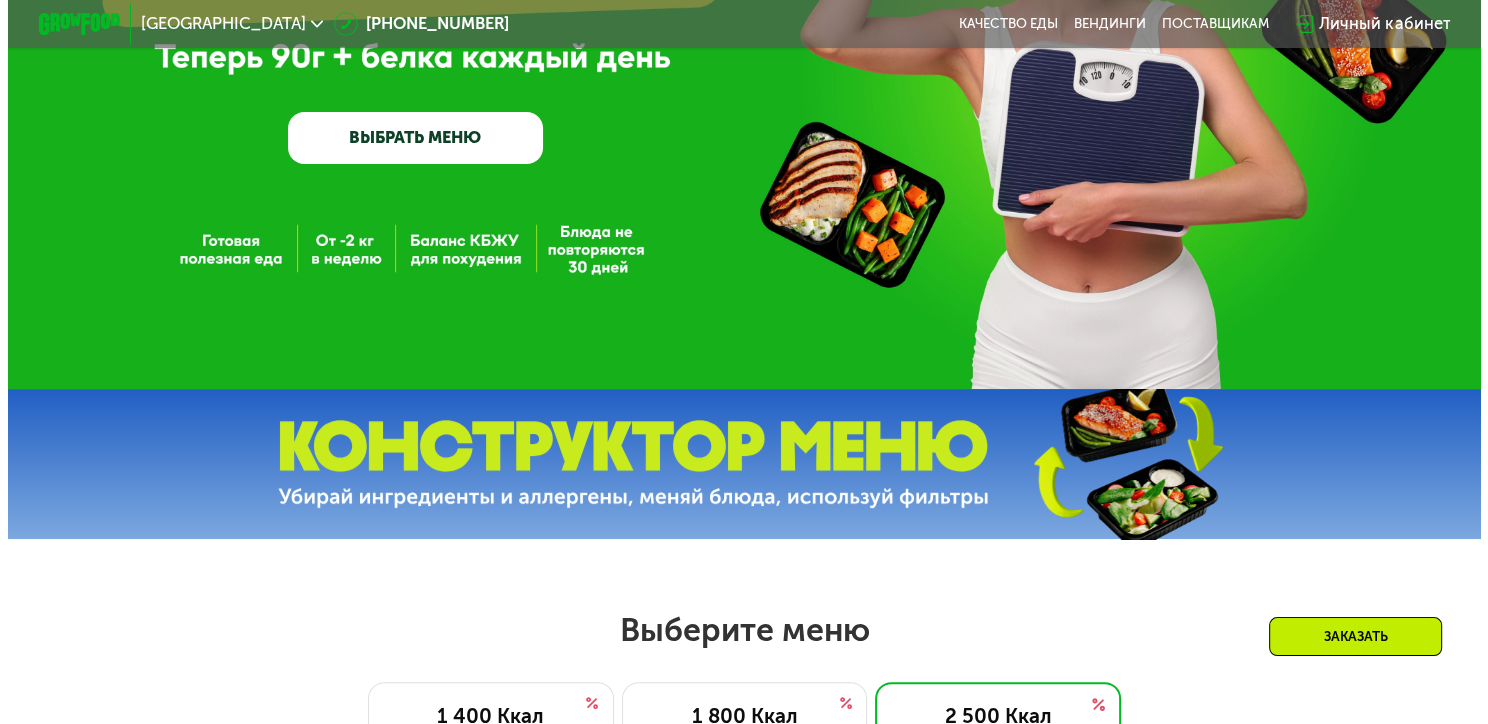 scroll, scrollTop: 0, scrollLeft: 0, axis: both 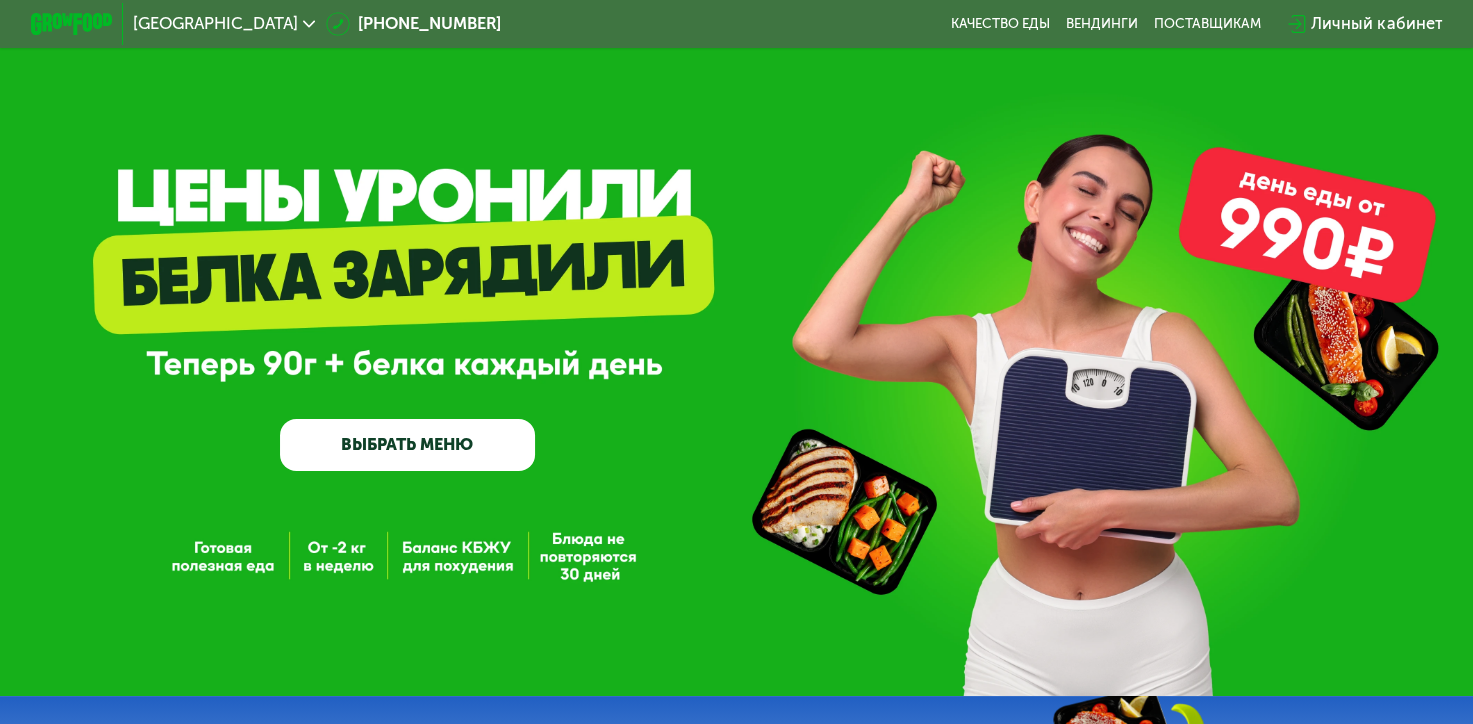 click on "[GEOGRAPHIC_DATA]" 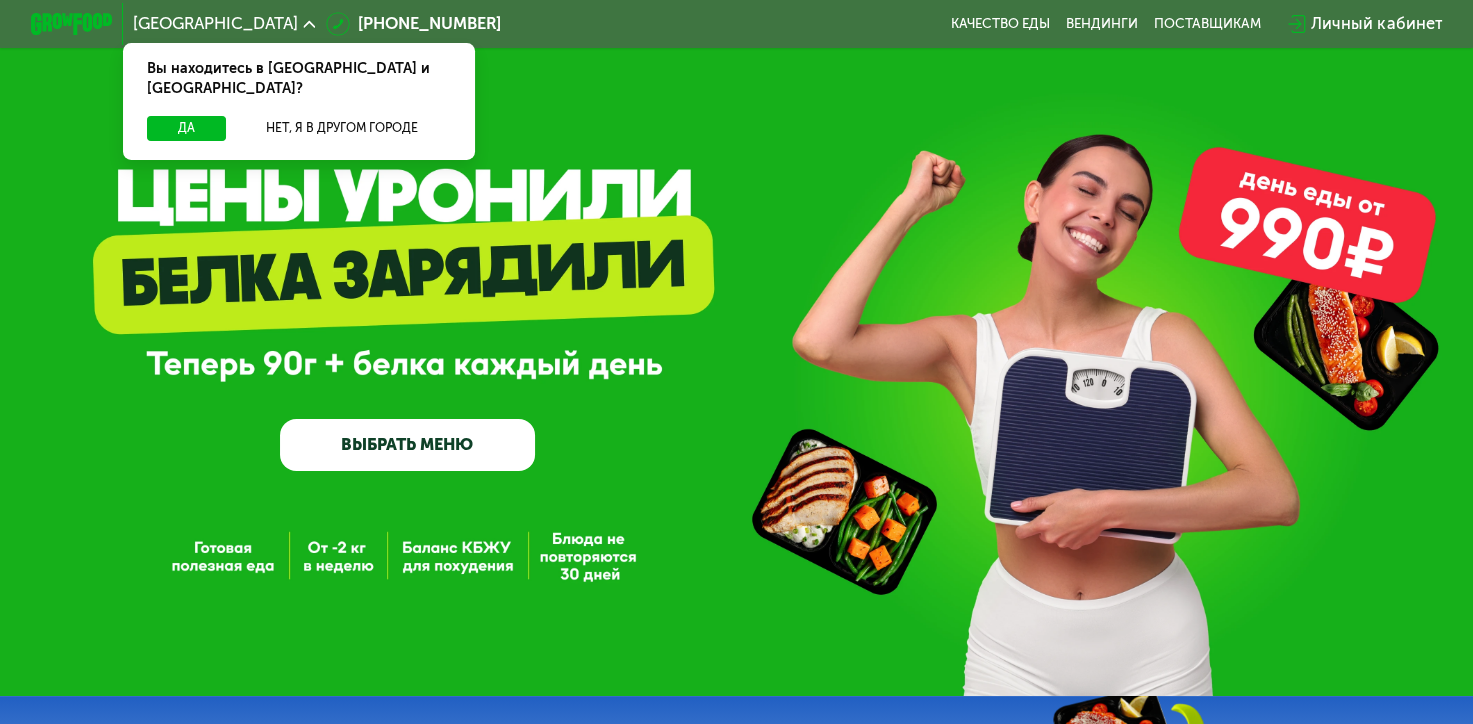 drag, startPoint x: 1004, startPoint y: 201, endPoint x: 1173, endPoint y: 56, distance: 222.67914 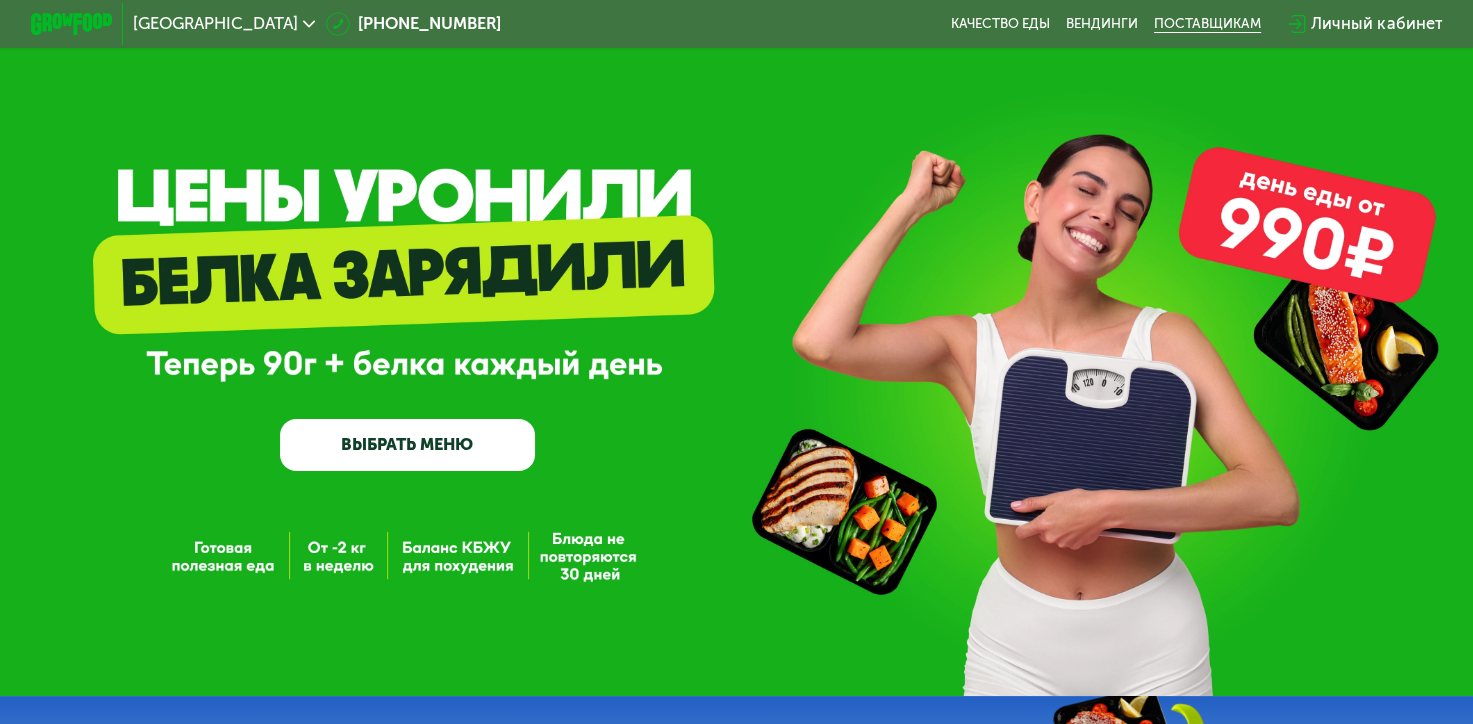 click on "поставщикам" at bounding box center (1207, 24) 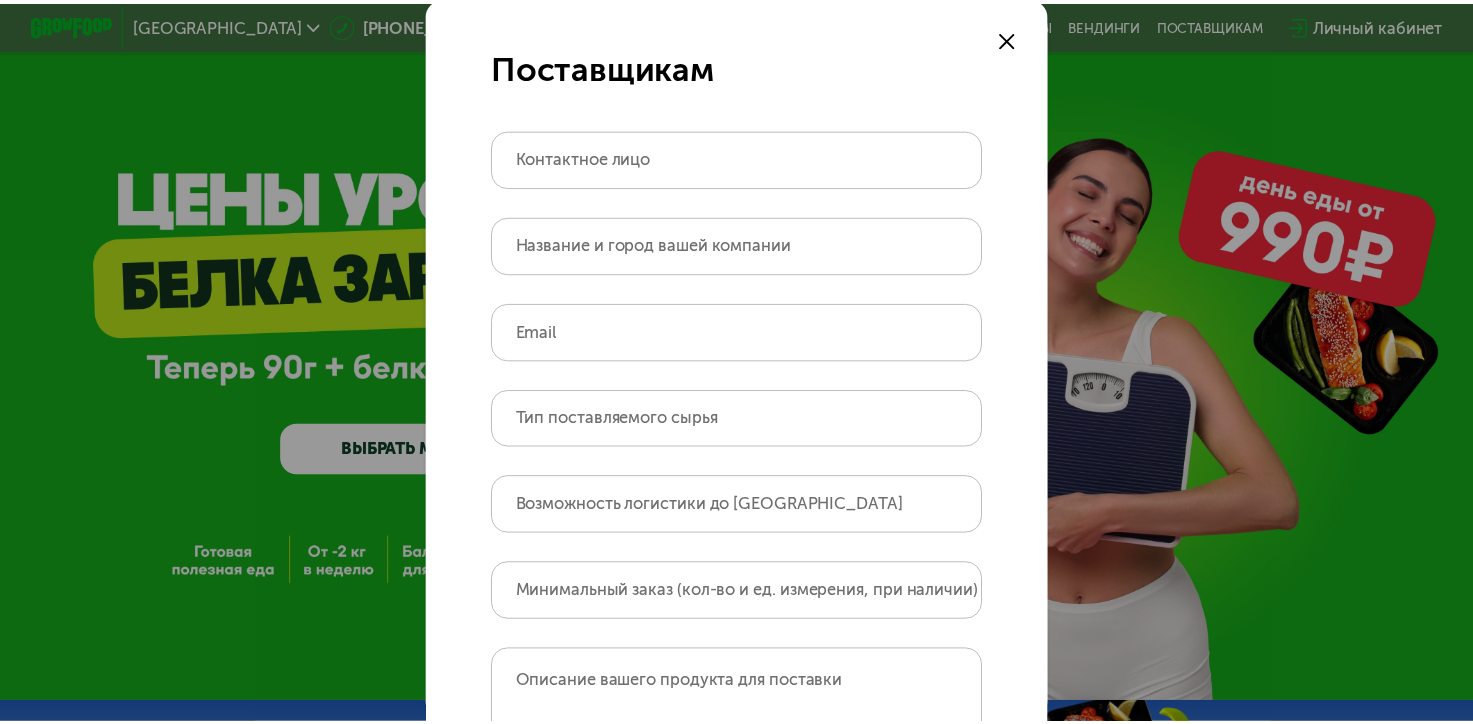 scroll, scrollTop: 0, scrollLeft: 0, axis: both 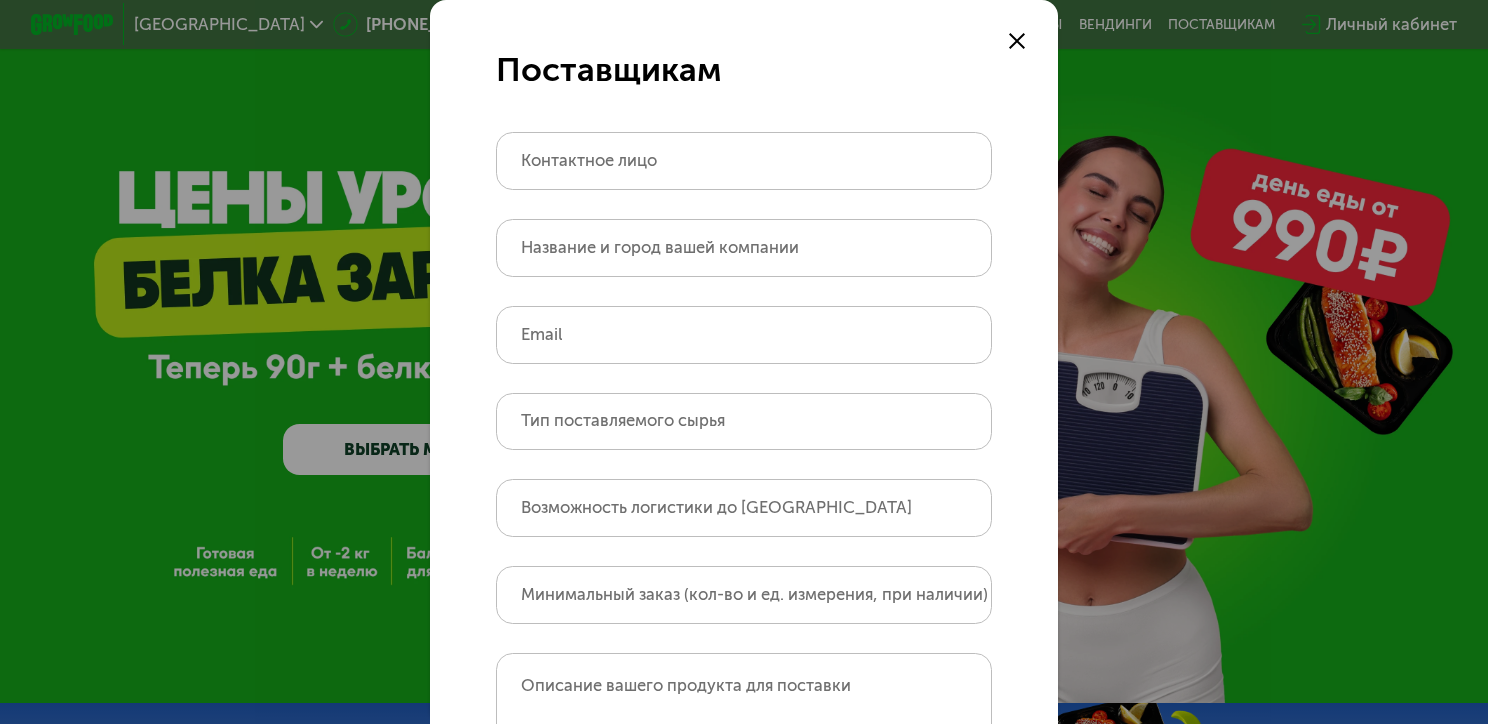 click 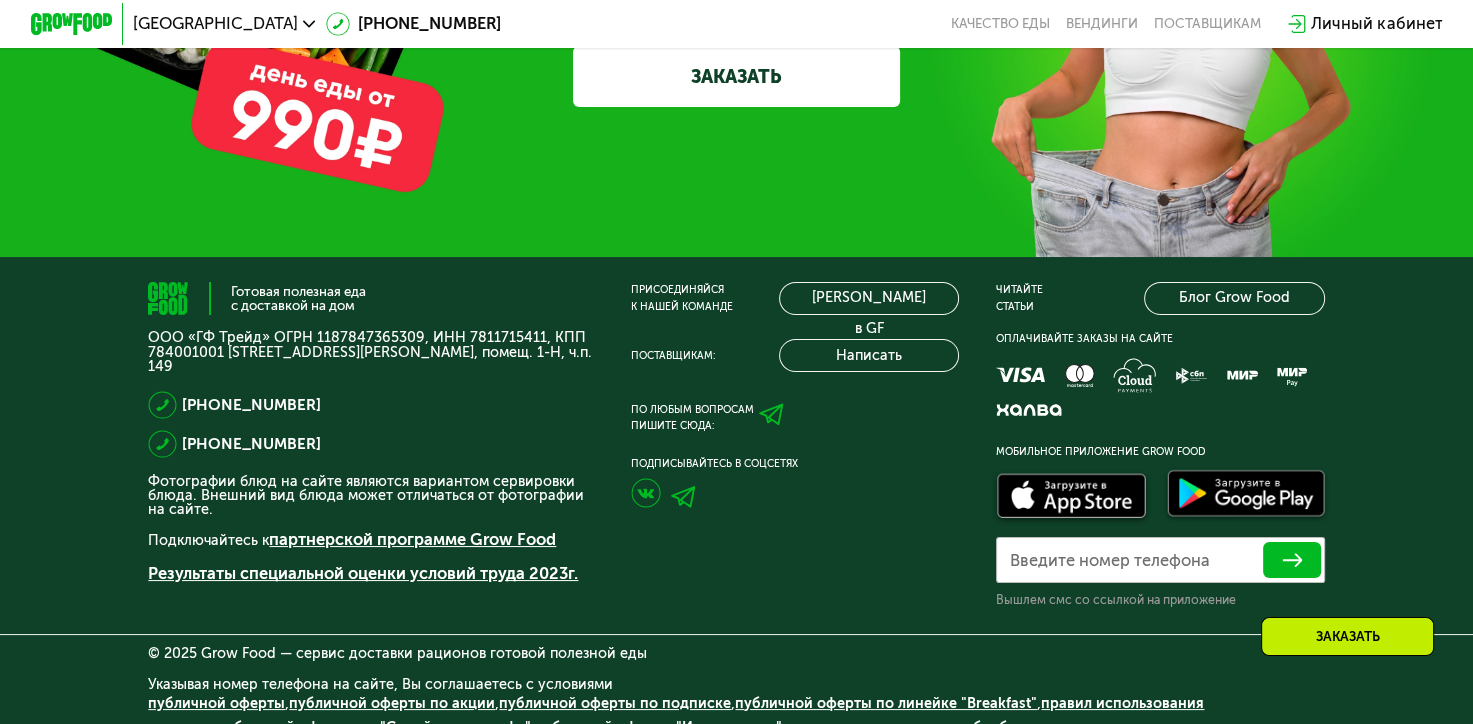 scroll, scrollTop: 6707, scrollLeft: 0, axis: vertical 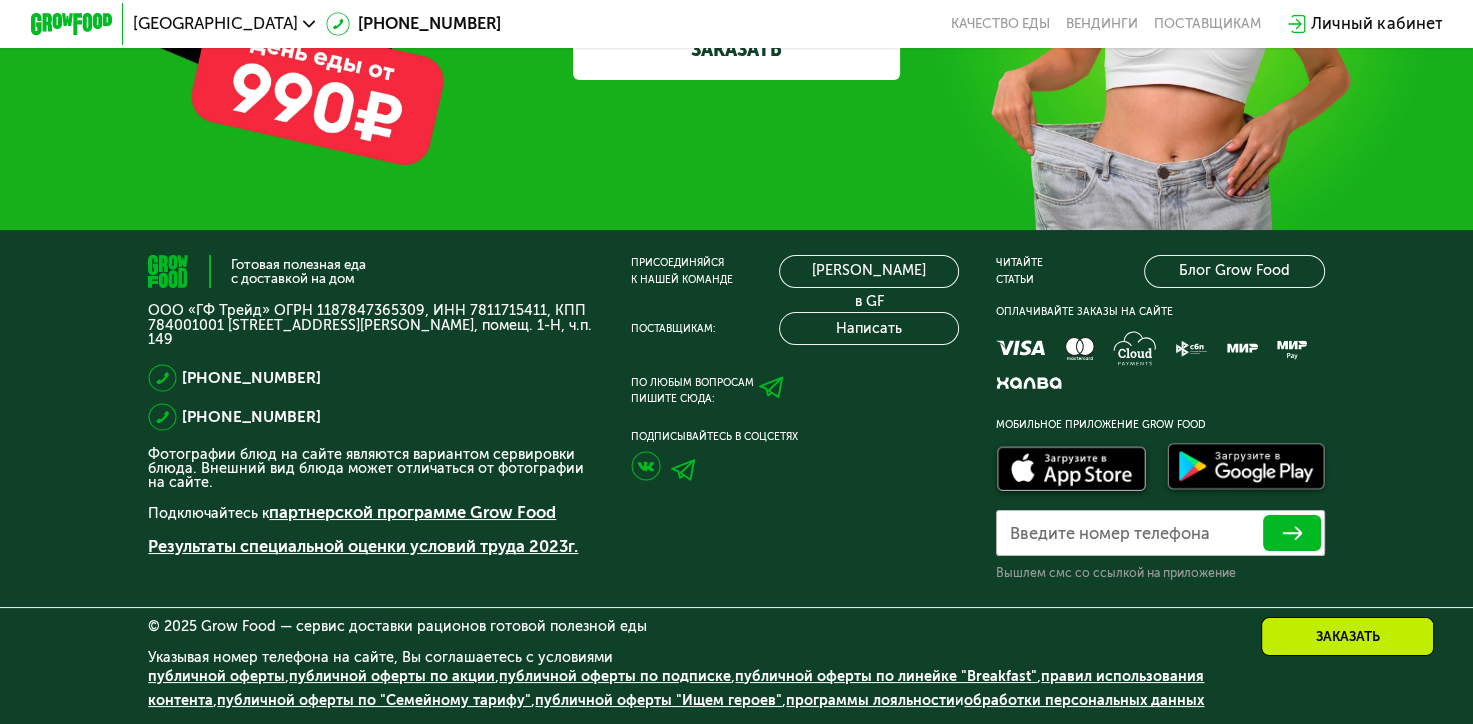 click at bounding box center [646, 466] 